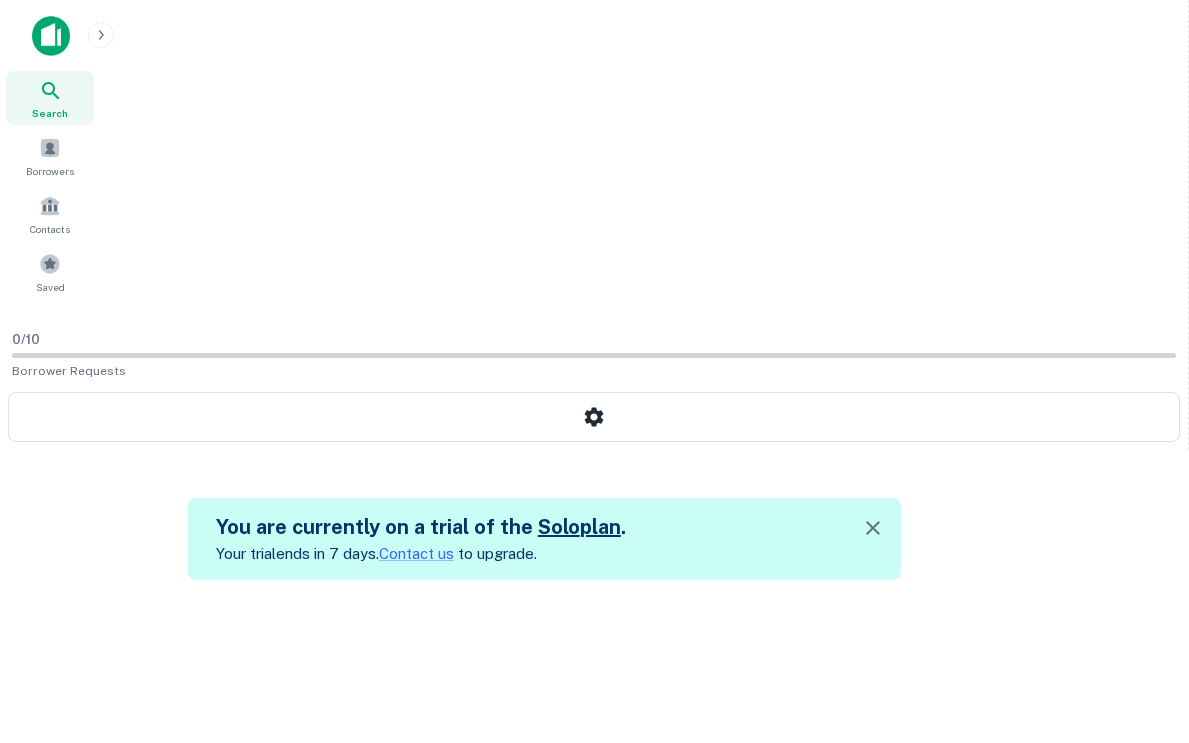 scroll, scrollTop: 0, scrollLeft: 0, axis: both 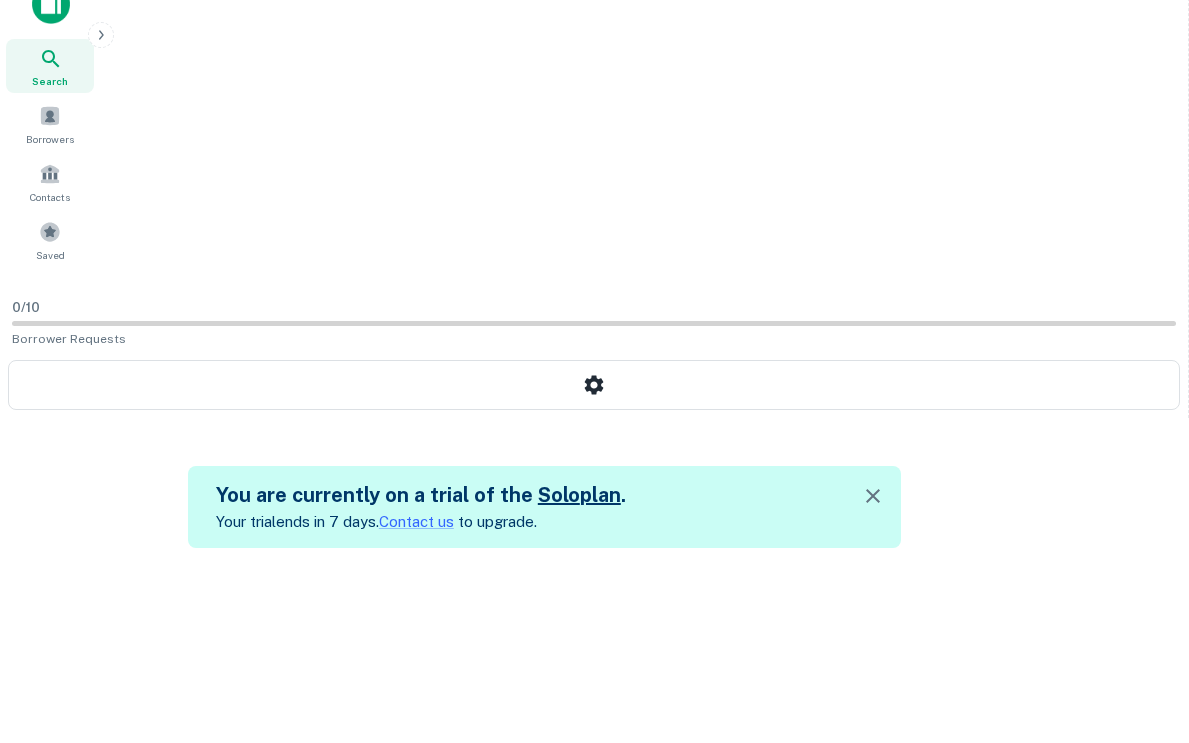click on "Search Borrowers Contacts Saved 0 / 10 Borrower Requests You are currently on a trial of the Solo plan . Your trial ends in 7 days. Contact us to upgrade. Search lenders loans, faster. Maturing Loans Originations Active Loans Lenders All Property Types Any Amount Search Start Searching" at bounding box center [594, 339] 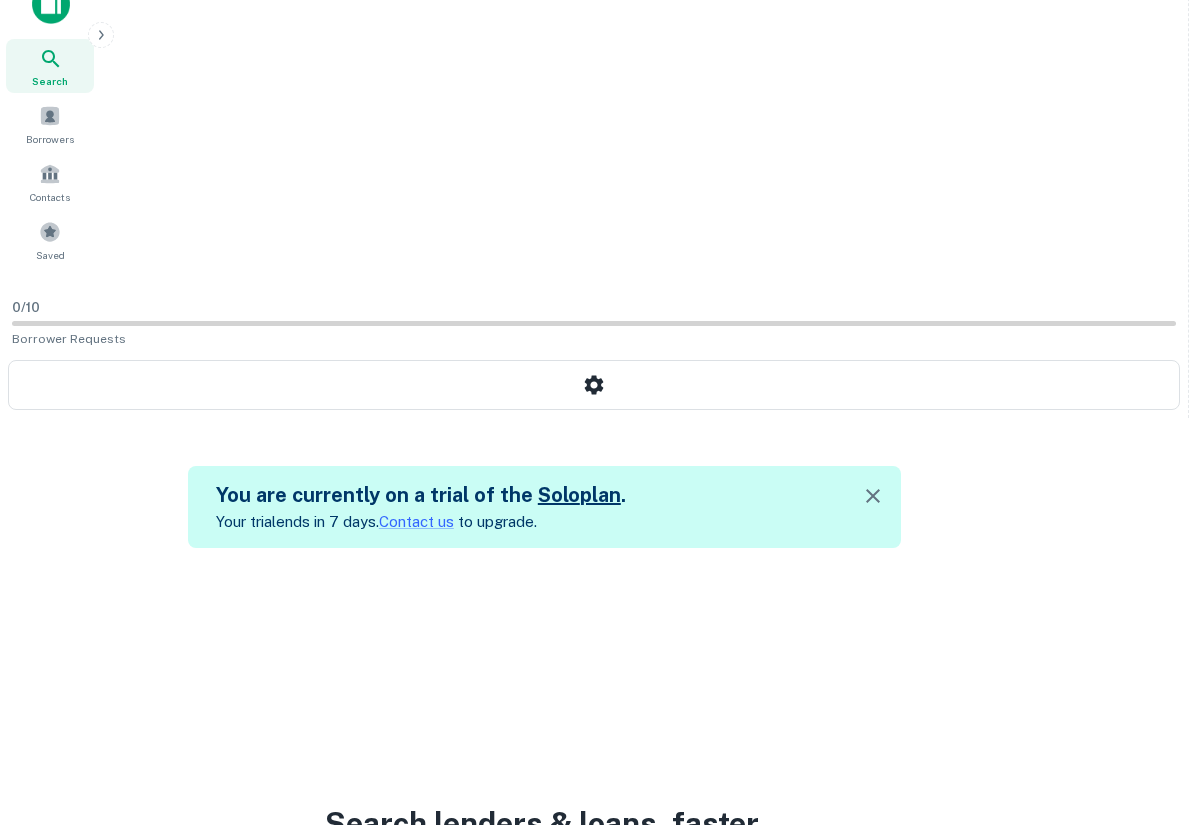 click on "Lenders" at bounding box center [776, 898] 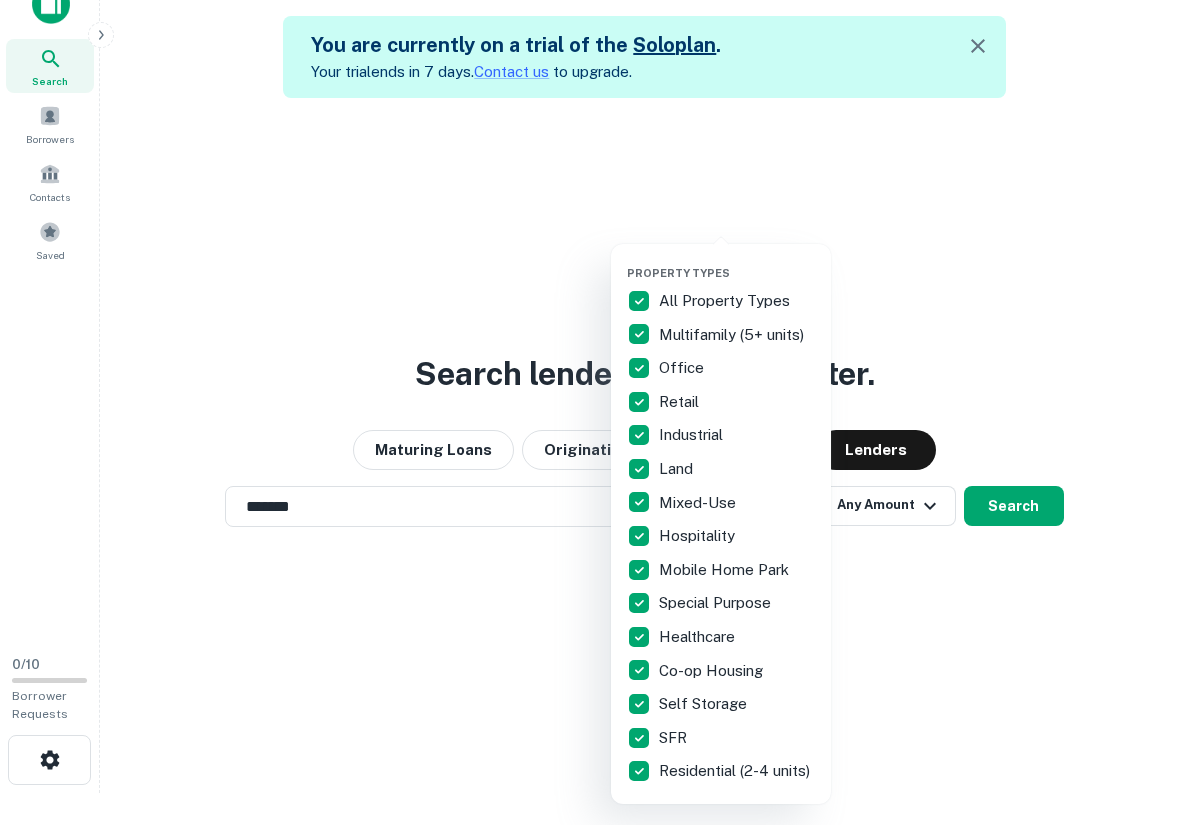 click at bounding box center (602, 412) 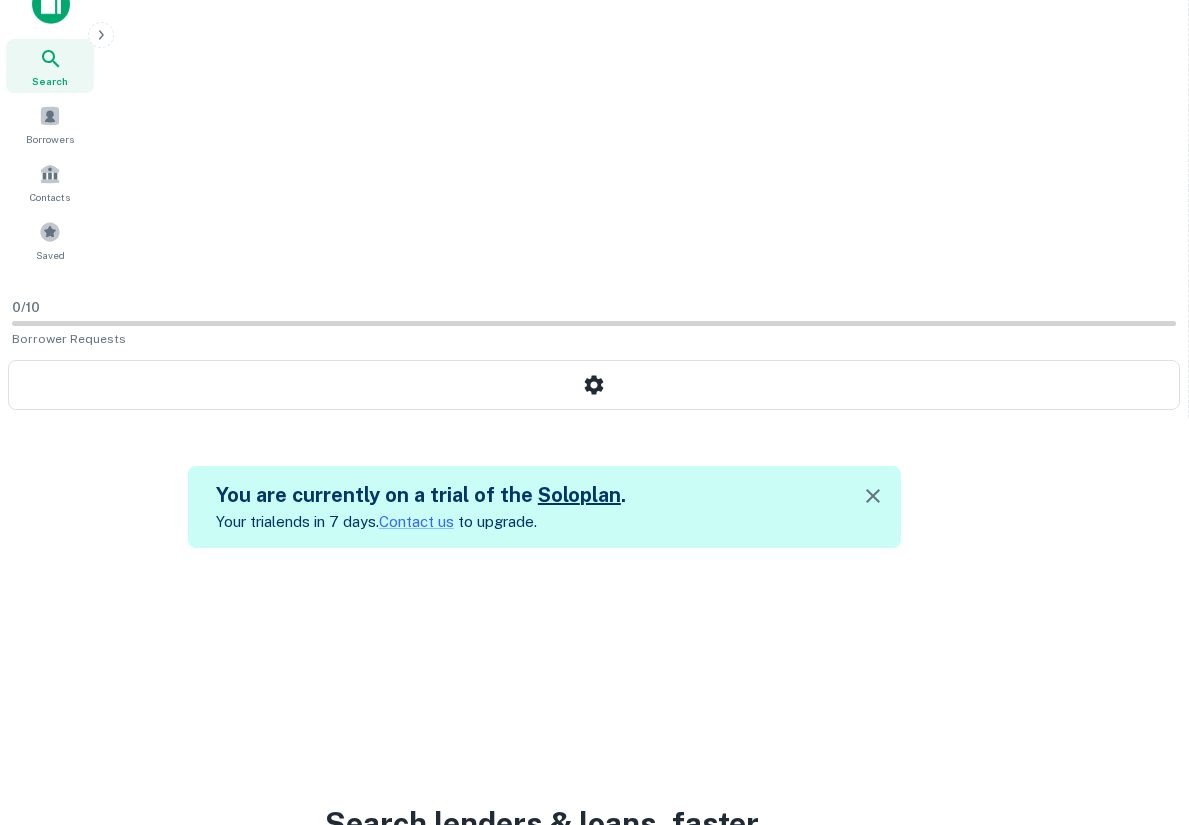 click on "Maturing Loans" at bounding box center [333, 898] 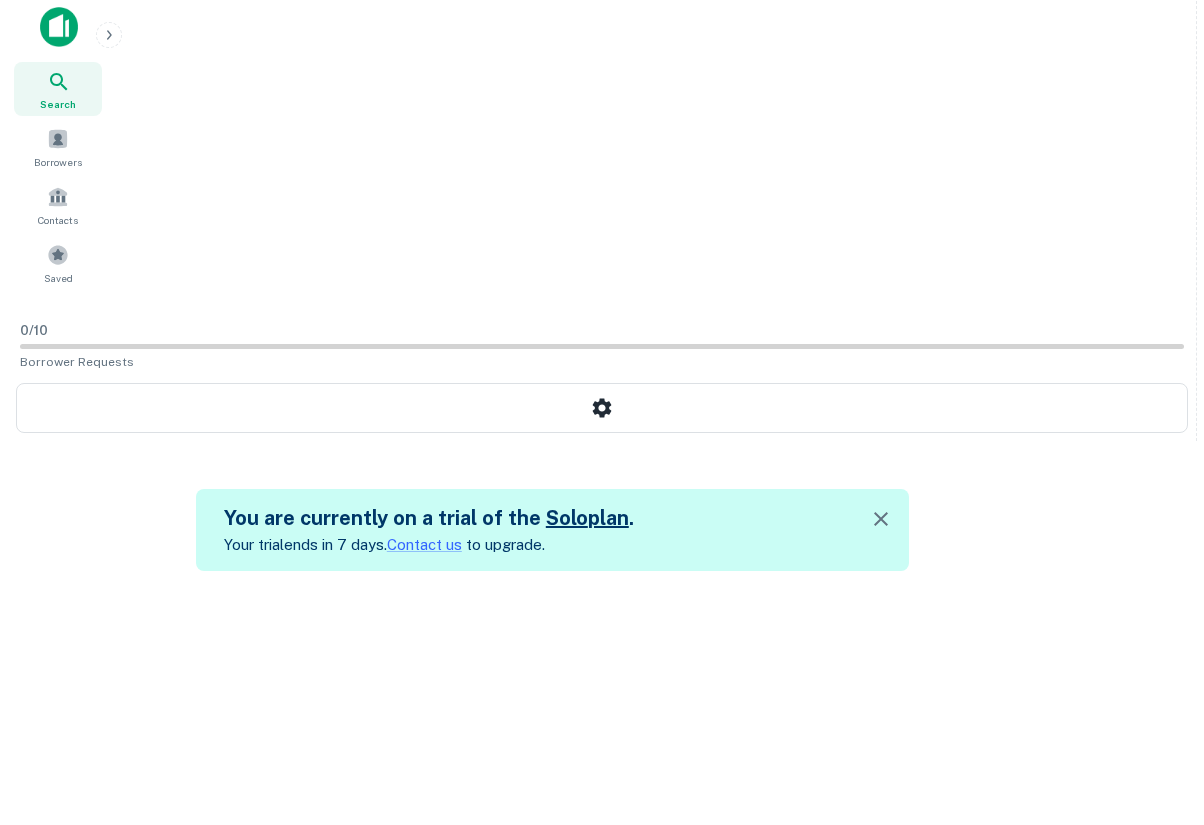 scroll, scrollTop: 0, scrollLeft: 0, axis: both 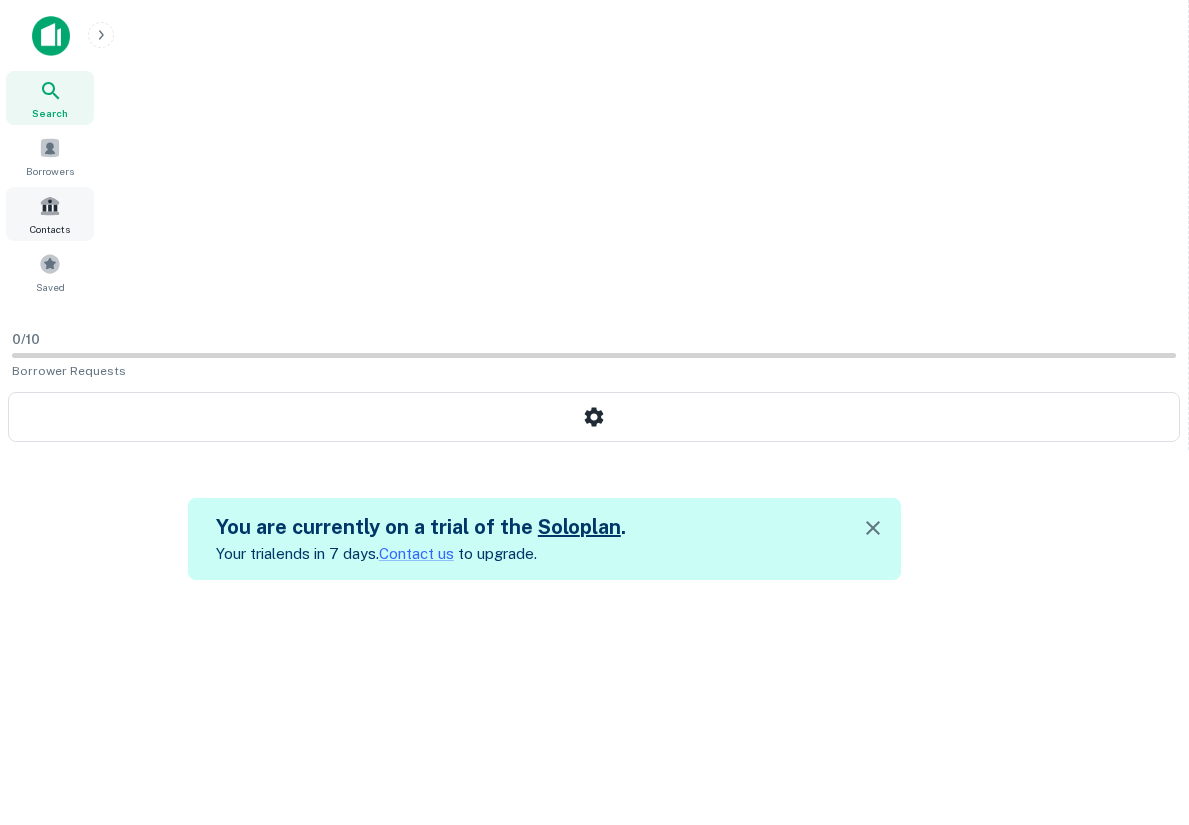 click at bounding box center (50, 206) 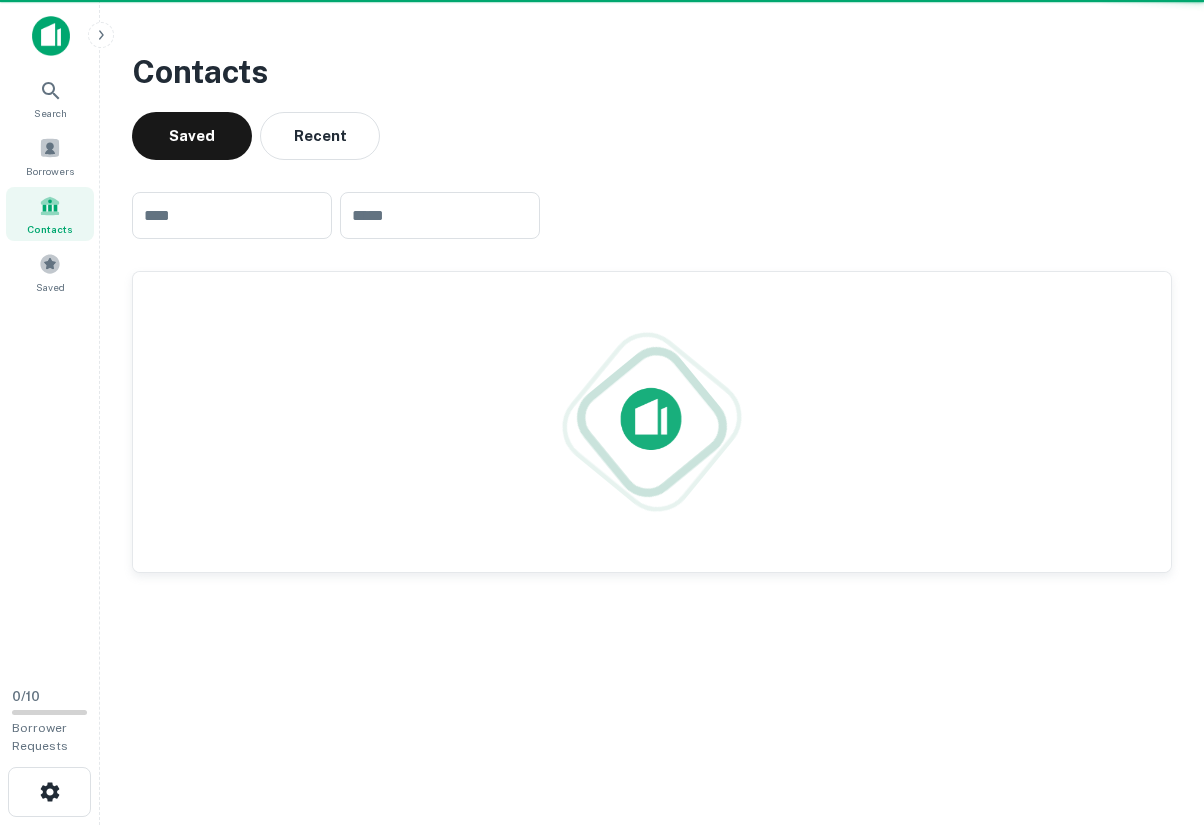 scroll, scrollTop: 0, scrollLeft: 0, axis: both 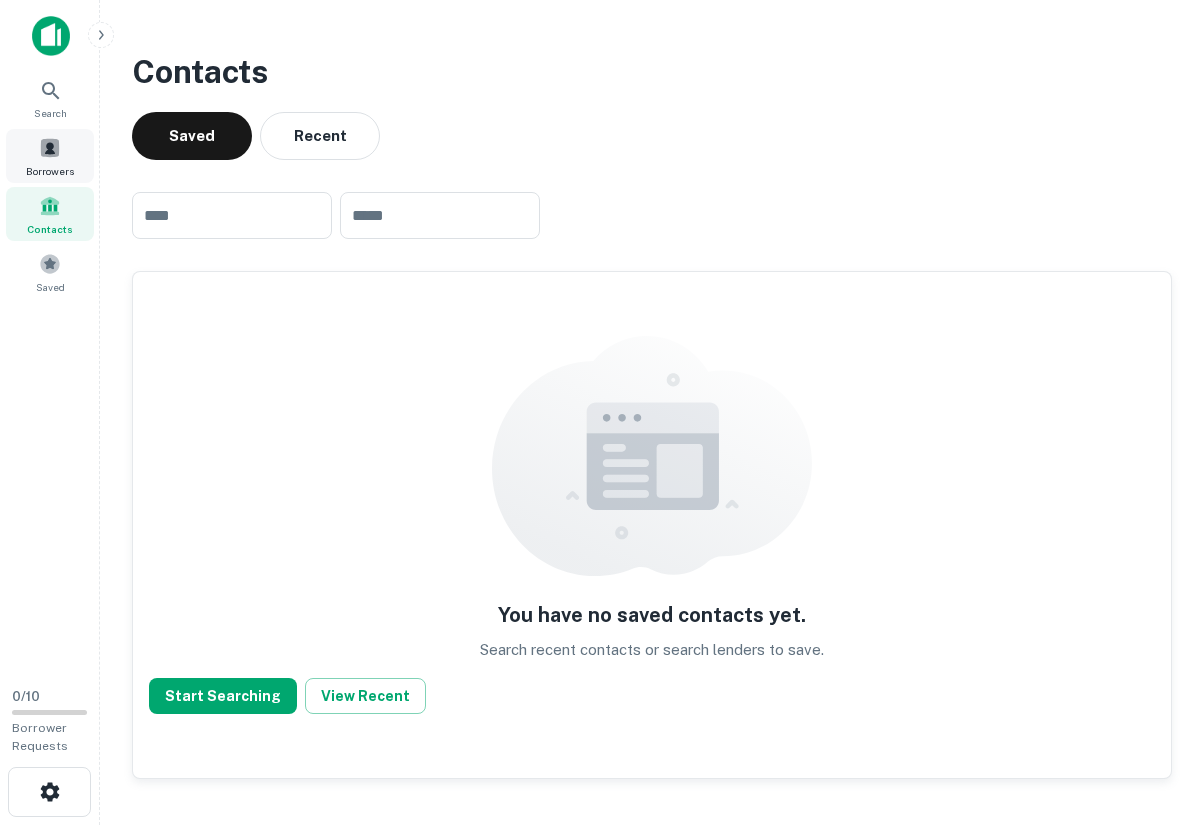 click on "Borrowers" at bounding box center (50, 171) 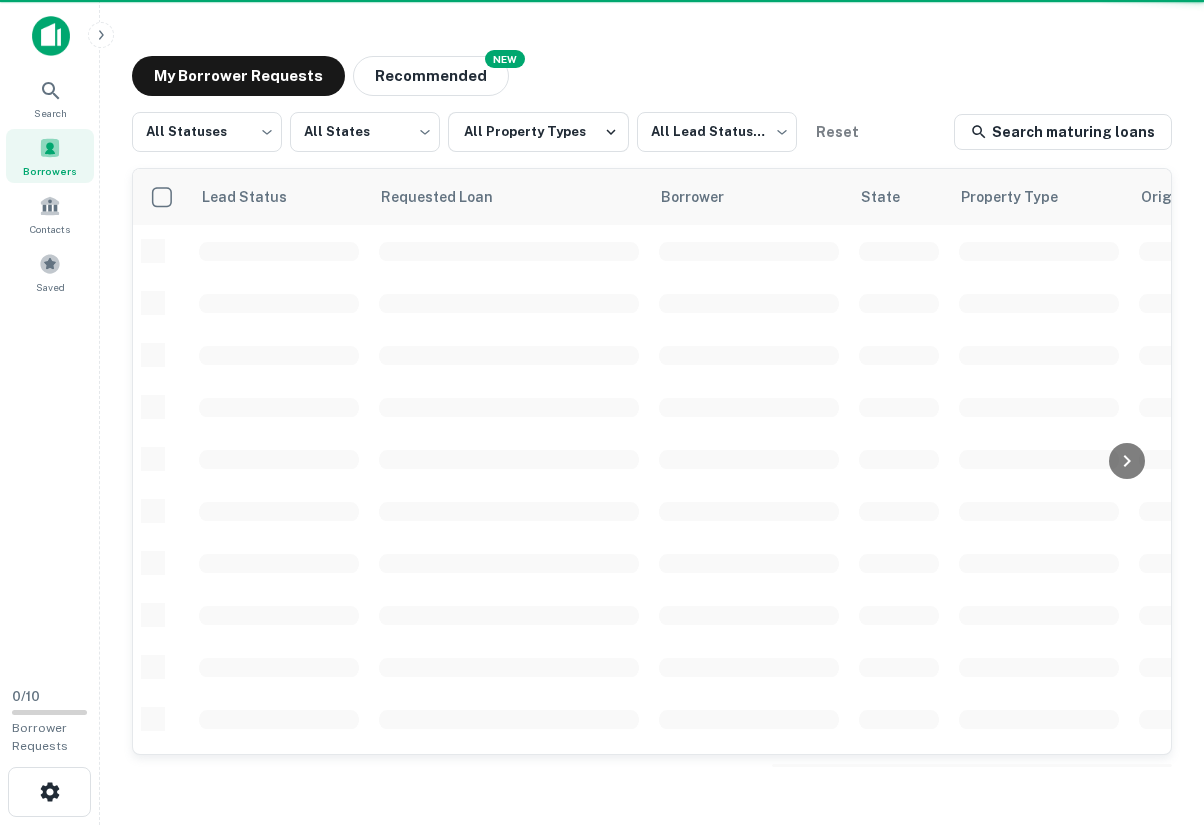 scroll, scrollTop: 0, scrollLeft: 0, axis: both 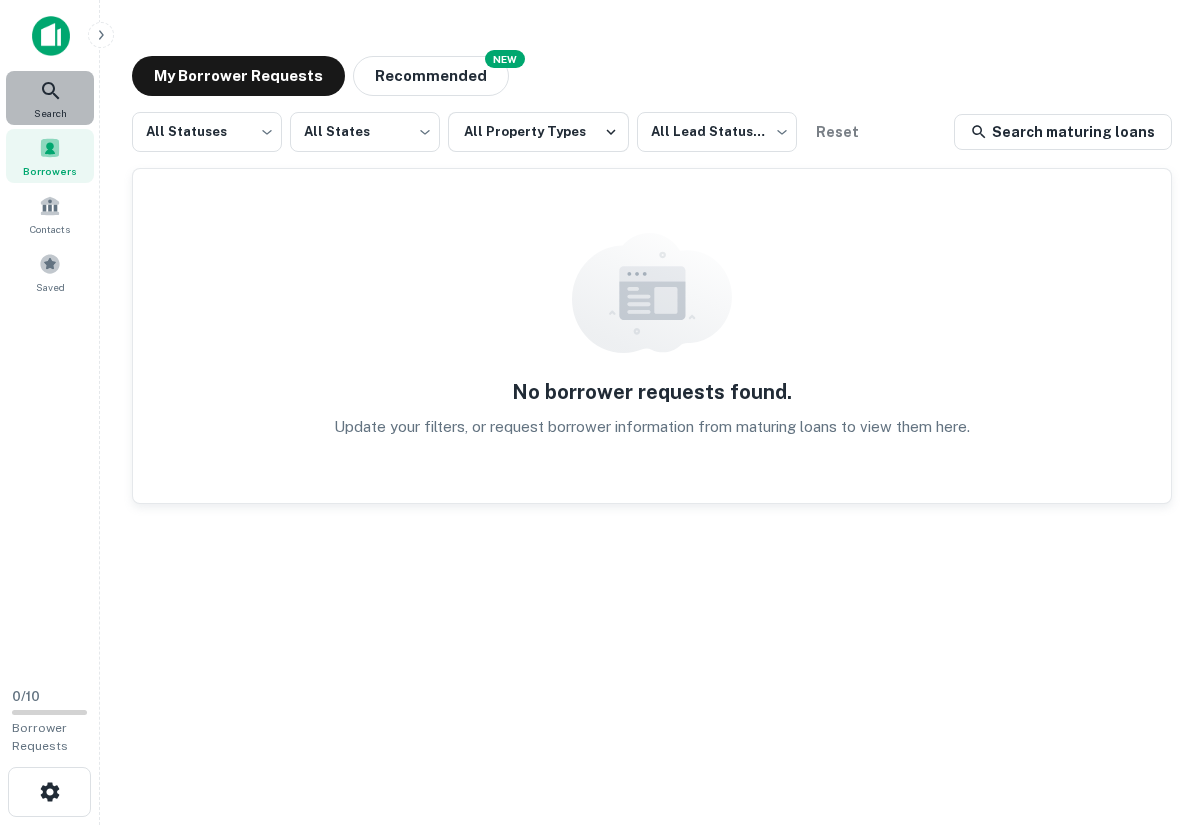 click on "Search" at bounding box center [50, 113] 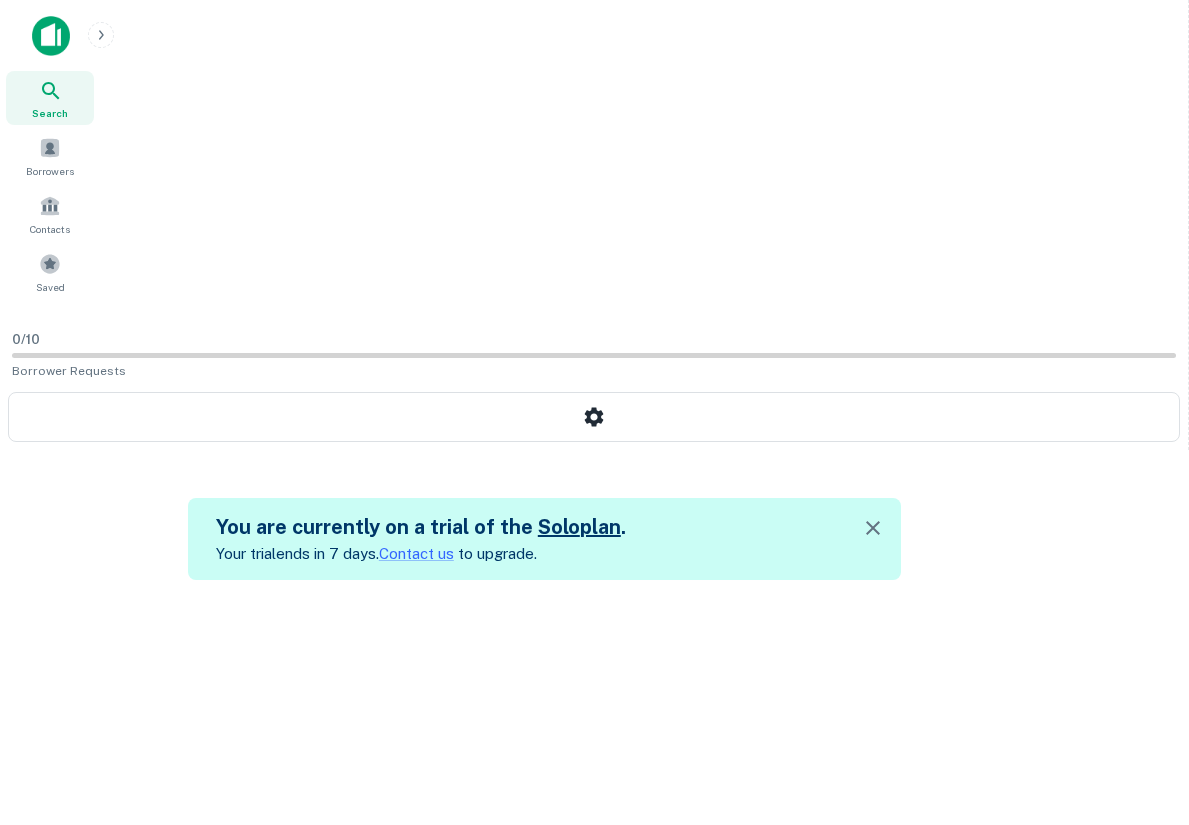 scroll, scrollTop: 0, scrollLeft: 0, axis: both 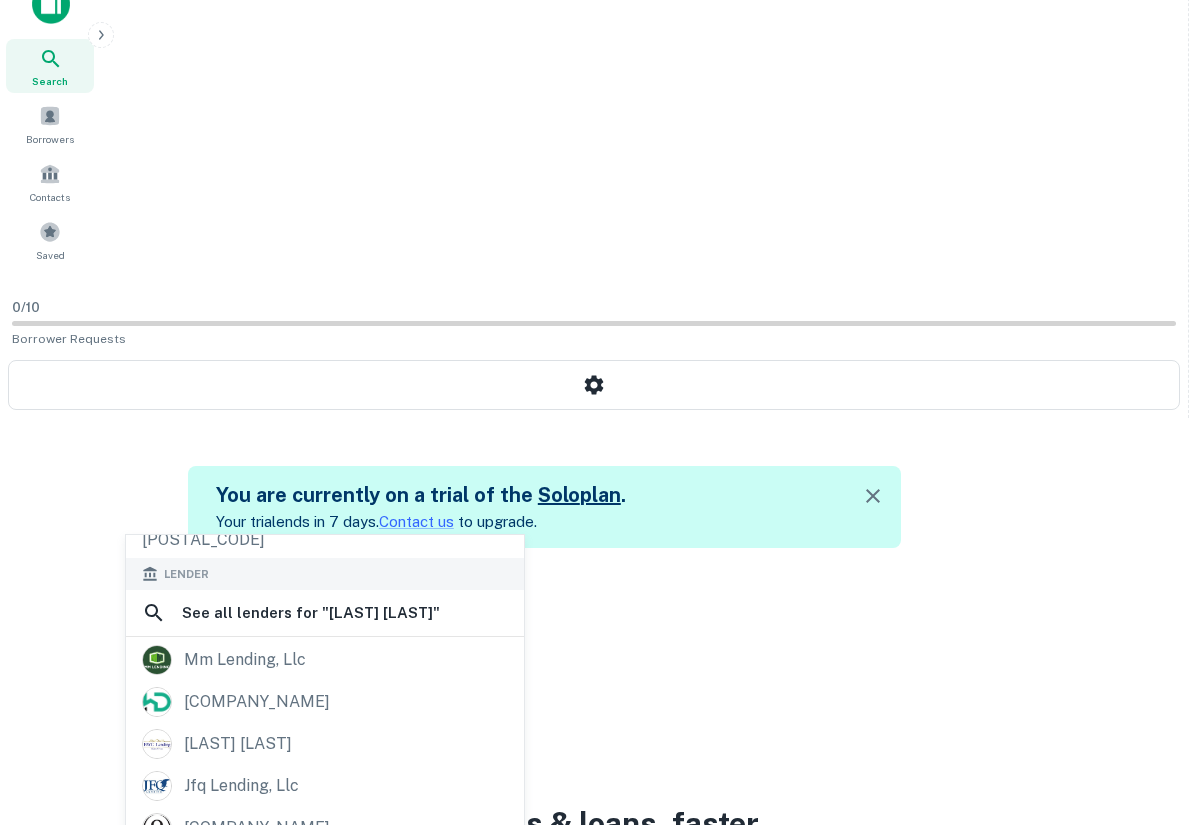 type on "**********" 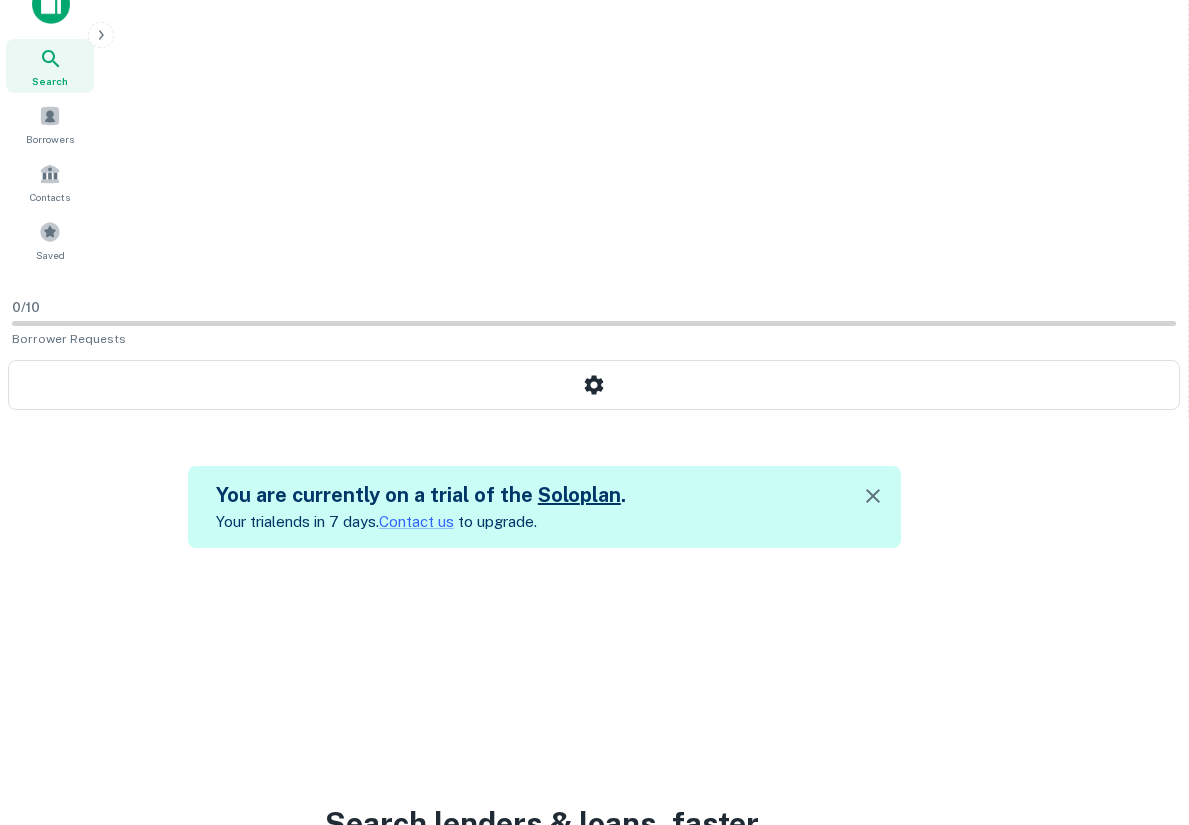 click on "Search" at bounding box center (914, 954) 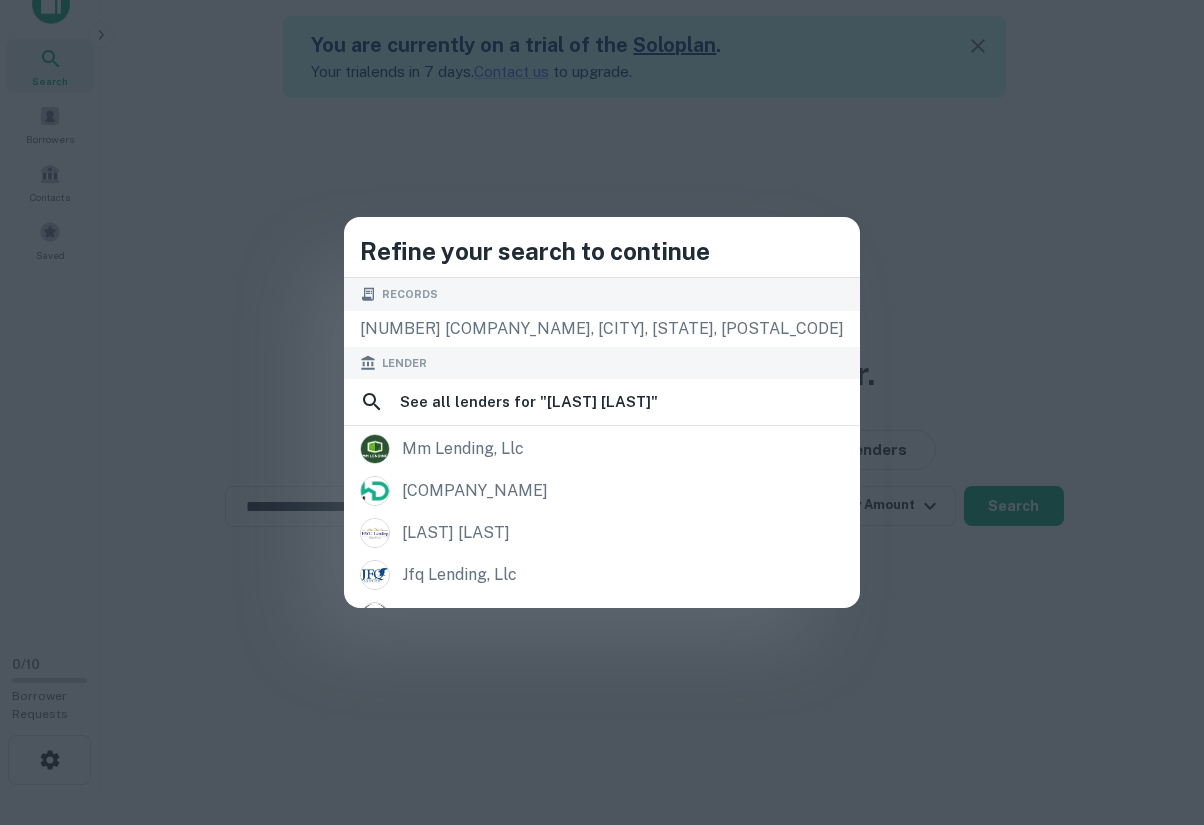 click on "Refine your search to continue Records [NUMBER] [COMPANY_NAME], [CITY], [STATE], [POSTAL_CODE] Lender See all lenders for " [COMPANY_NAME] " [COMPANY_NAME], [COMPANY_NAME] [COMPANY_NAME], [COMPANY_NAME]. [COMPANY_NAME], [COMPANY_NAME] [COMPANY_NAME], [COMPANY_NAME] [COMPANY_NAME], [COMPANY_NAME] [COMPANY_NAME], [COMPANY_NAME] [COMPANY_NAME], [COMPANY_NAME] [COMPANY_NAME], [COMPANY_NAME]" at bounding box center [602, 412] 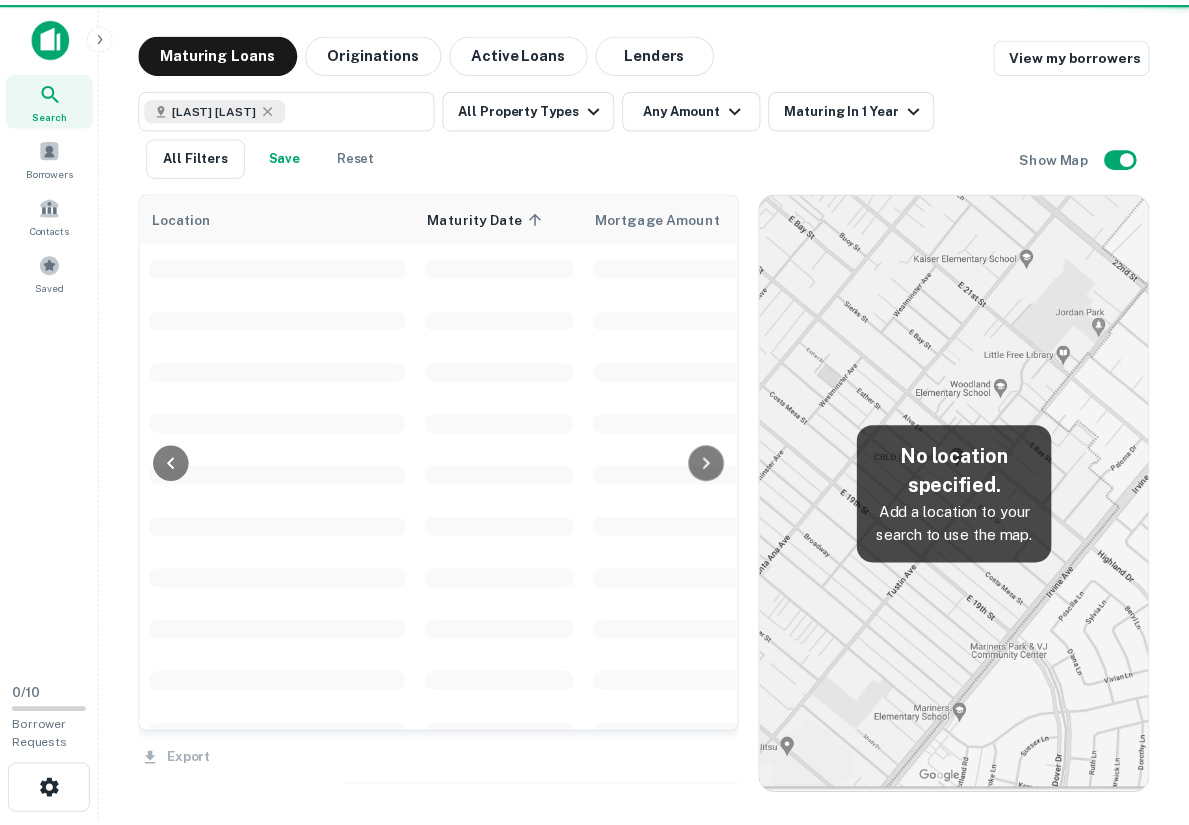 scroll, scrollTop: 0, scrollLeft: 0, axis: both 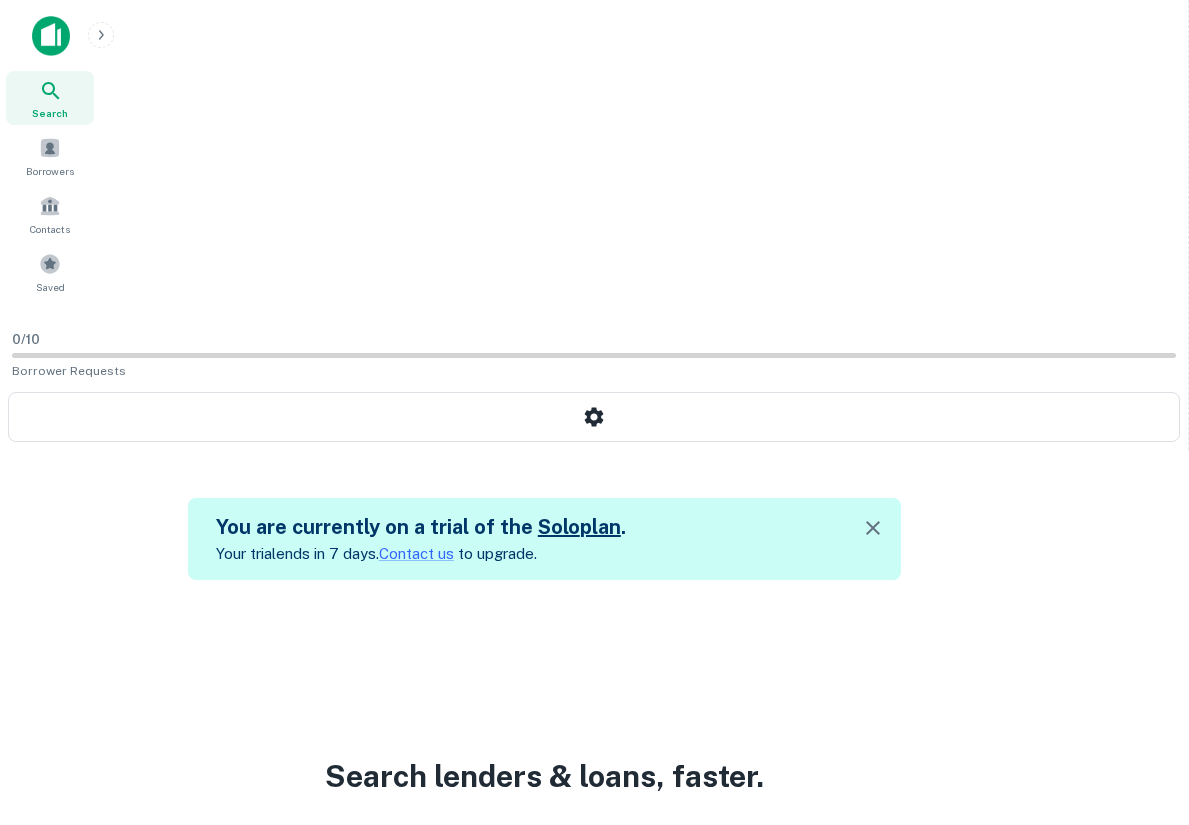 click on "**********" at bounding box center (310, 907) 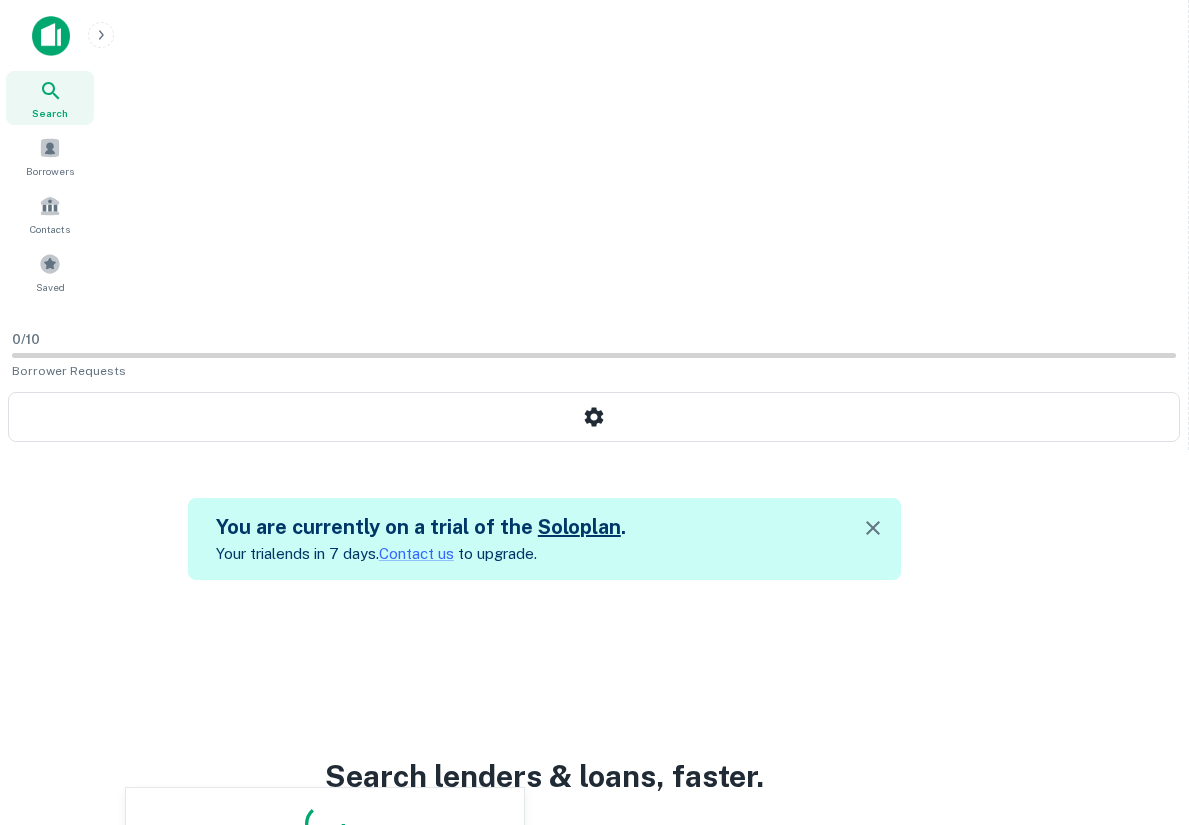 click on "**********" at bounding box center (325, 907) 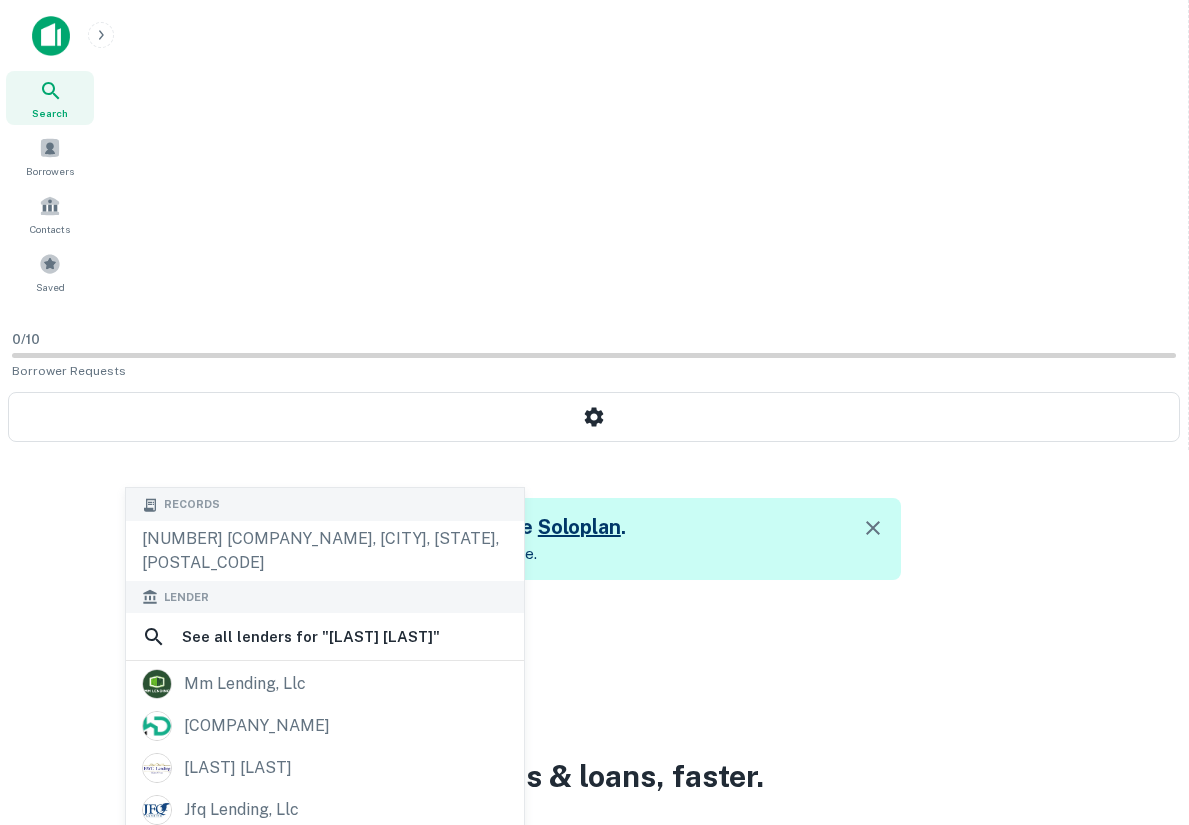click on "[LAST] [LAST]" at bounding box center [325, 936] 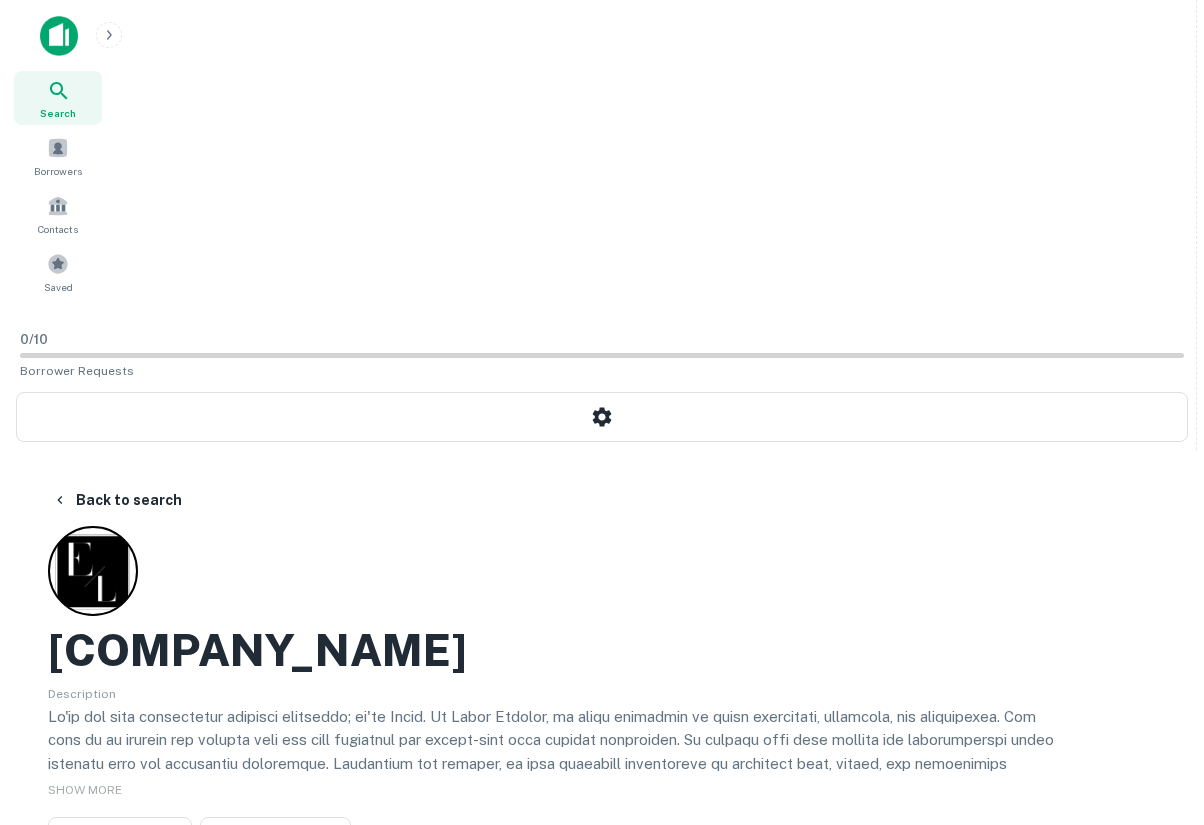 scroll, scrollTop: 0, scrollLeft: 0, axis: both 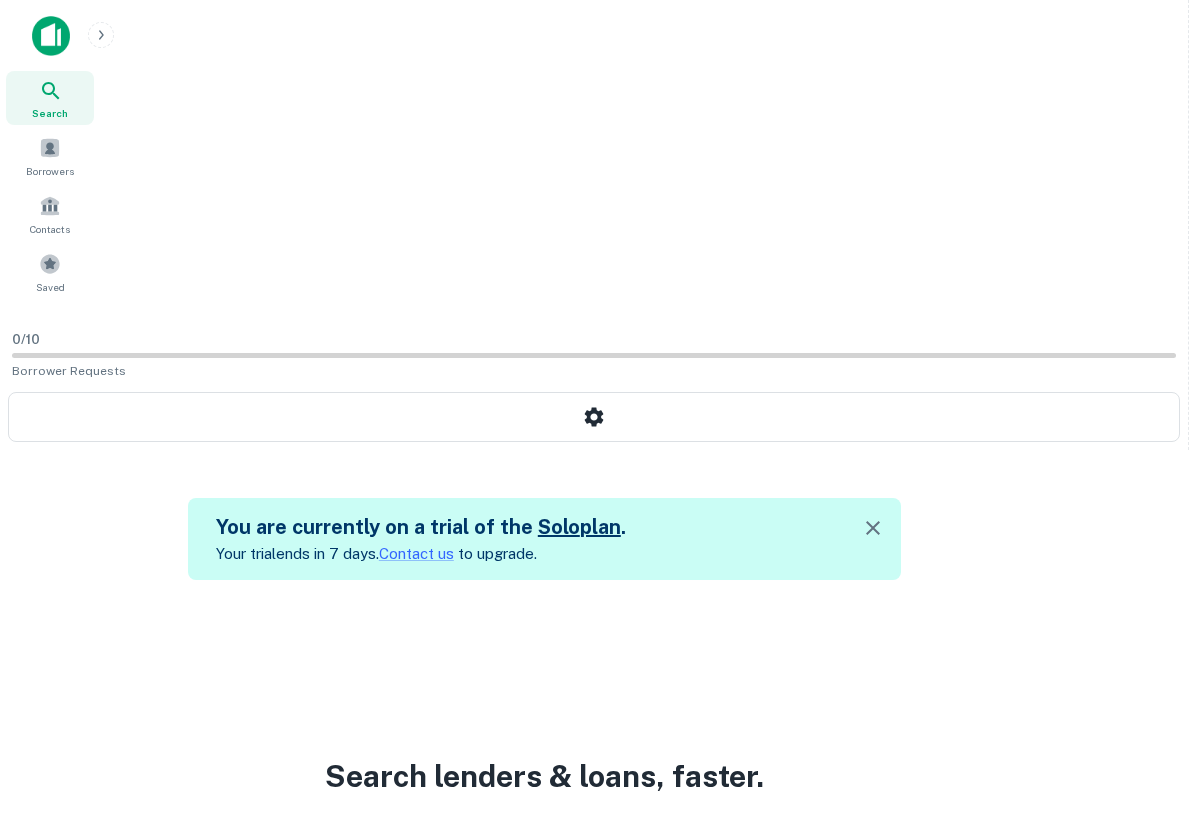 click on "All Property Types" at bounding box center [620, 907] 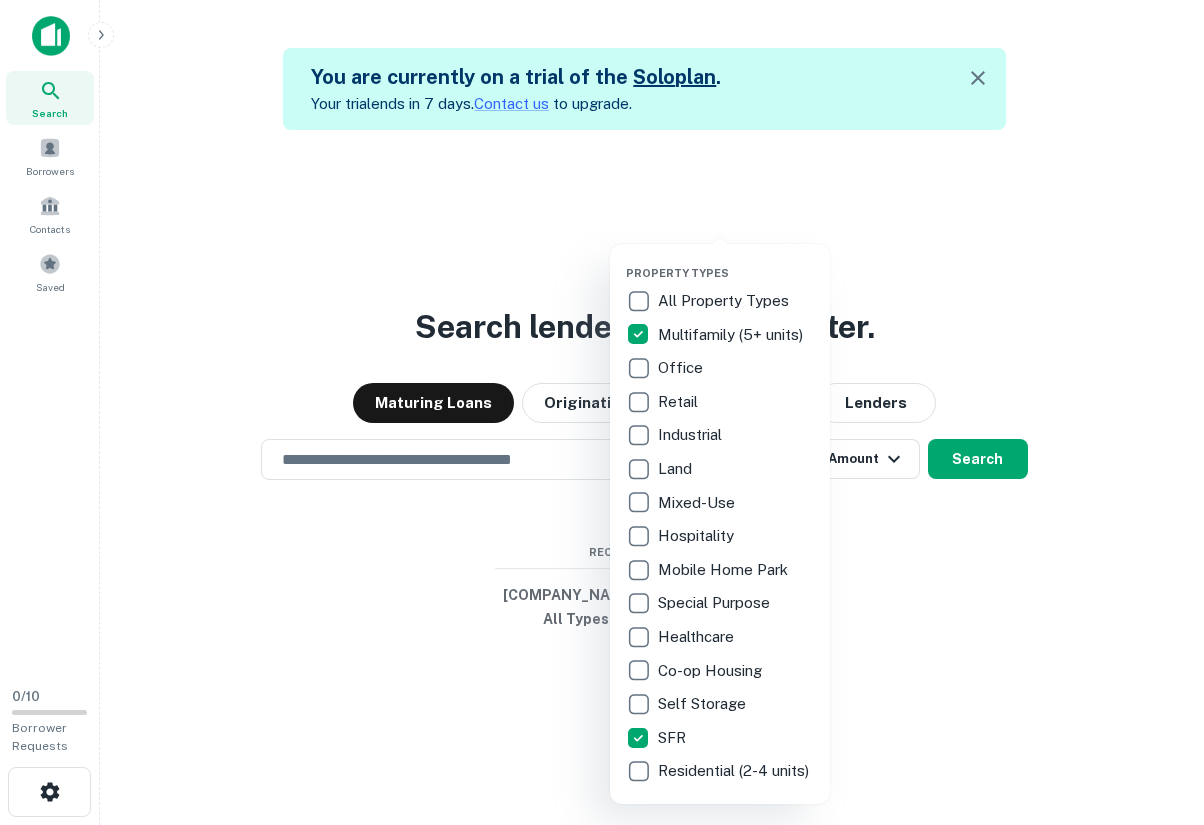 click at bounding box center (602, 412) 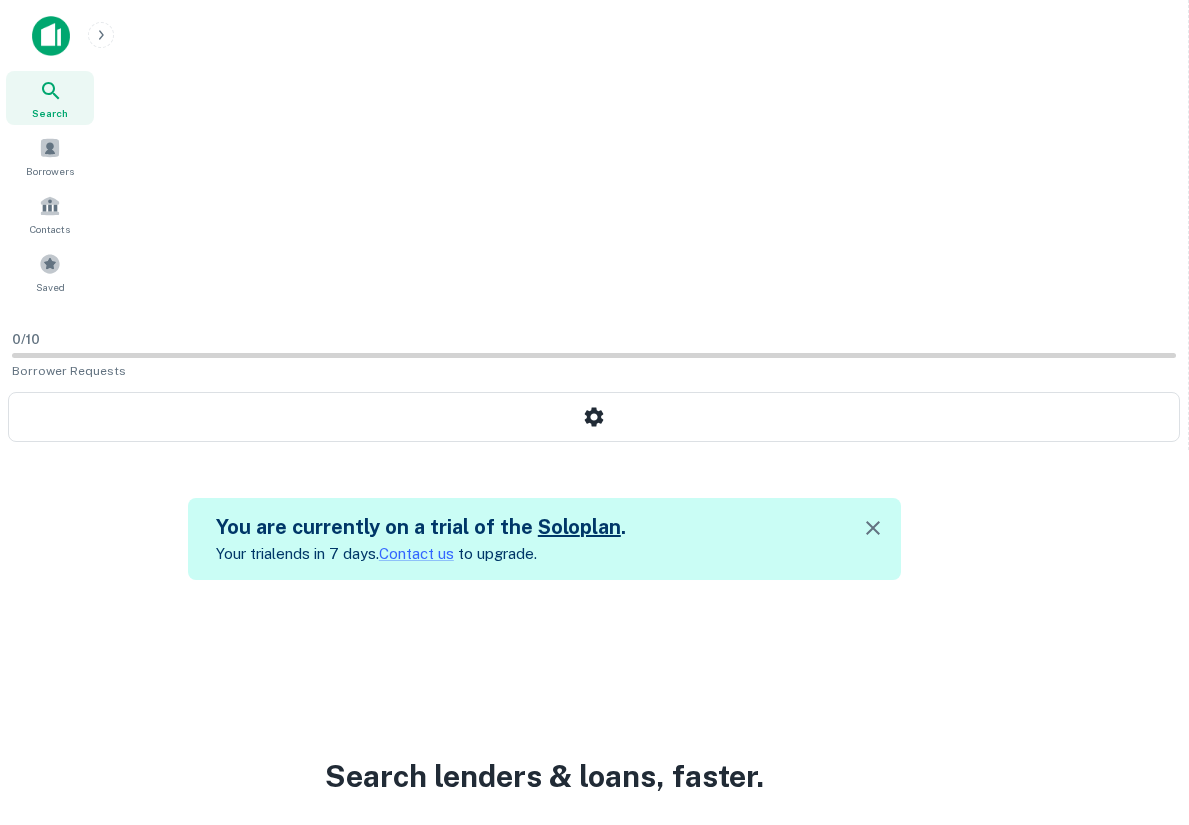 click on "Any Amount" at bounding box center [750, 907] 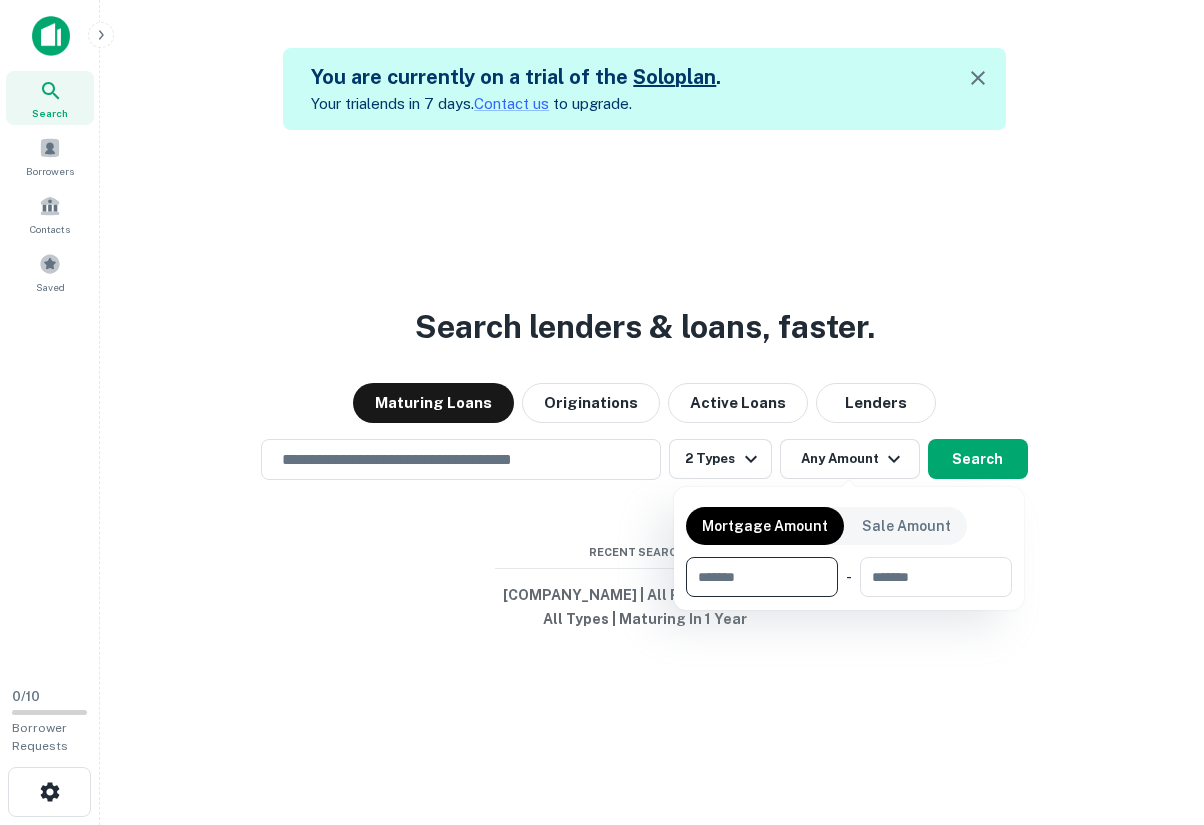 click at bounding box center (602, 412) 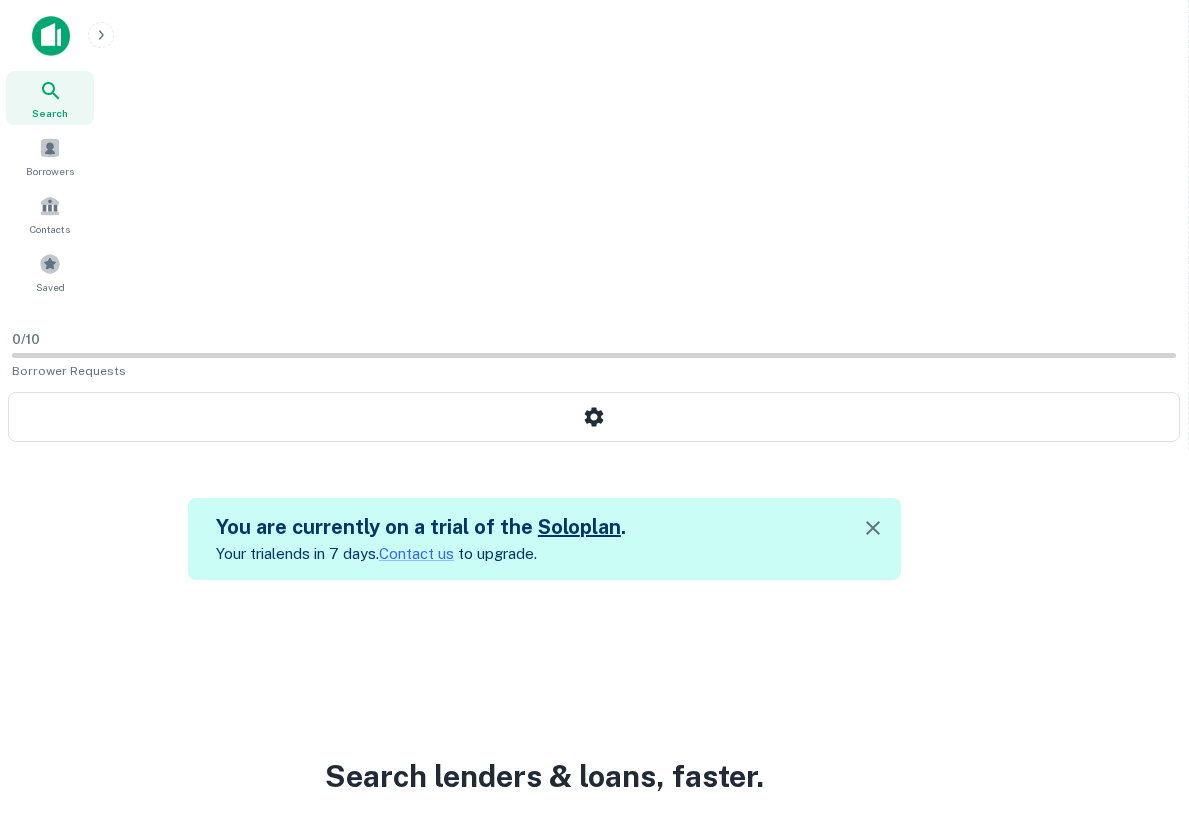 click at bounding box center (361, 907) 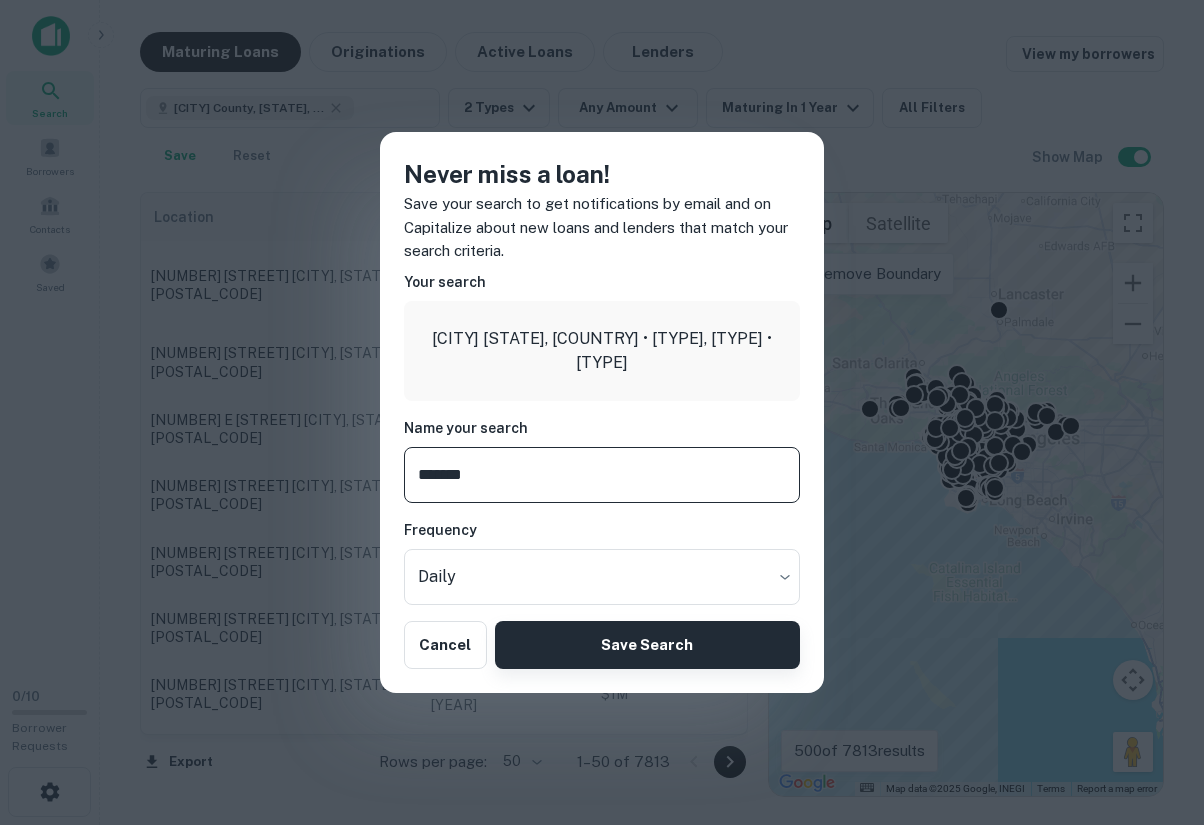type on "*******" 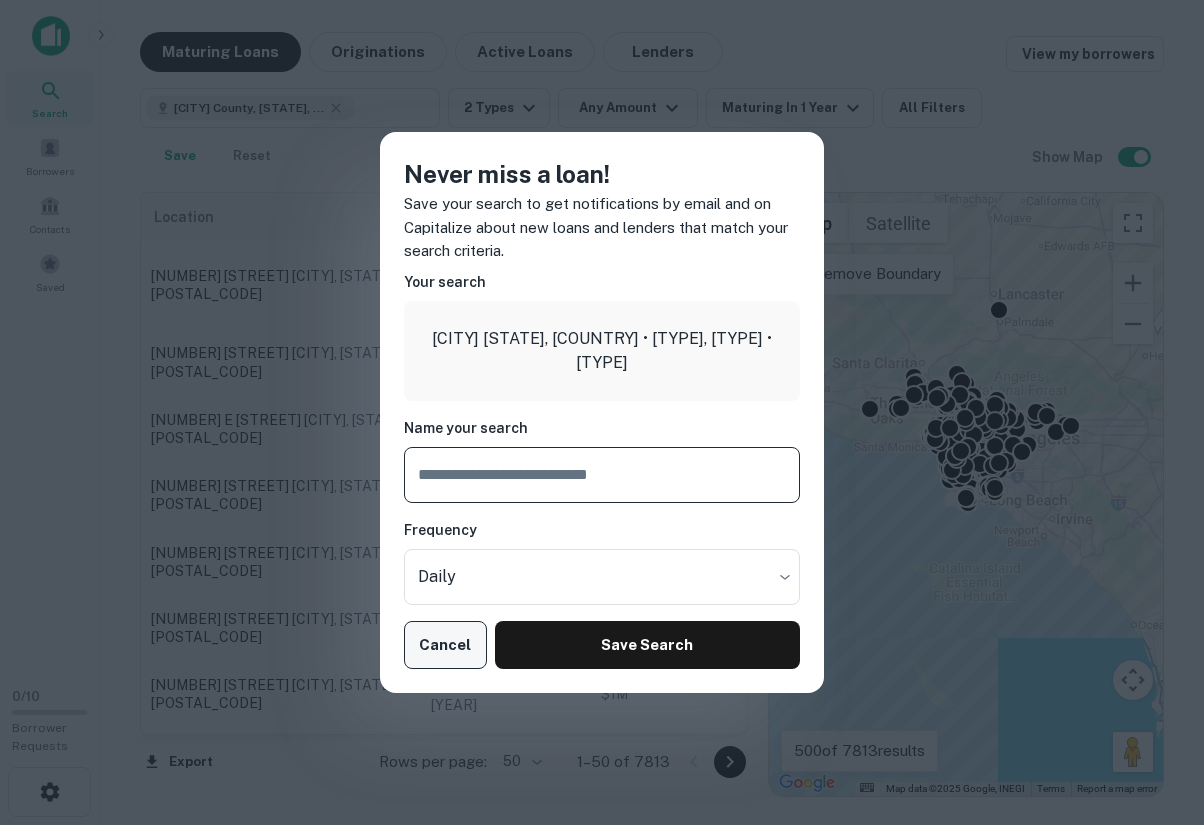 click on "Cancel" at bounding box center [445, 645] 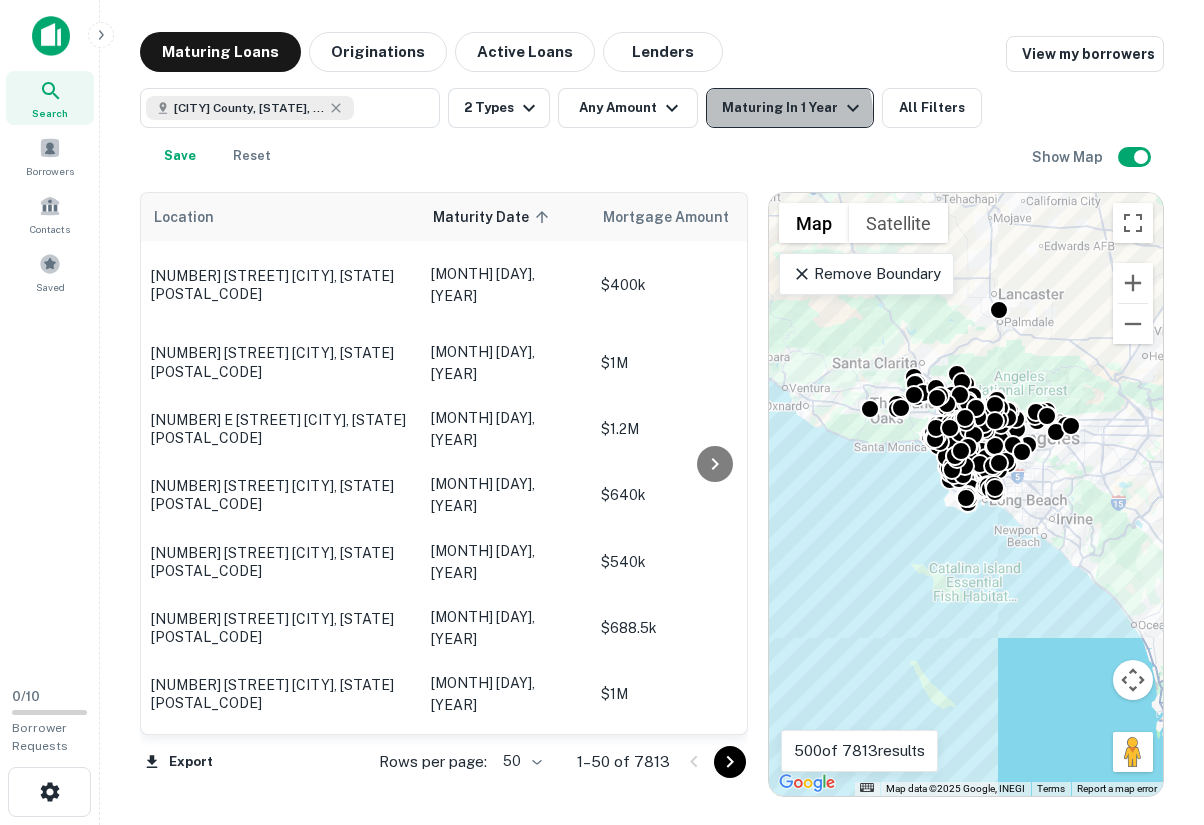 click on "Maturing In 1 Year" at bounding box center [793, 108] 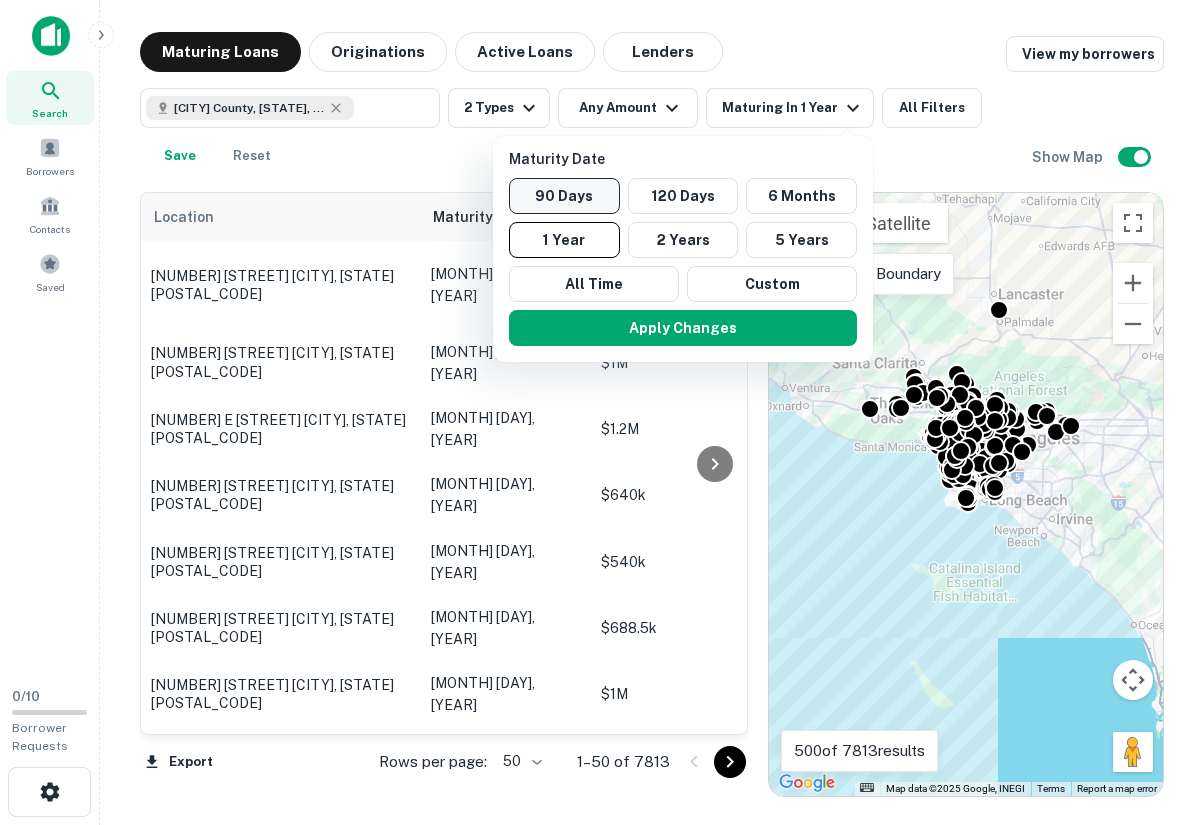 click on "90 Days" at bounding box center (564, 196) 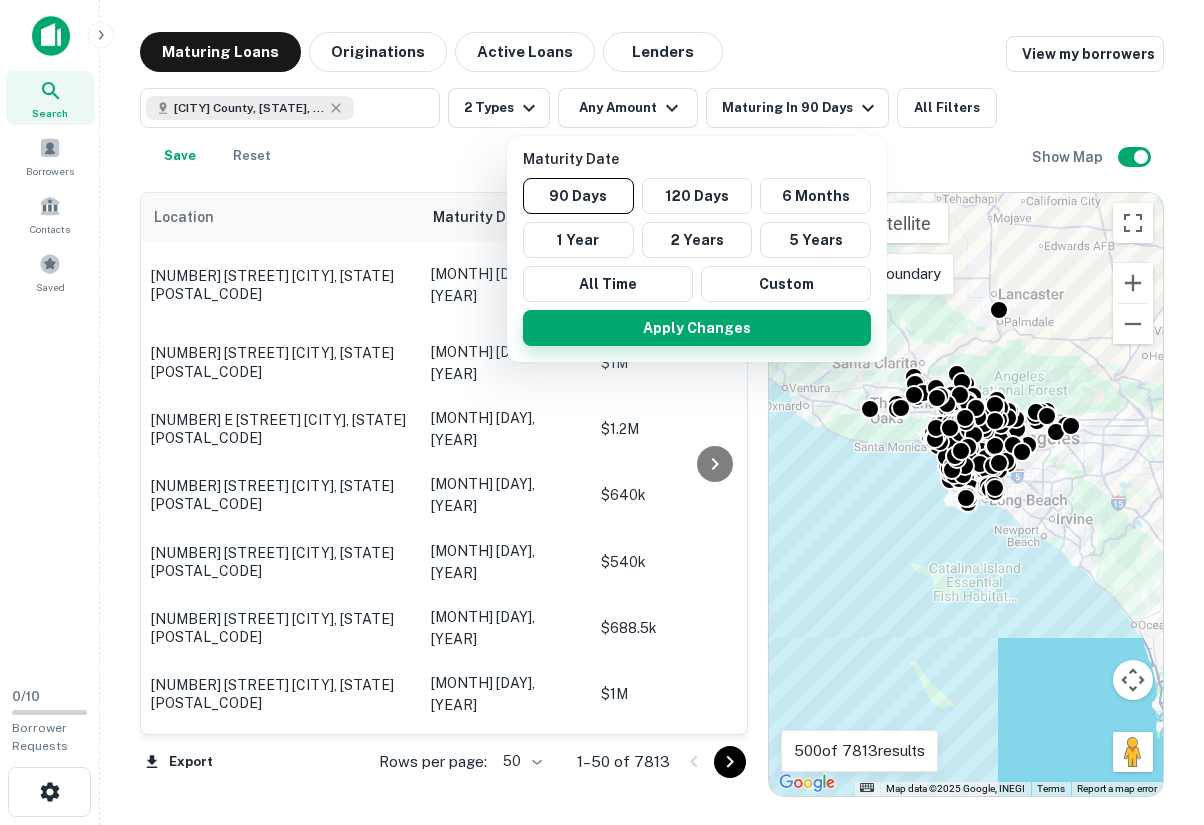 click on "Apply Changes" at bounding box center (697, 328) 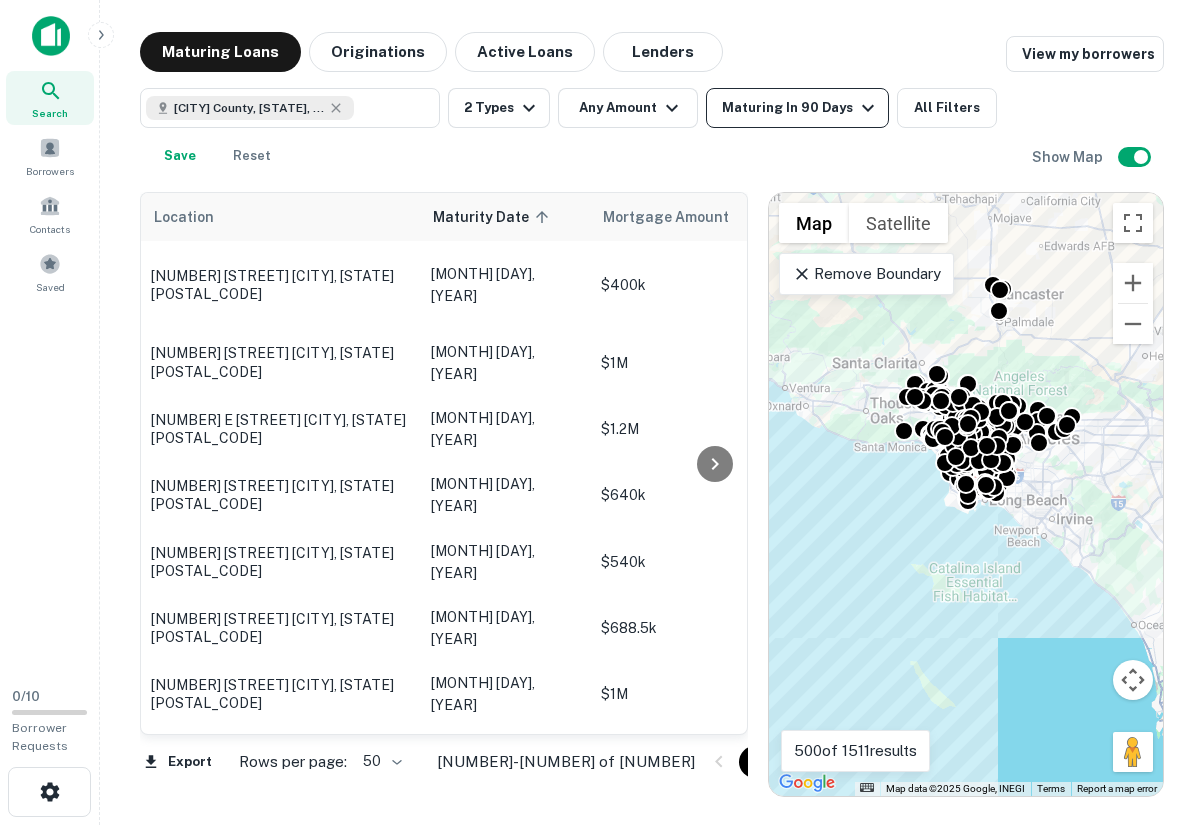 click on "Maturing In 90 Days" at bounding box center (801, 108) 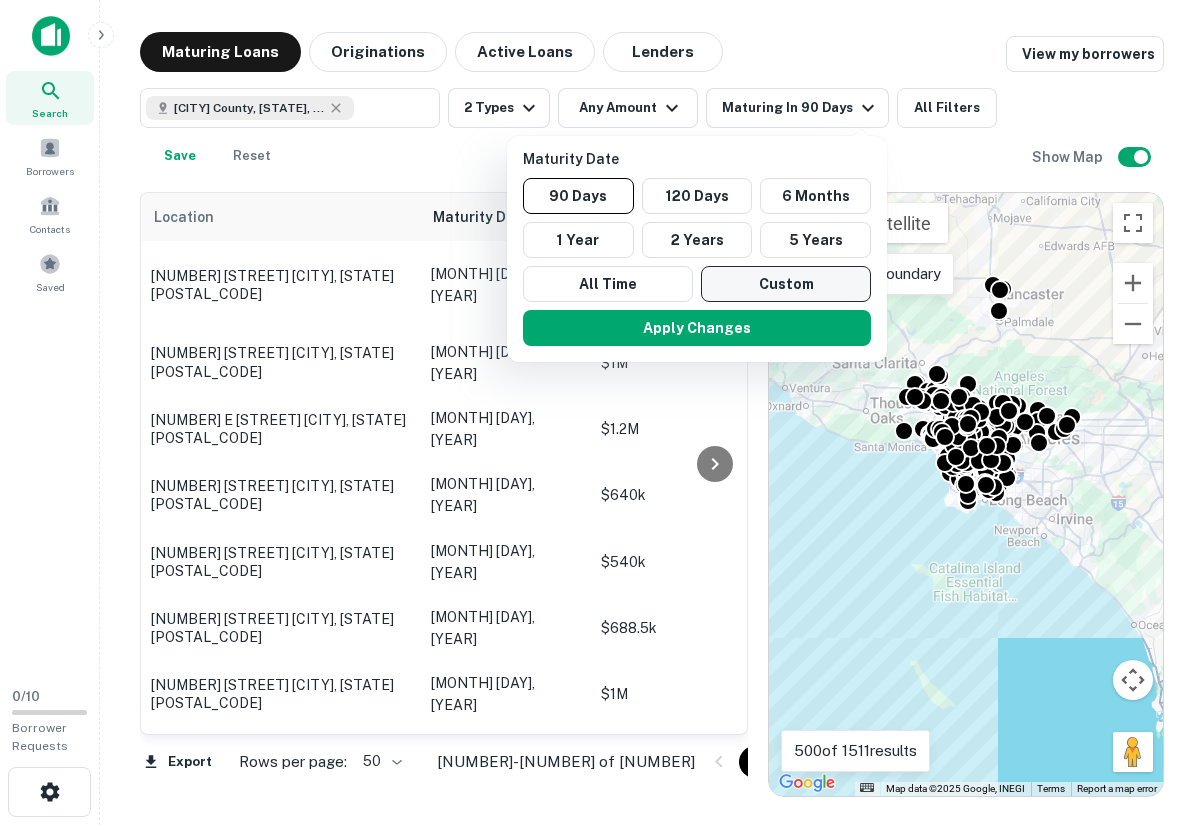 click on "Custom" at bounding box center (786, 284) 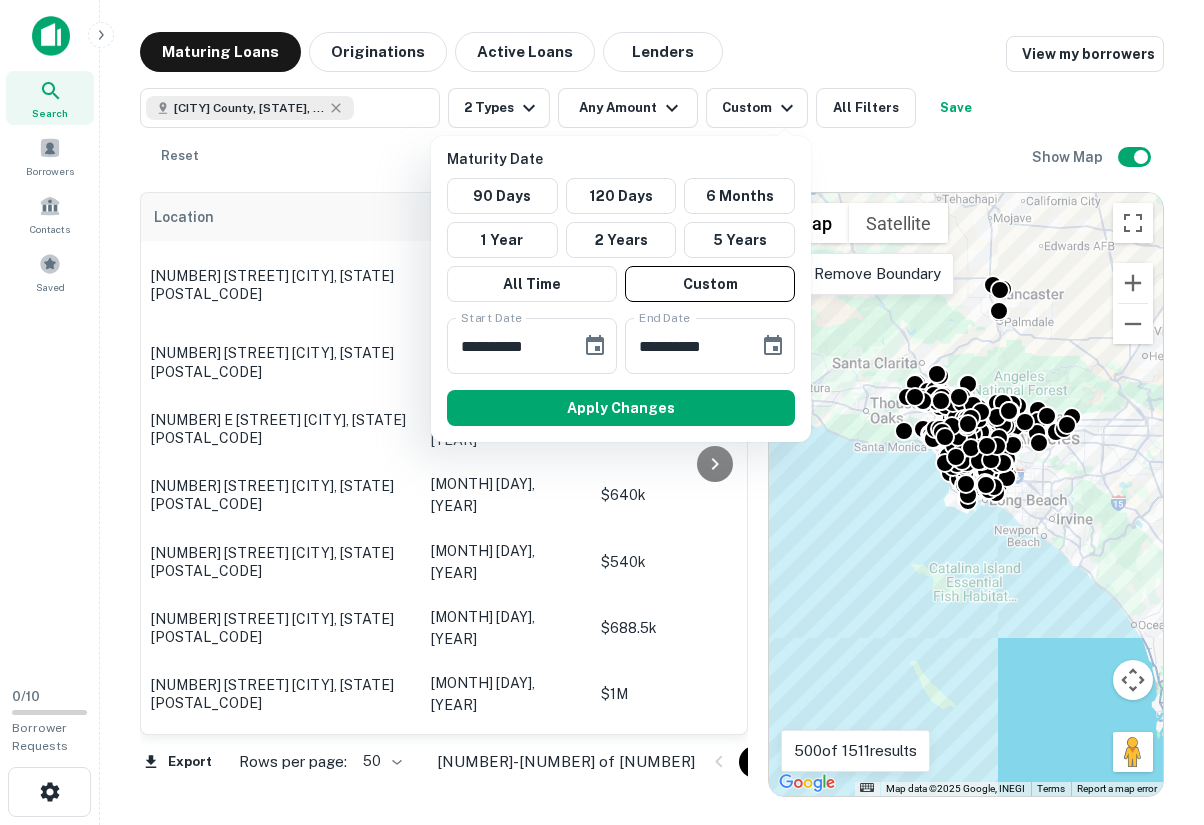 drag, startPoint x: 306, startPoint y: 162, endPoint x: 329, endPoint y: 178, distance: 28.01785 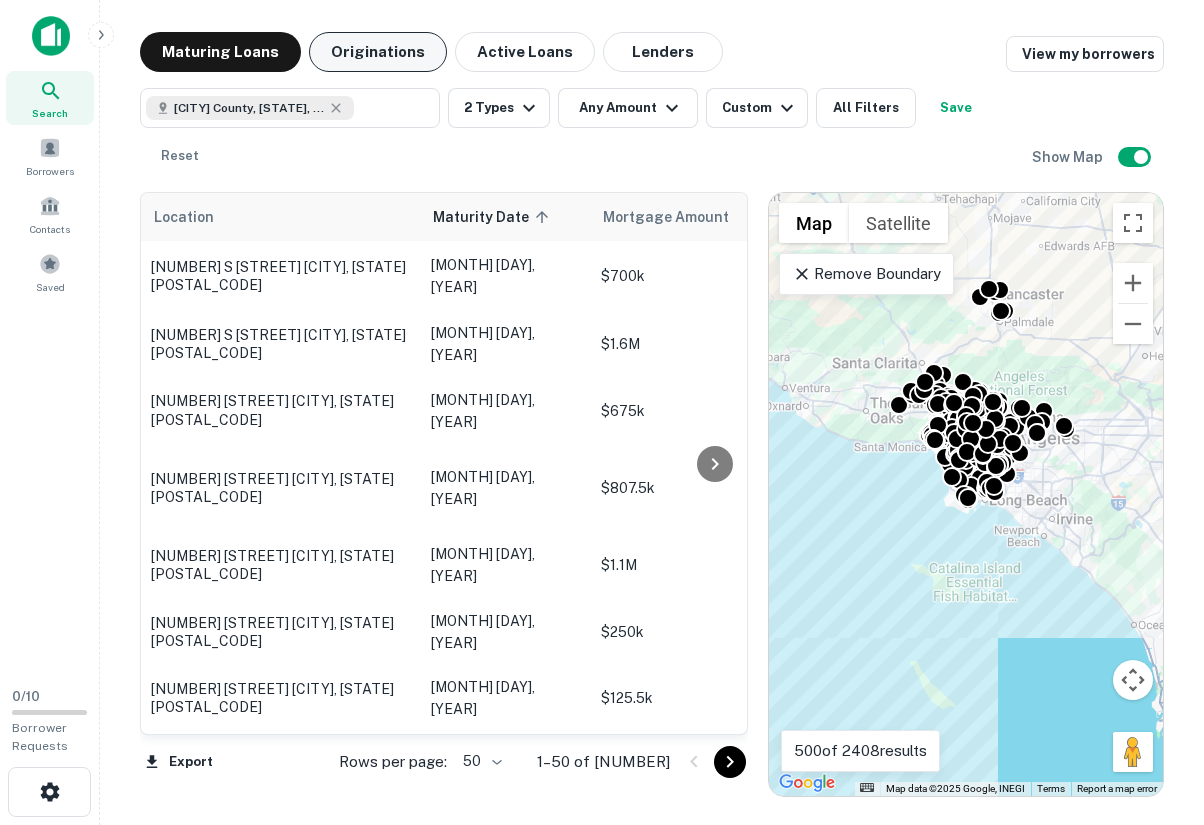 click on "Originations" at bounding box center (378, 52) 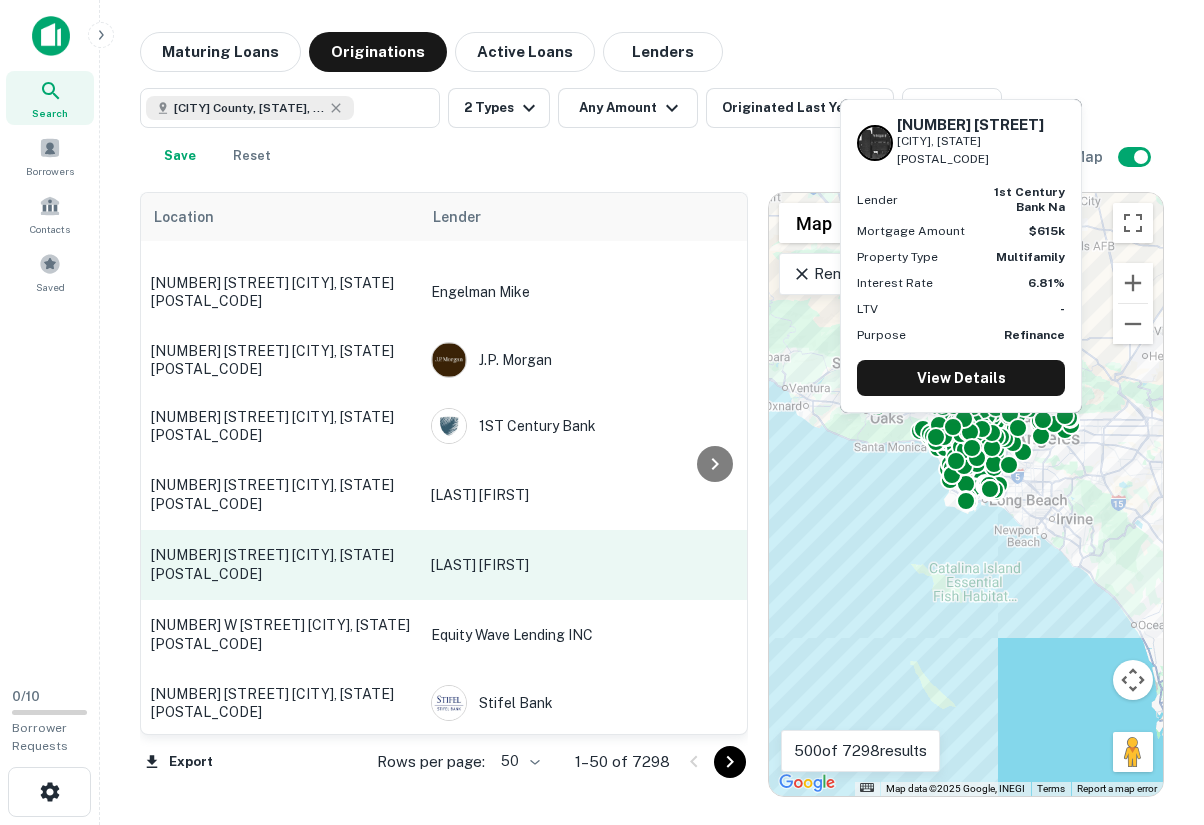scroll, scrollTop: 3071, scrollLeft: 0, axis: vertical 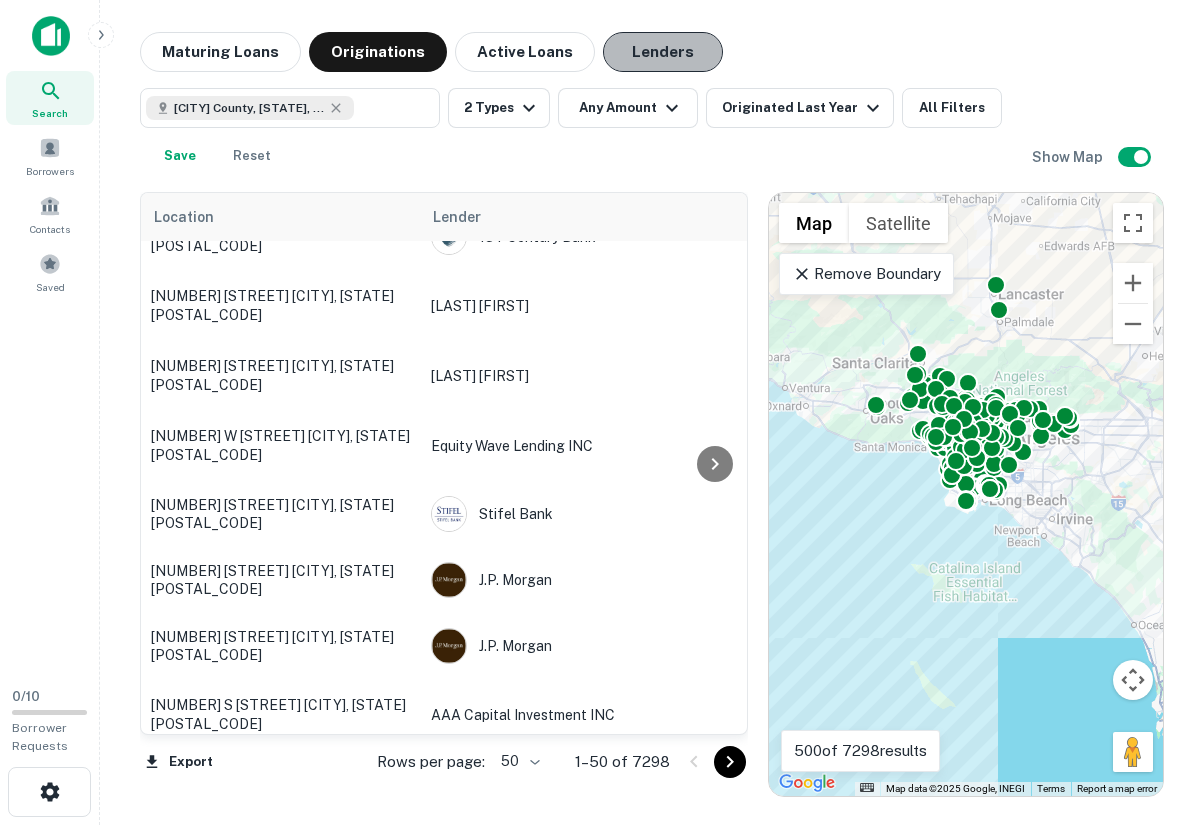 click on "Lenders" at bounding box center (663, 52) 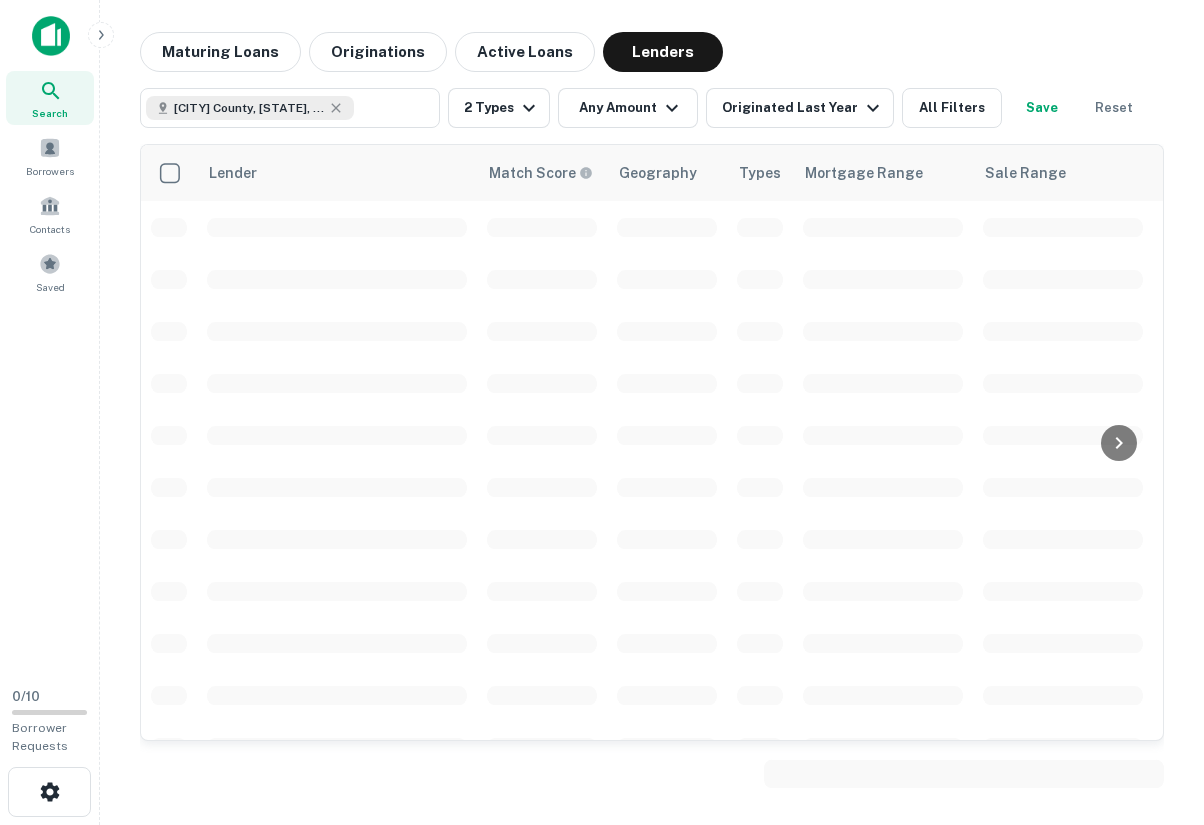 click on "Maturing Loans Originations Active Loans Lenders [CITY] County, [STATE], USA 2 Types Any Amount Originated Last Year All Filters Save Reset Lender Match Score Geography Types Mortgage Range Sale Range" at bounding box center [652, 412] 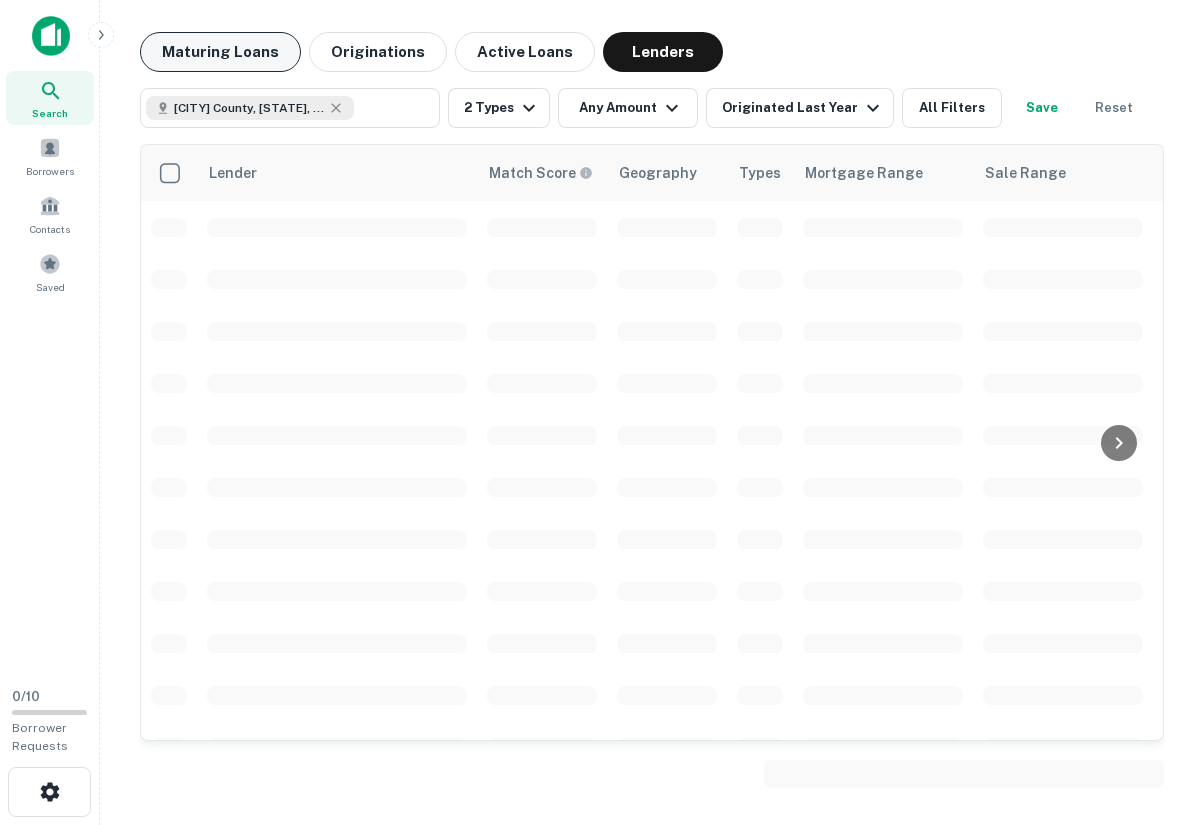 click on "Maturing Loans" at bounding box center (220, 52) 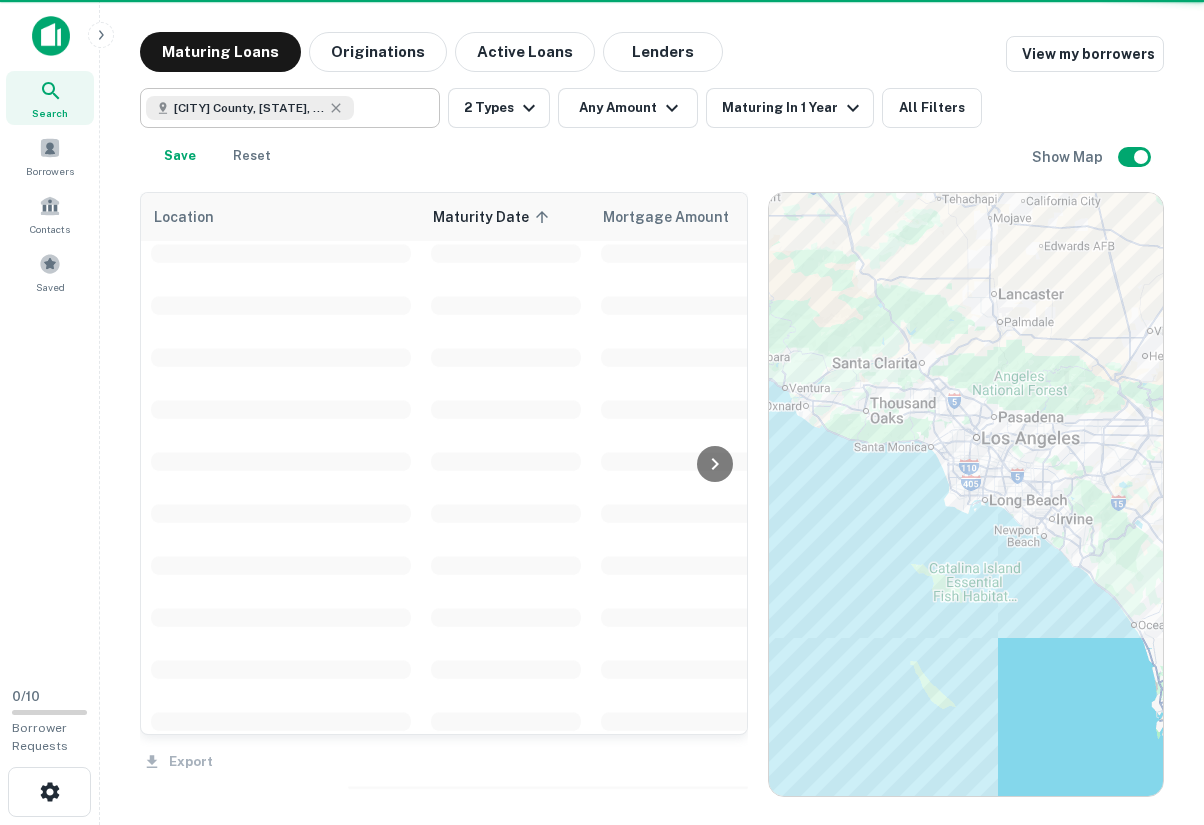 scroll, scrollTop: 2919, scrollLeft: 0, axis: vertical 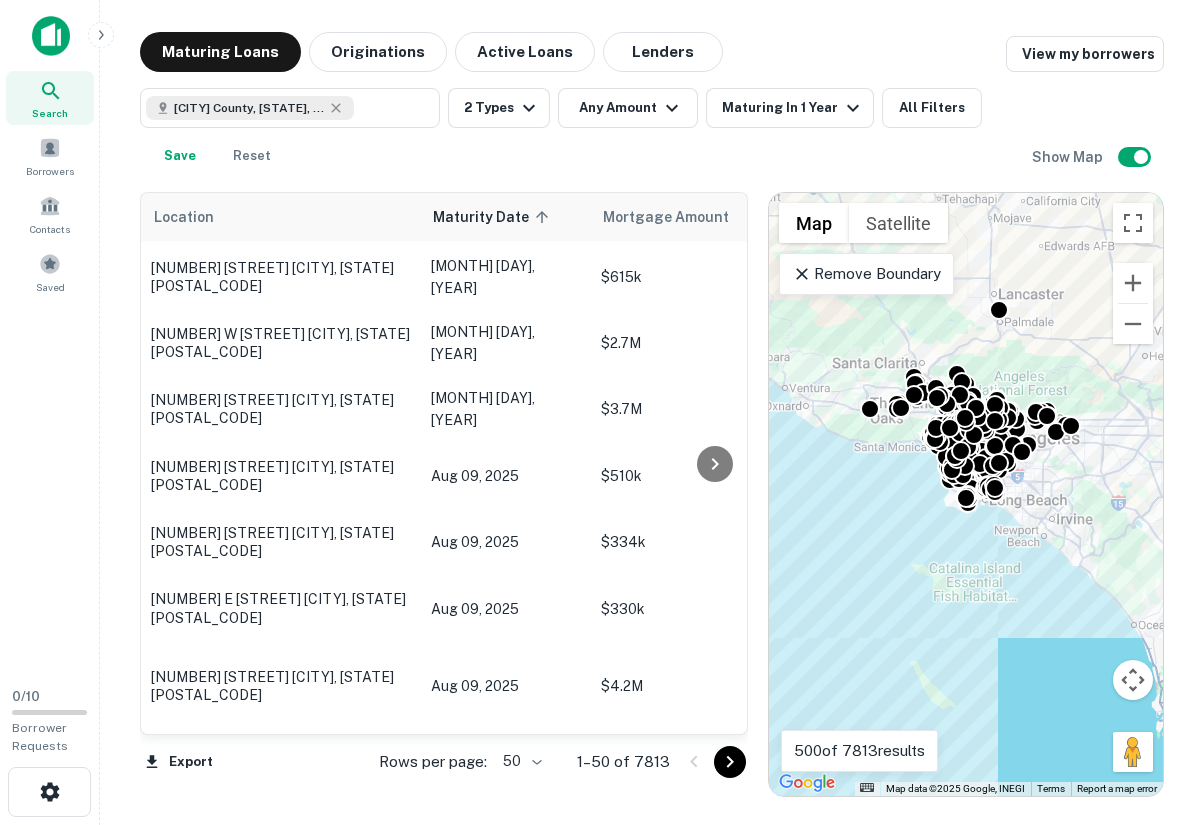 click at bounding box center (715, 463) 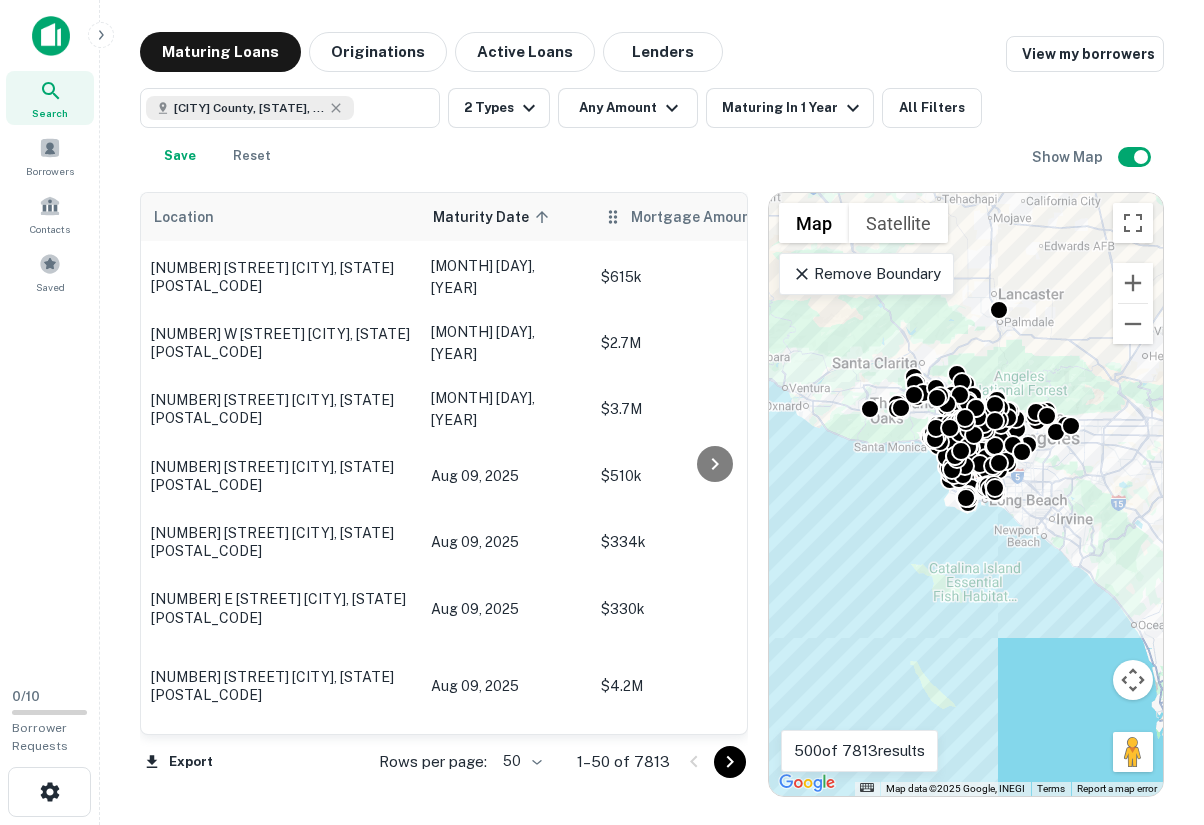 click on "Mortgage Amount" at bounding box center (707, 217) 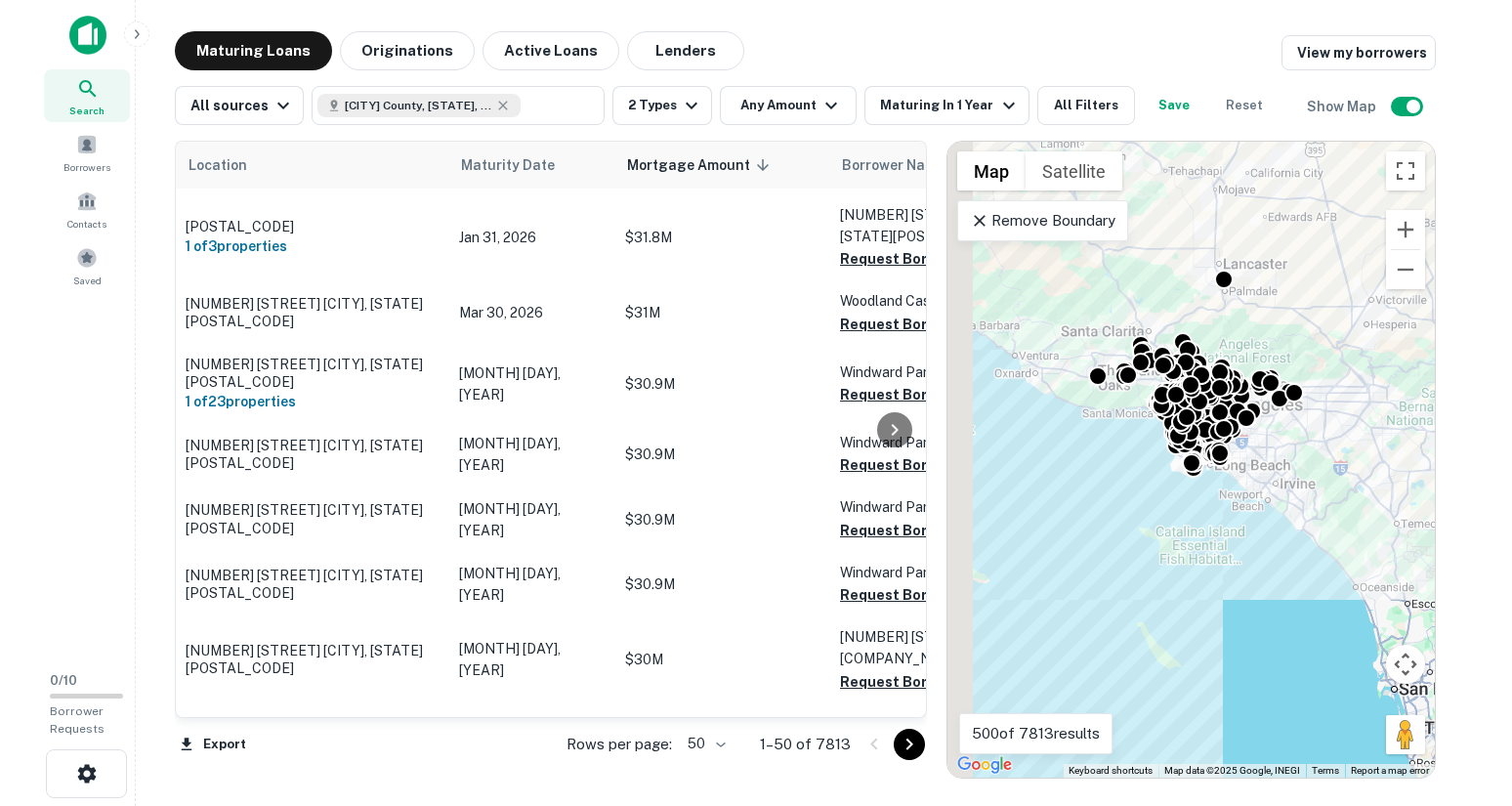 scroll, scrollTop: 2976, scrollLeft: 0, axis: vertical 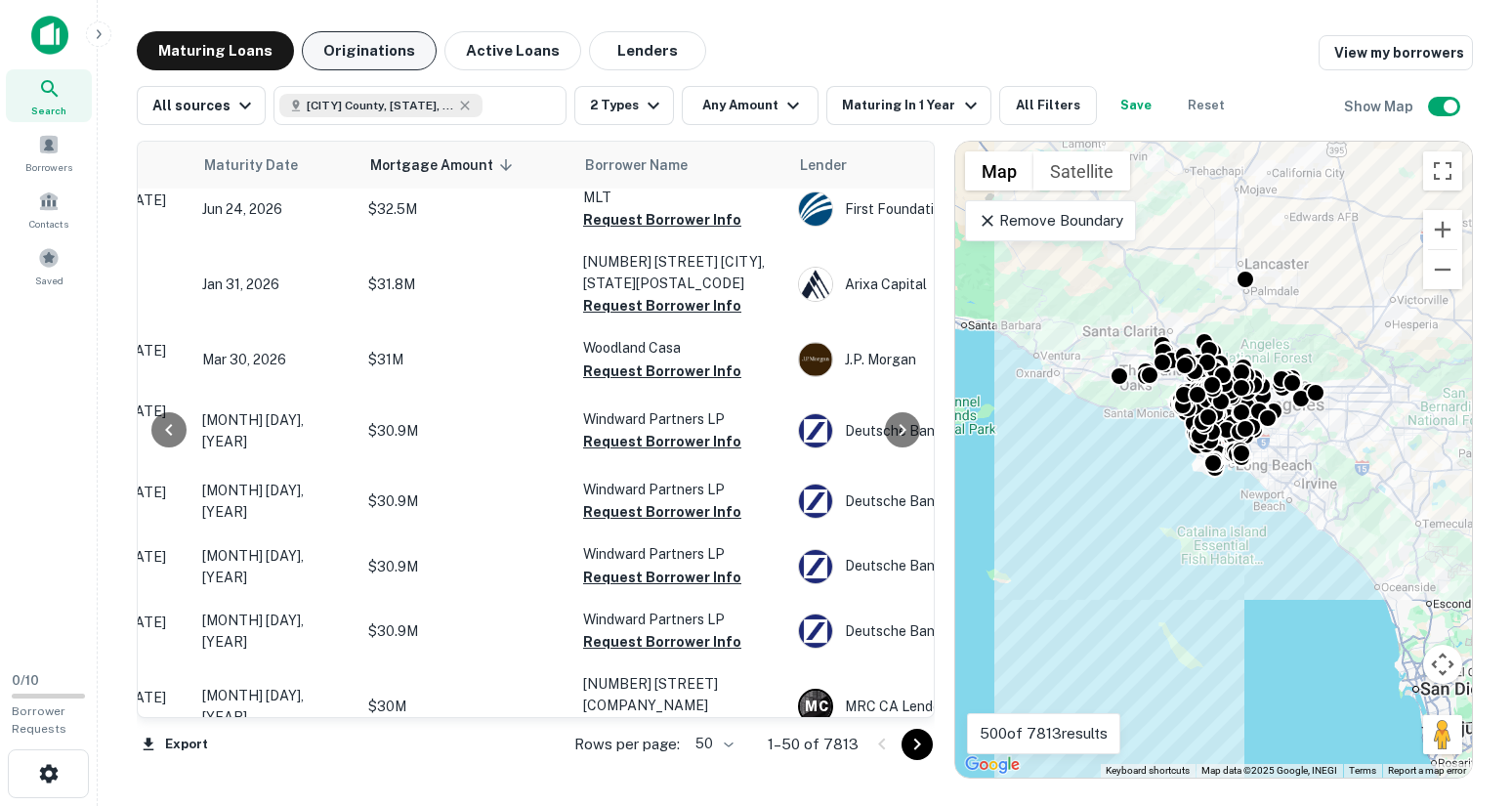 click on "Originations" at bounding box center (369, 51) 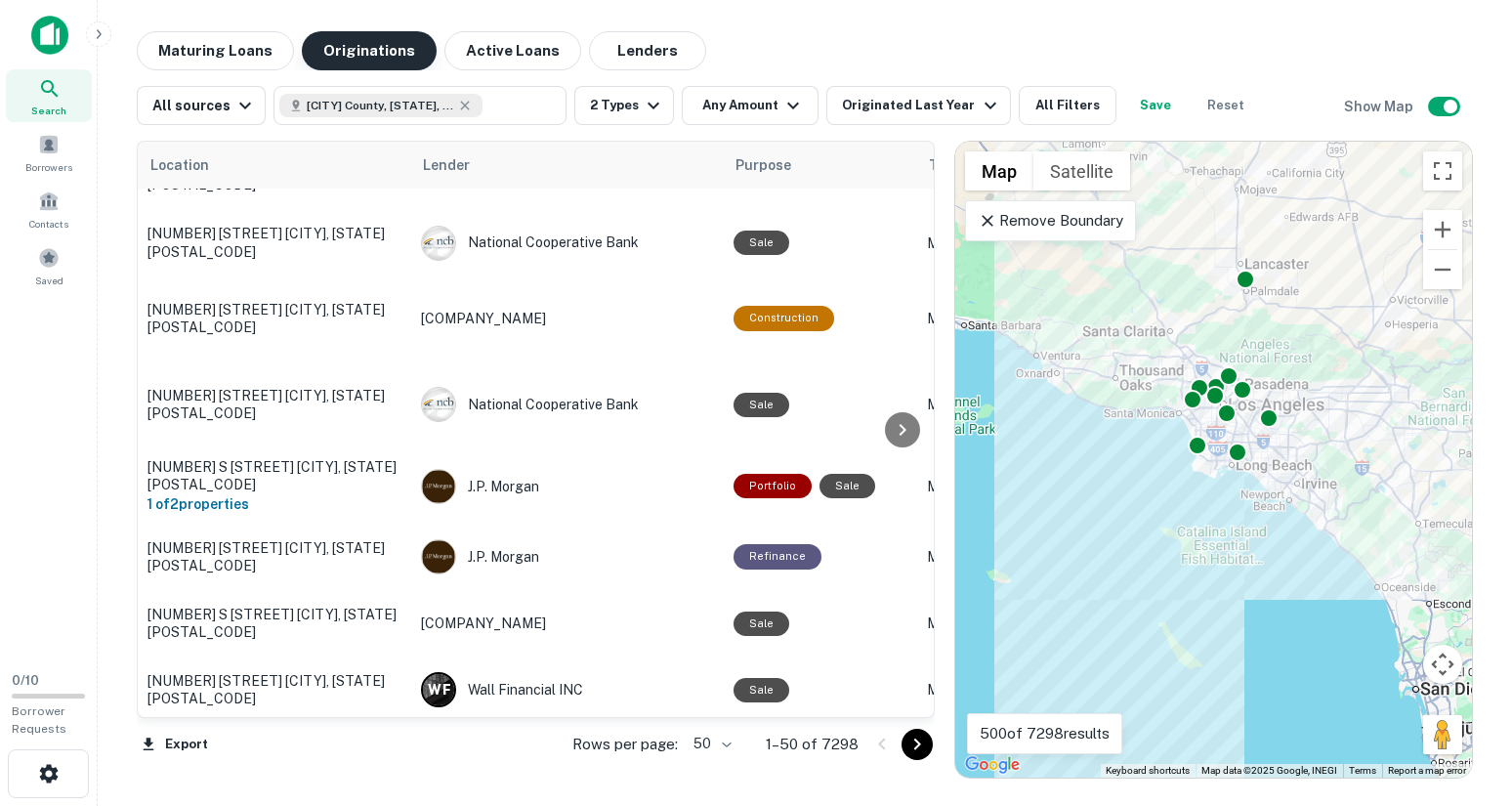 scroll, scrollTop: 2957, scrollLeft: 0, axis: vertical 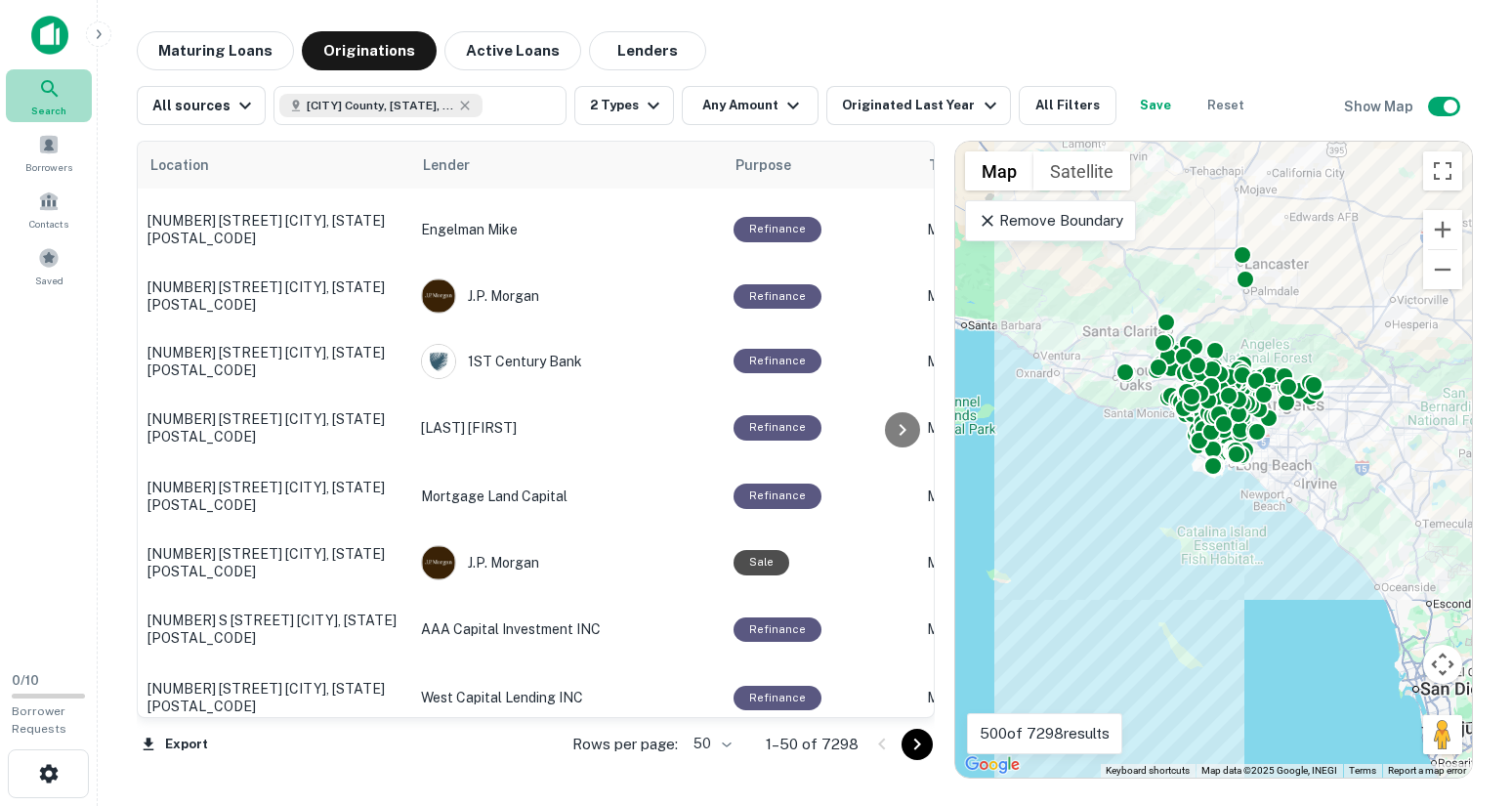 click on "Search" at bounding box center (49, 110) 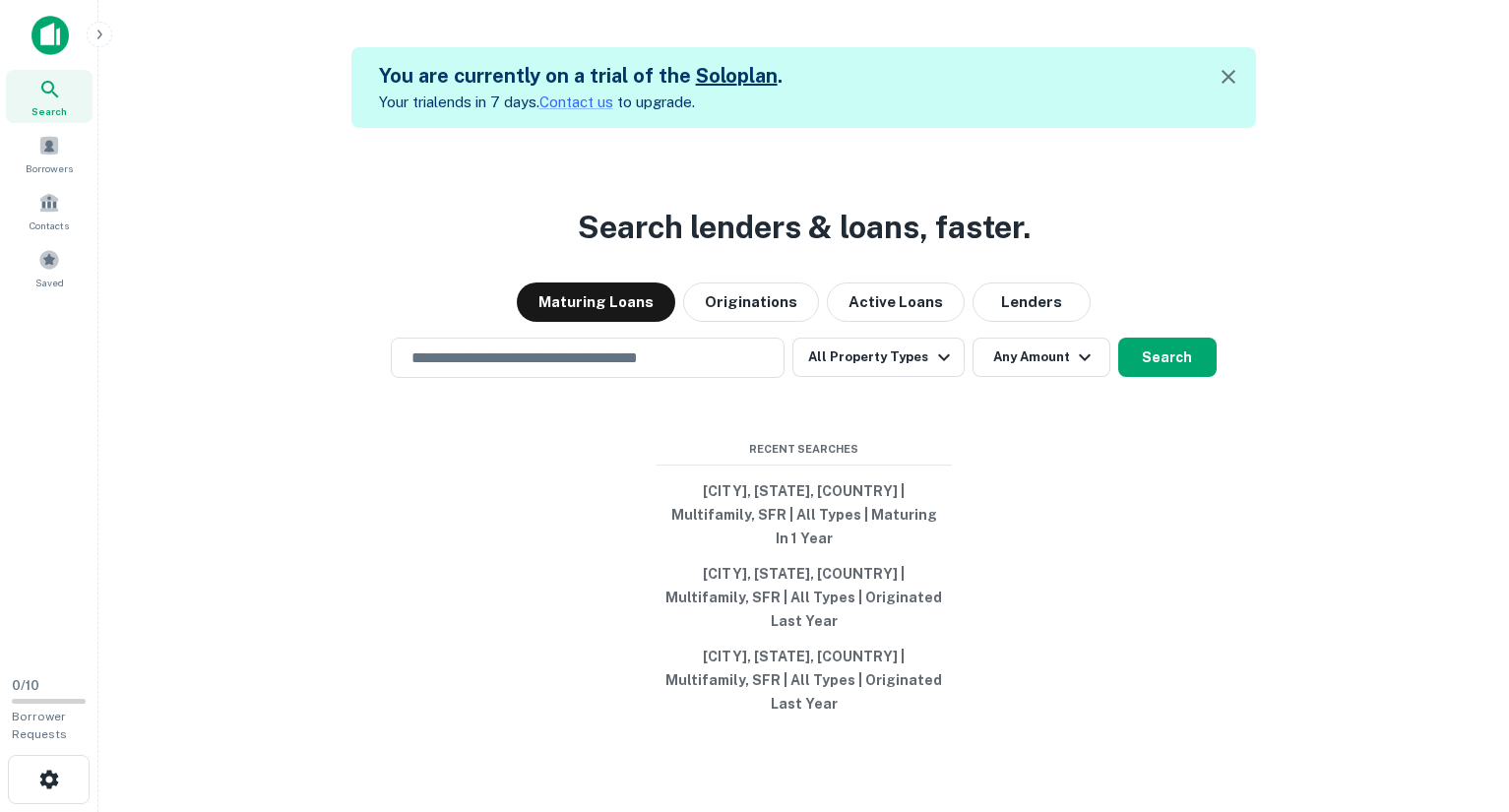 scroll, scrollTop: 0, scrollLeft: 0, axis: both 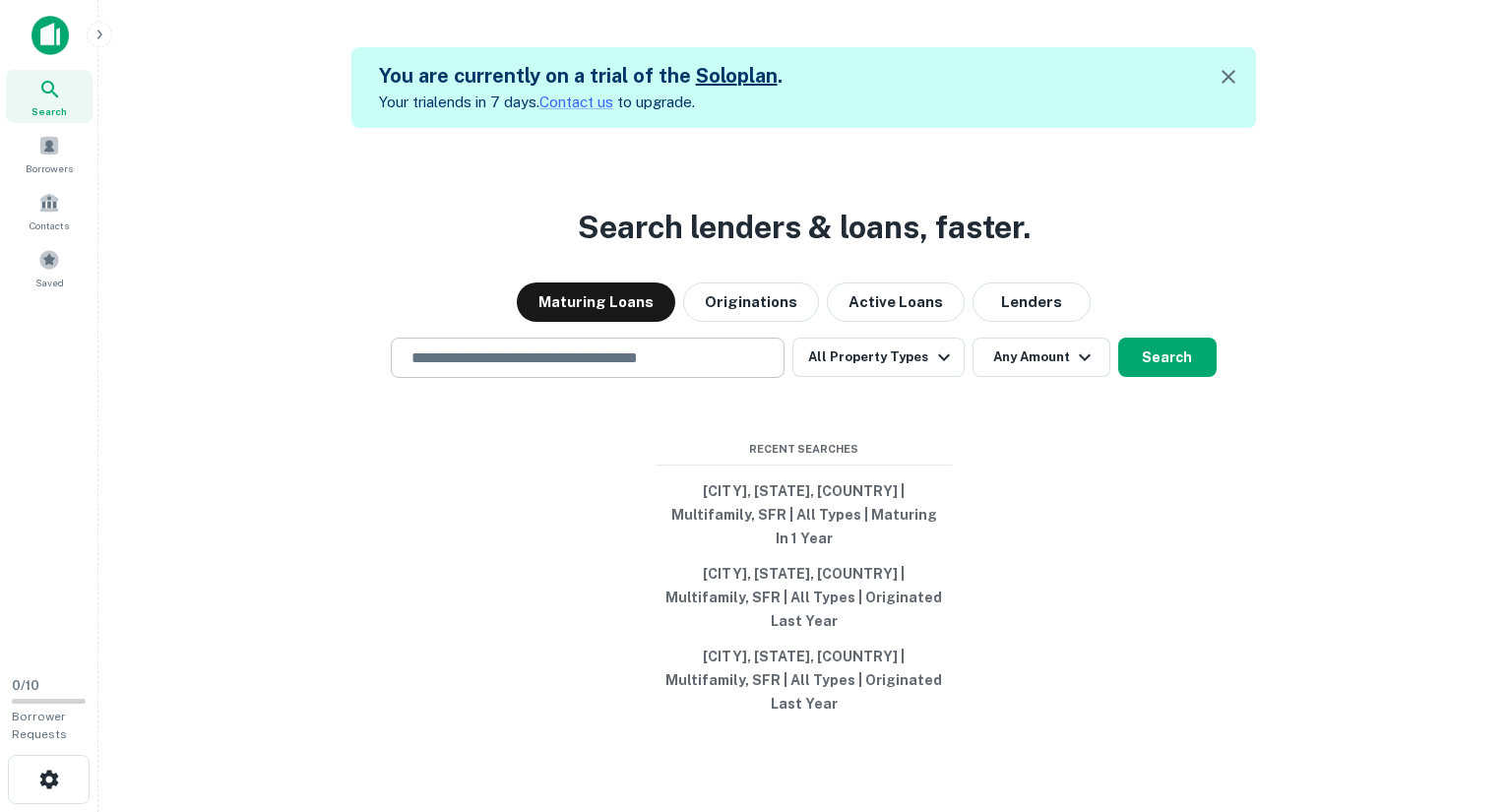 click at bounding box center [588, 357] 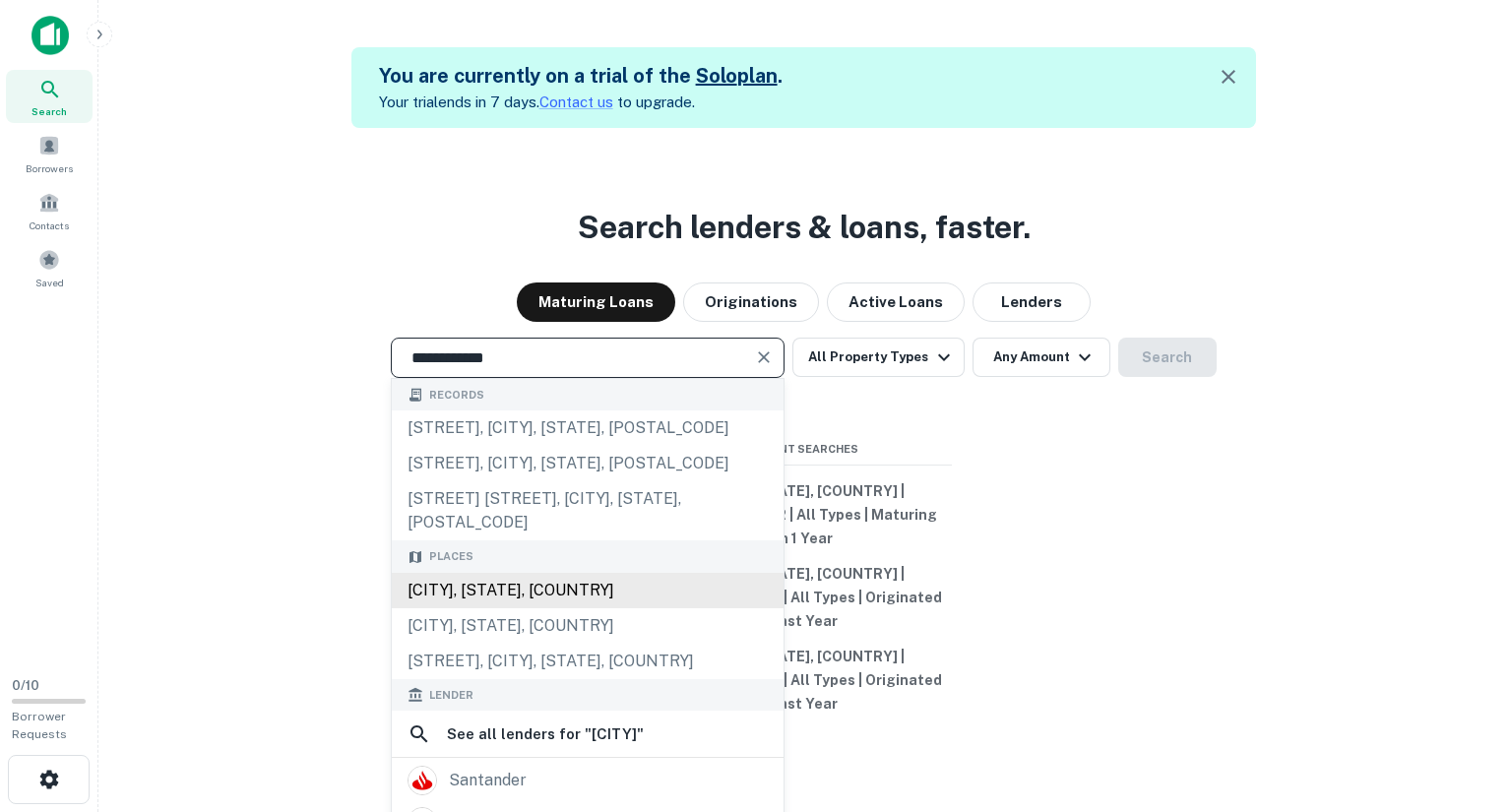 click on "[CITY], [STATE], [COUNTRY]" at bounding box center (588, 591) 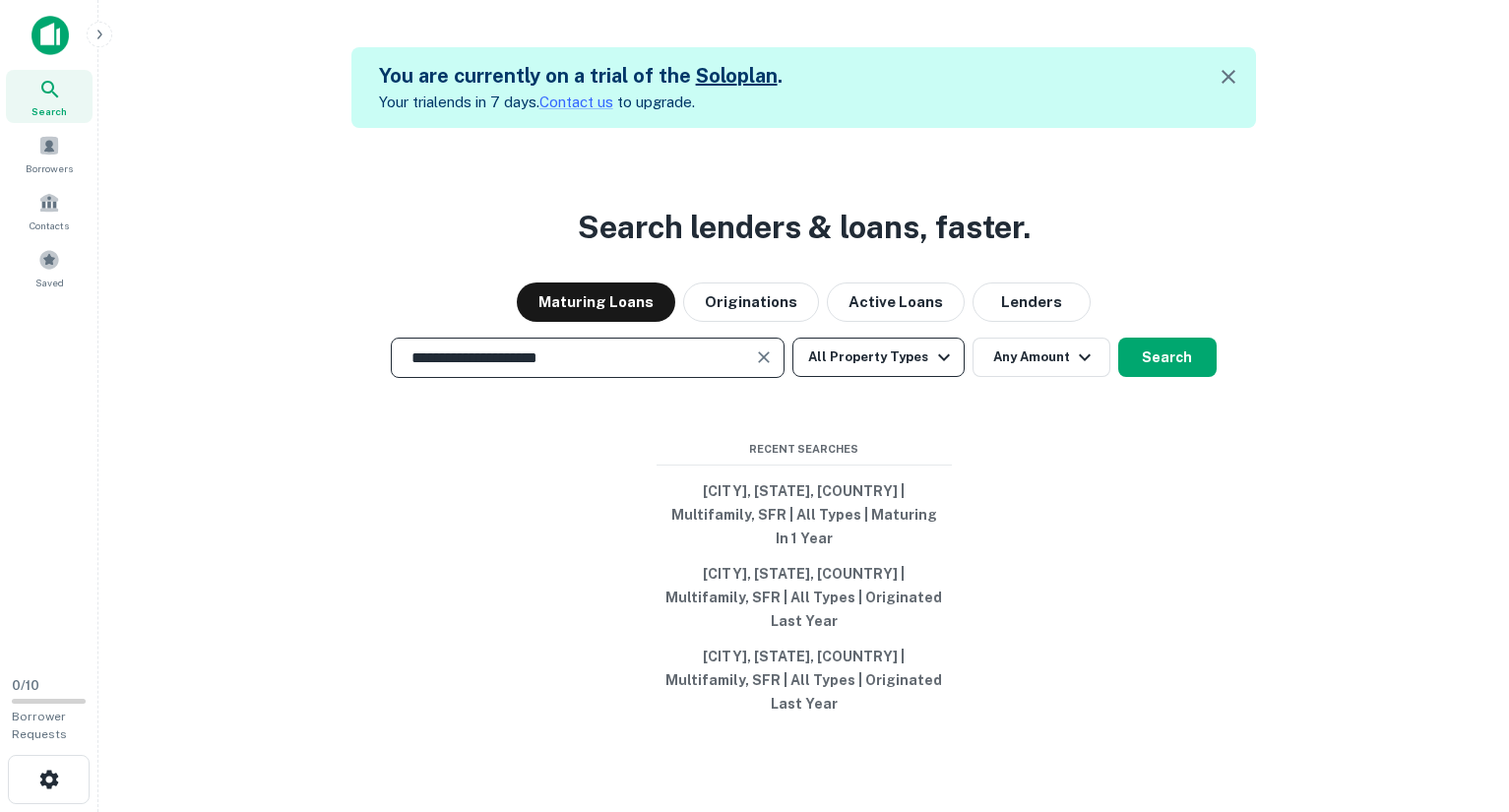 type on "**********" 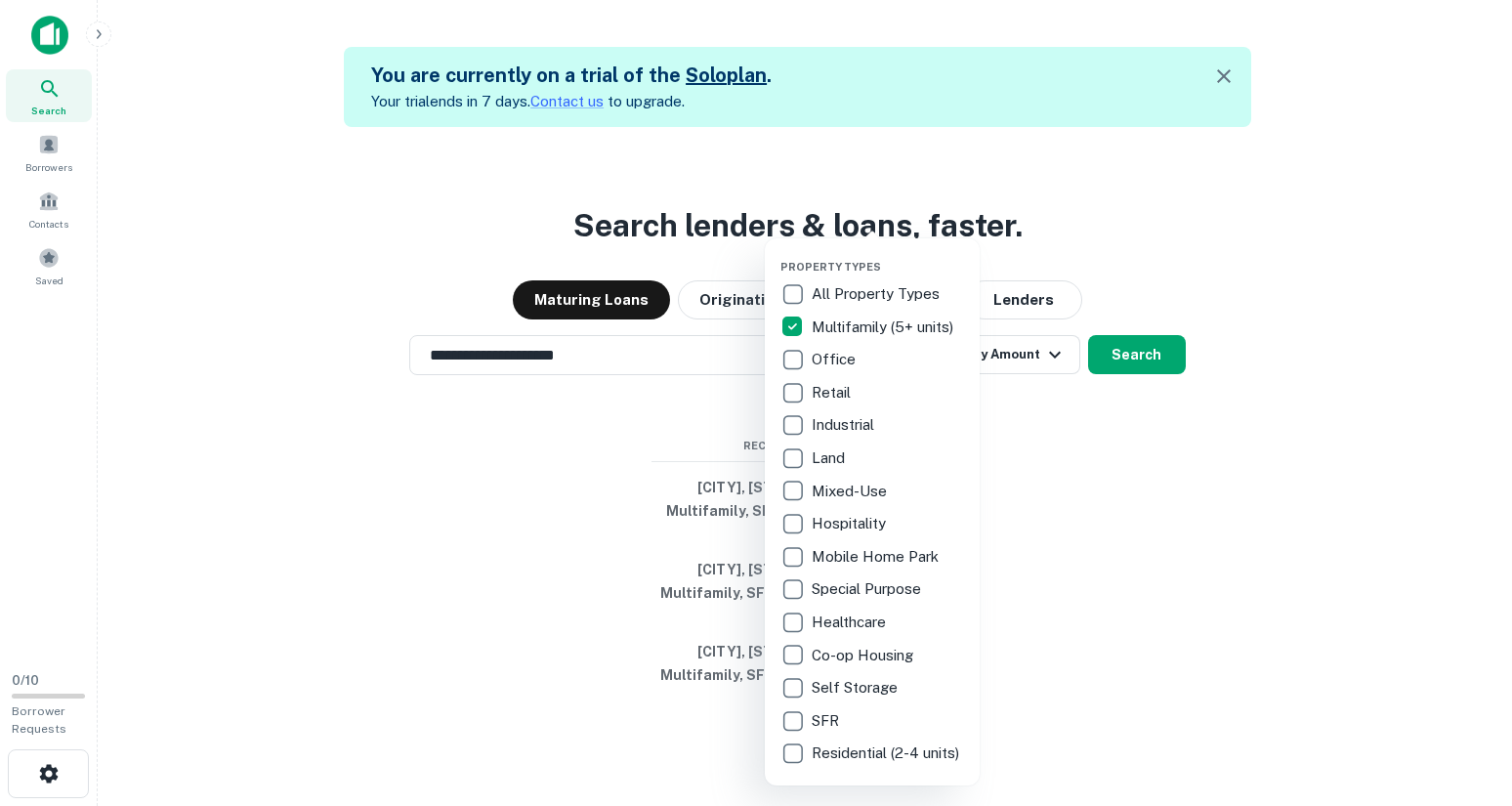 click at bounding box center [756, 403] 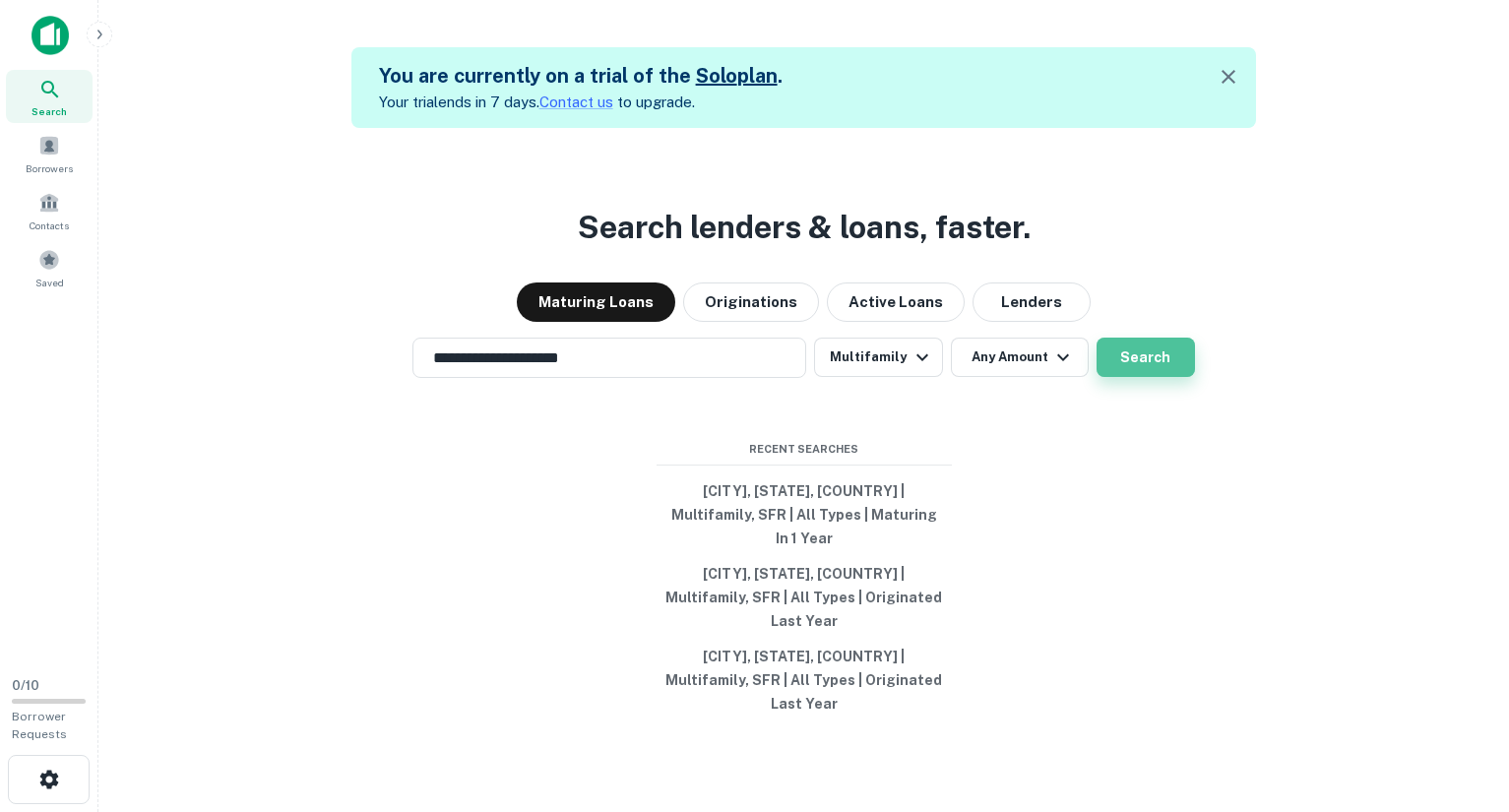 click on "Search" at bounding box center [1146, 357] 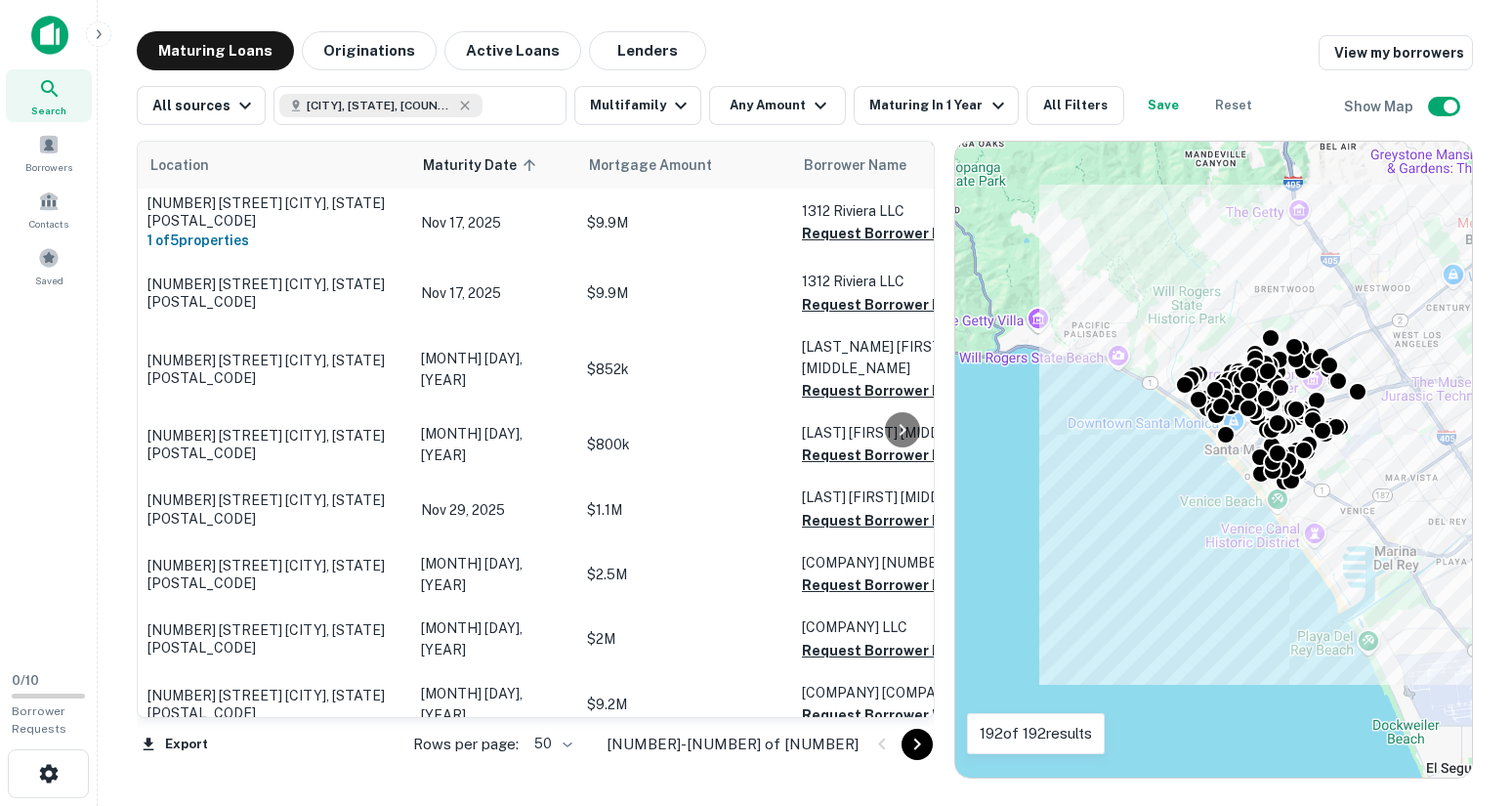 scroll, scrollTop: 2911, scrollLeft: 0, axis: vertical 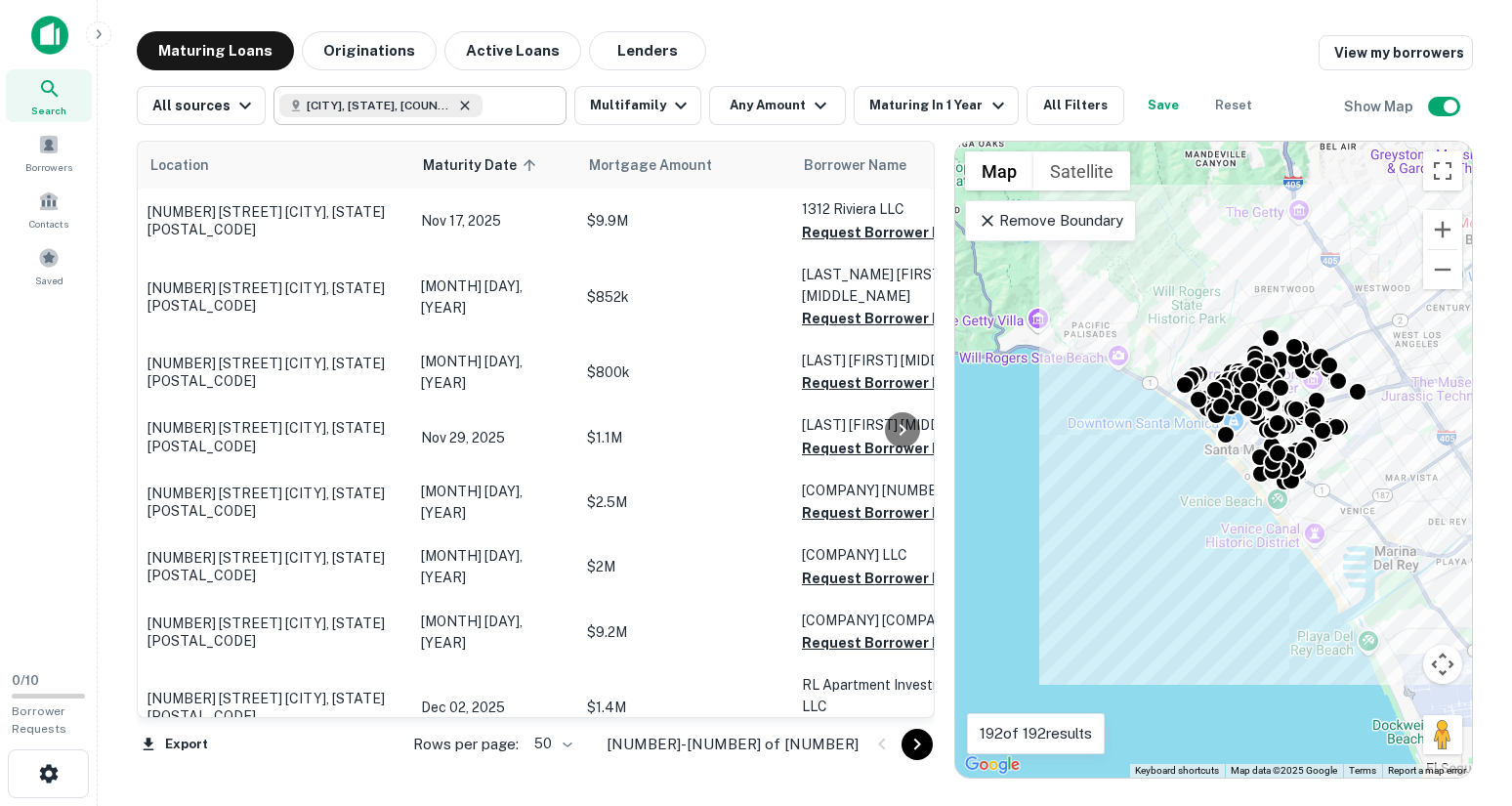 click 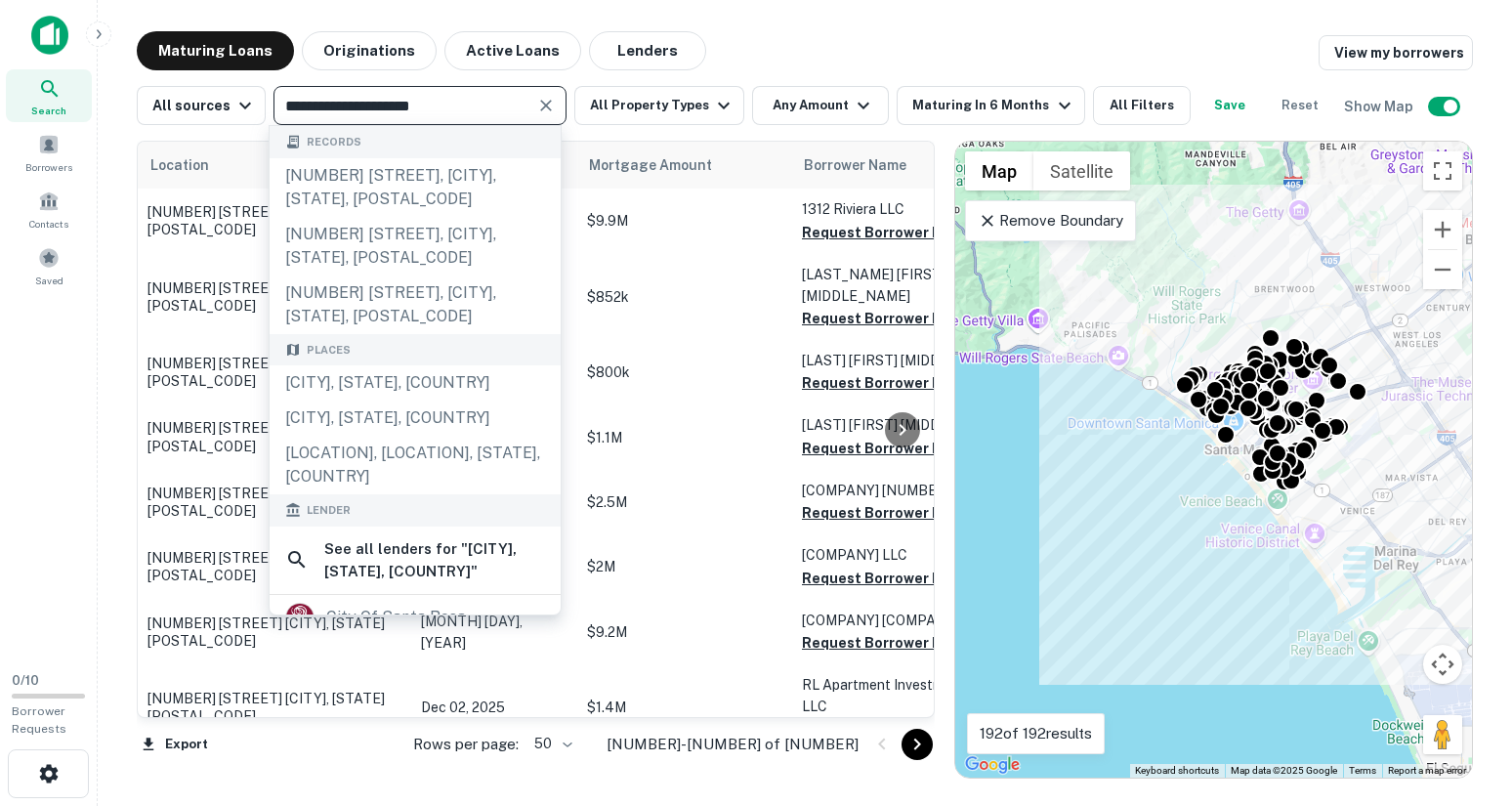 click on "**********" at bounding box center (403, 106) 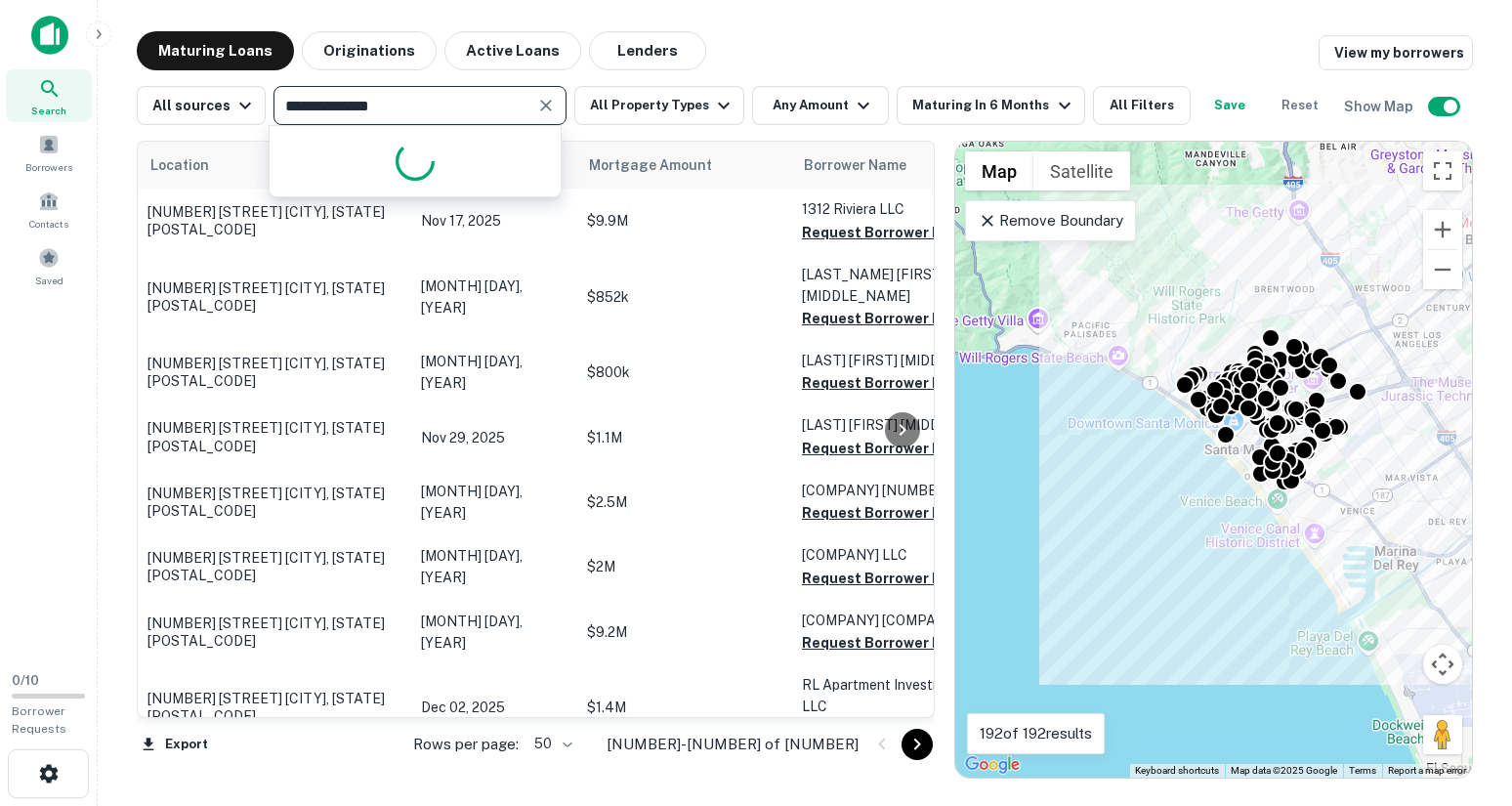 type on "**********" 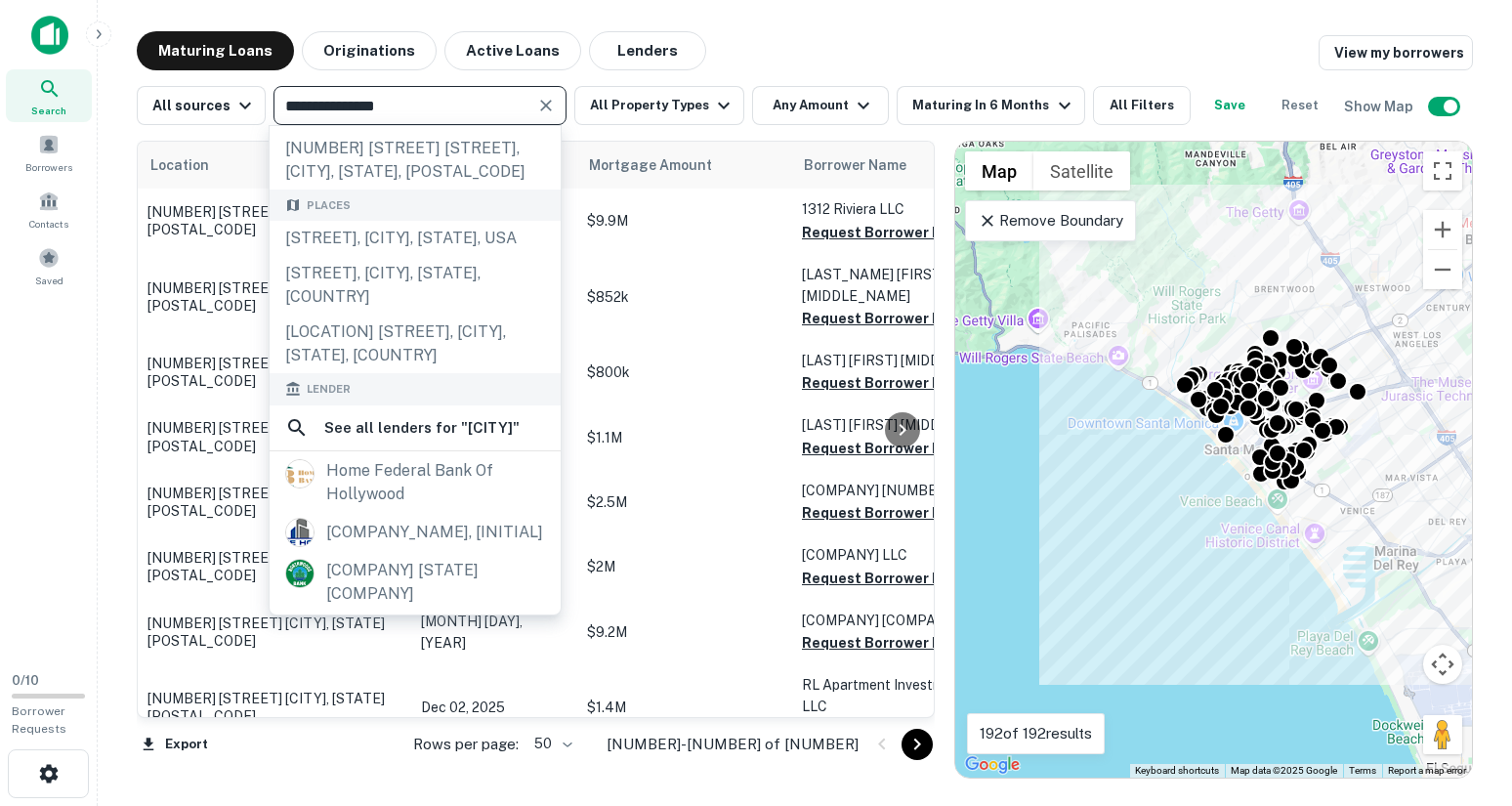 scroll, scrollTop: 0, scrollLeft: 0, axis: both 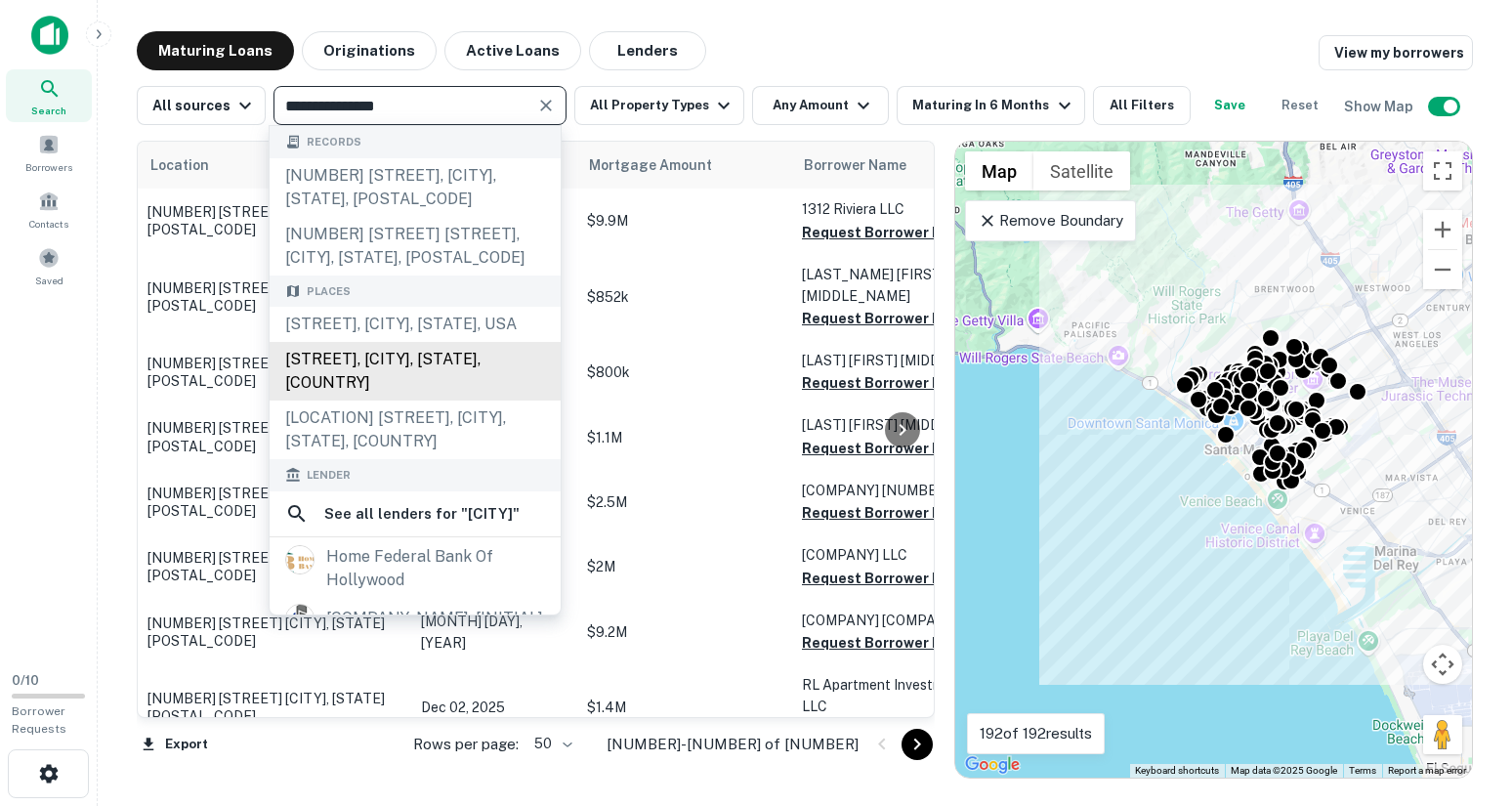click on "North Hollywood Way, Burbank, CA, USA" at bounding box center [415, 371] 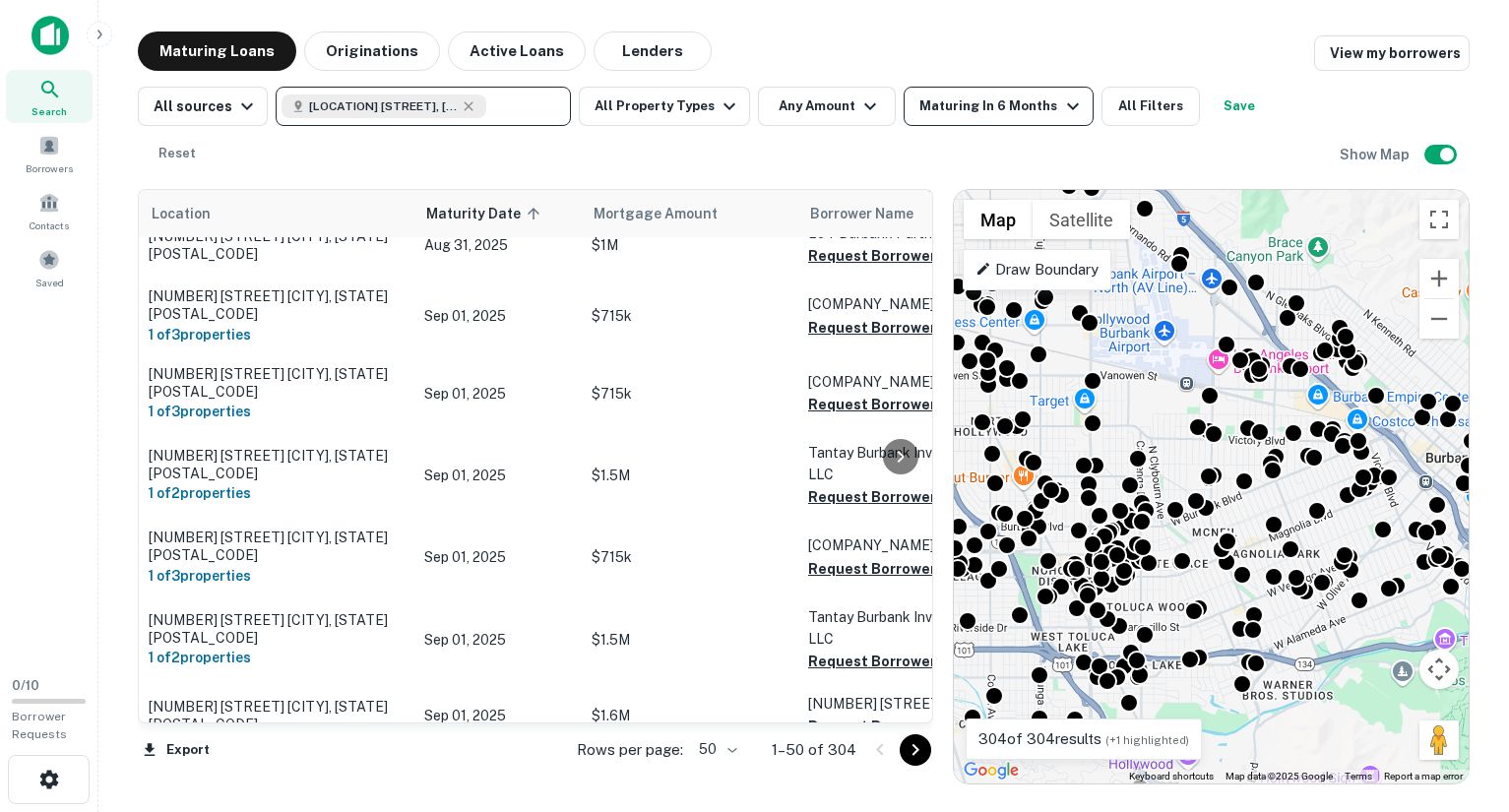 click on "Maturing In 6 Months" at bounding box center [1001, 106] 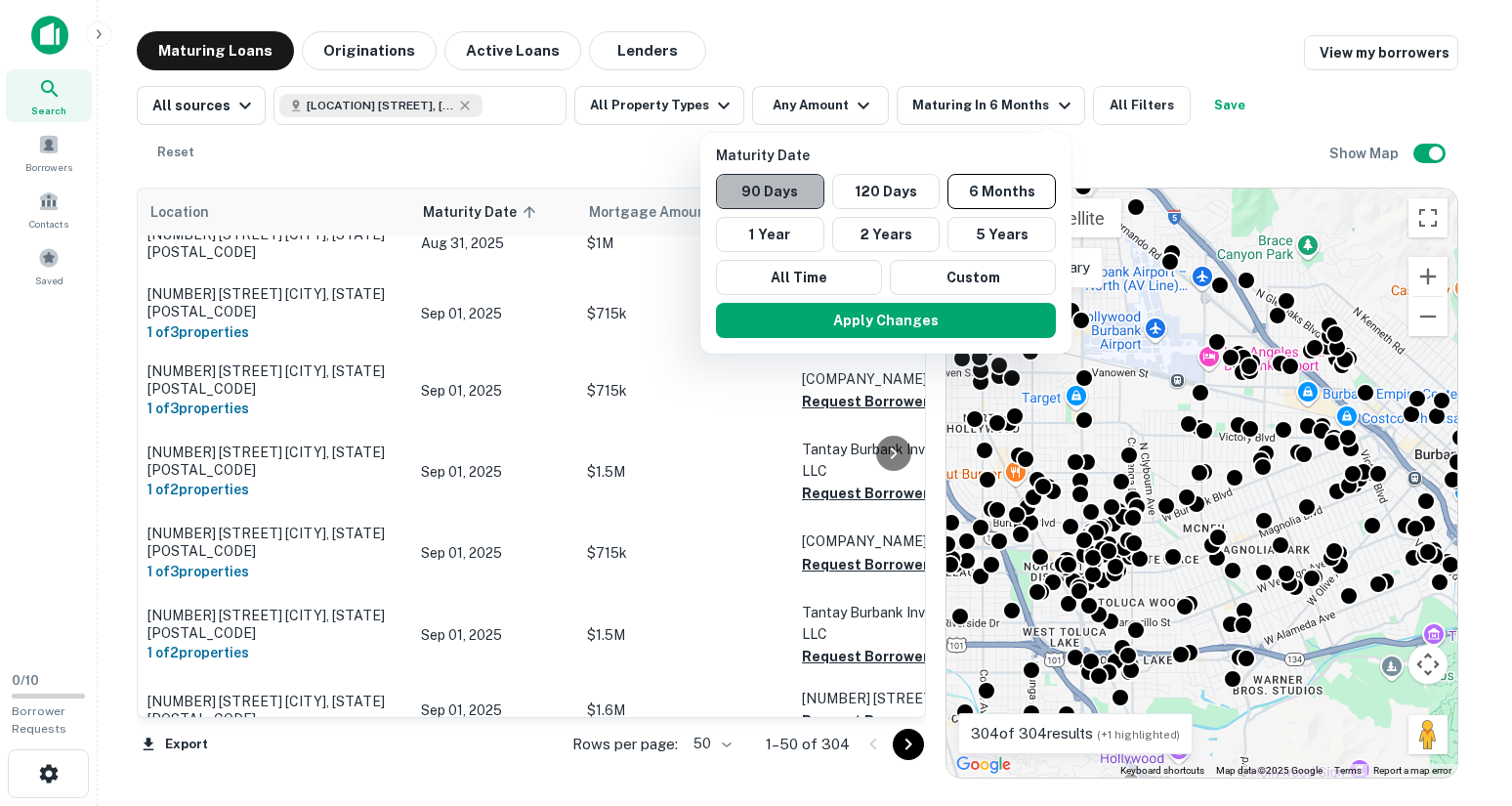 click on "90 Days" at bounding box center (770, 191) 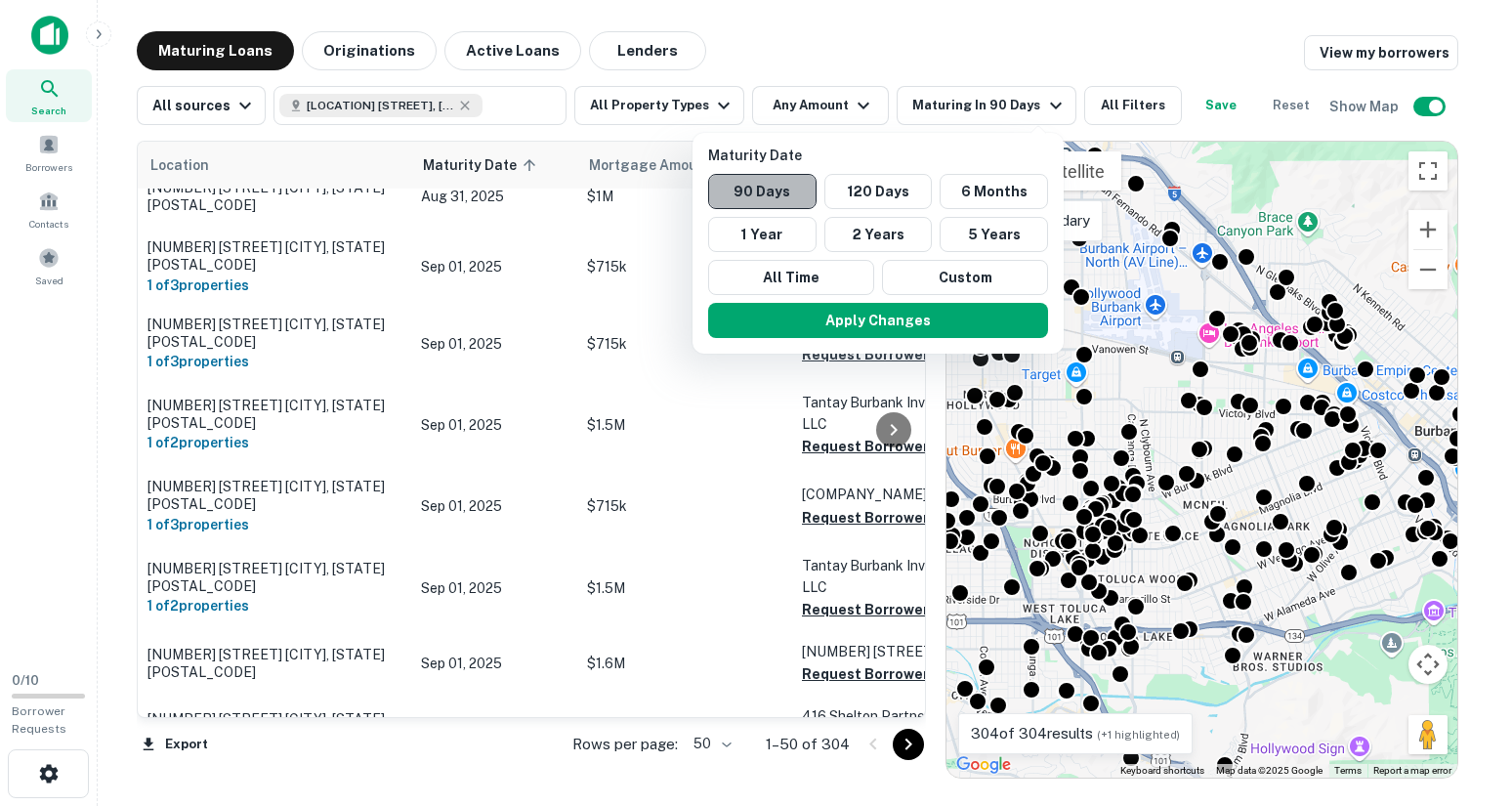 click on "90 Days" at bounding box center (762, 191) 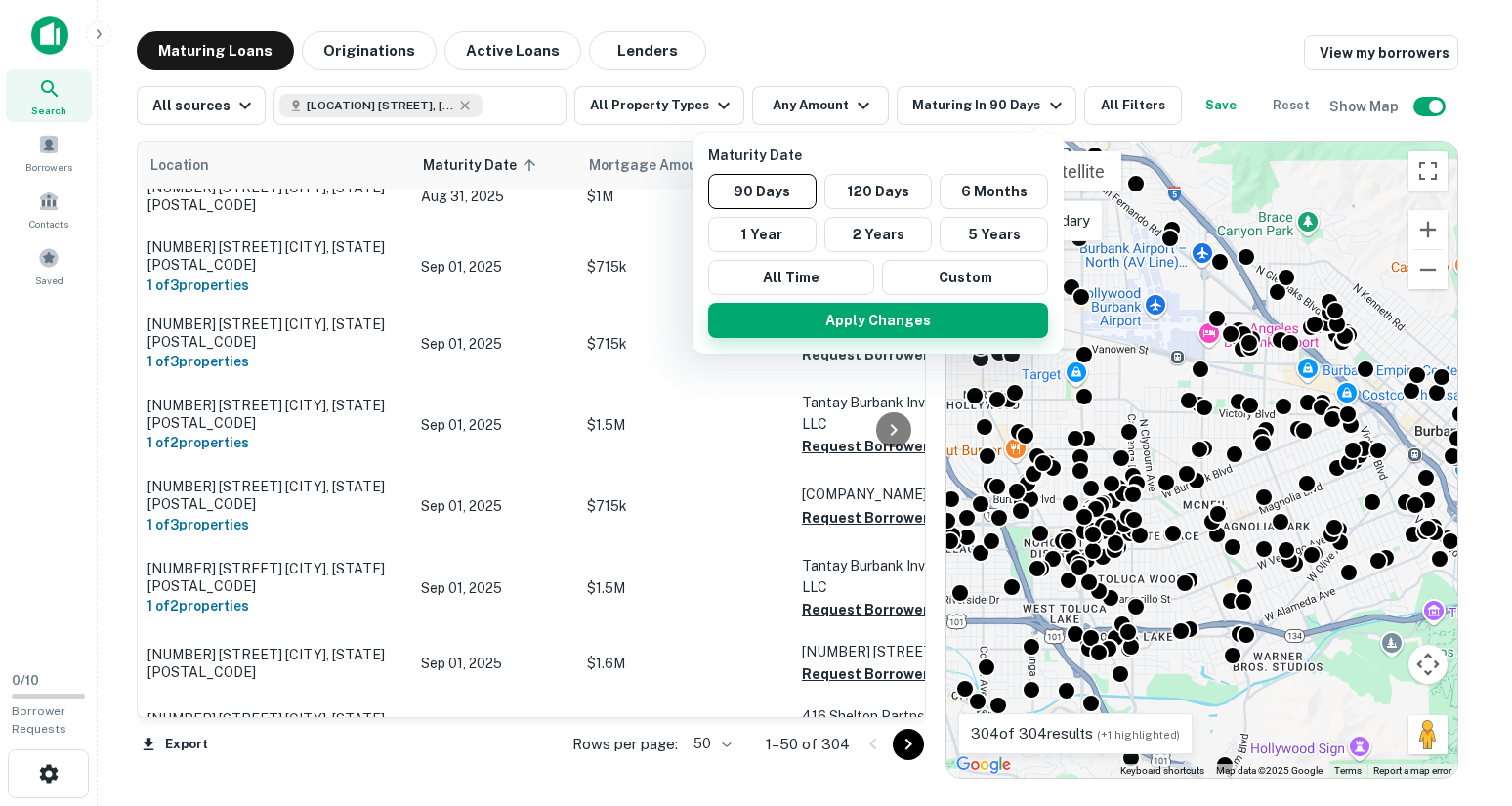 click on "Apply Changes" at bounding box center (878, 320) 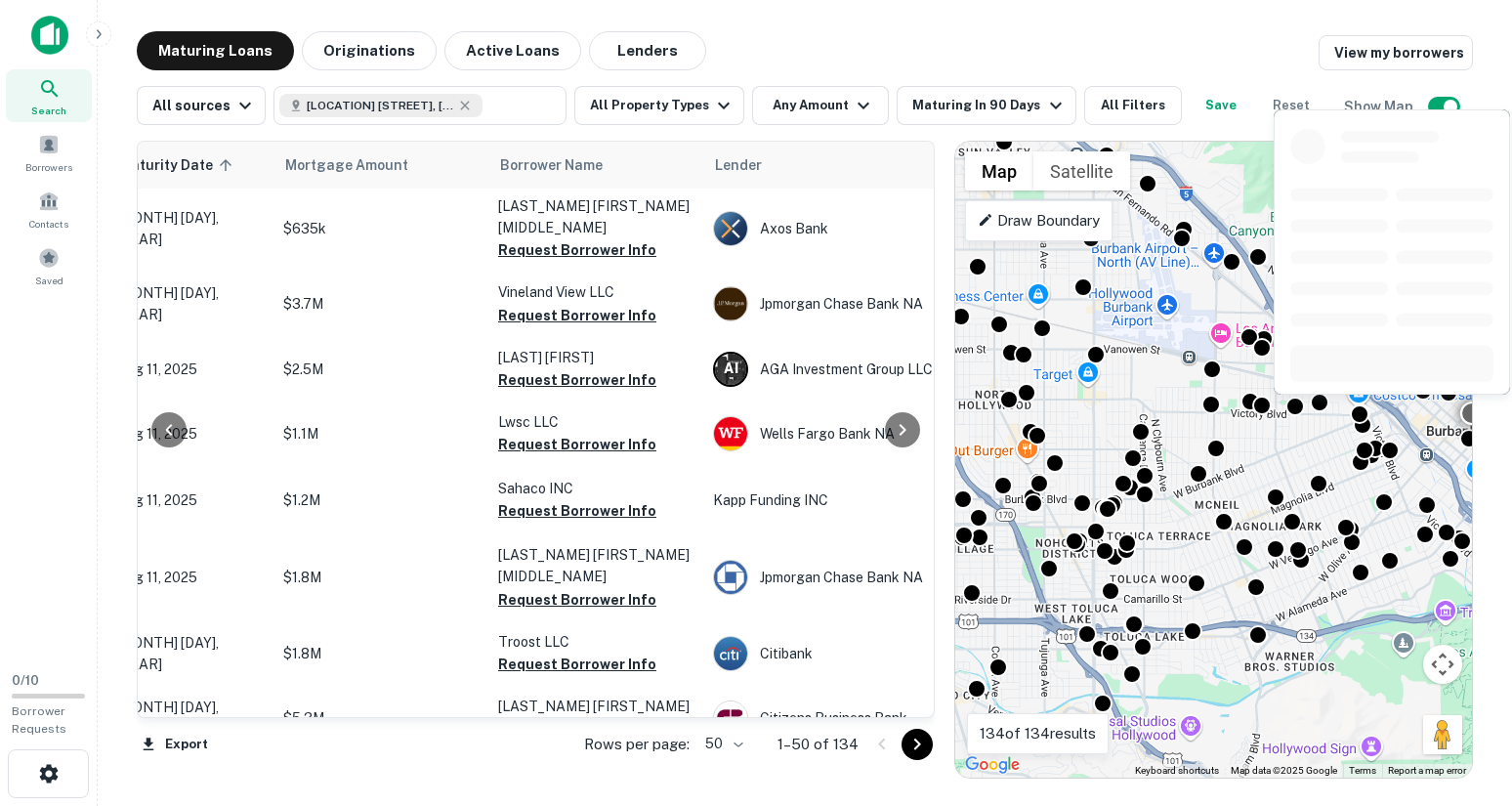 scroll, scrollTop: 0, scrollLeft: 304, axis: horizontal 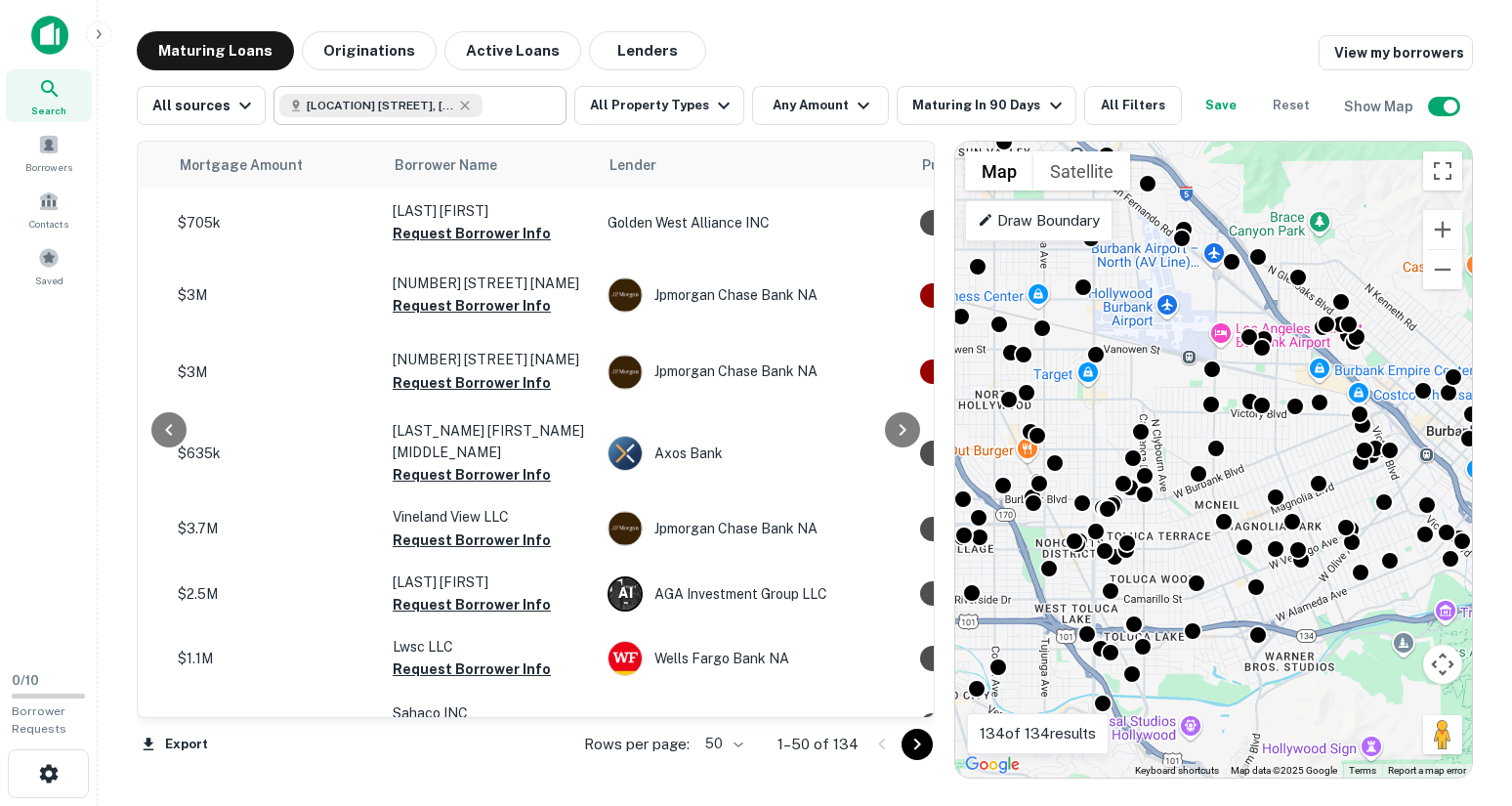 type on "**********" 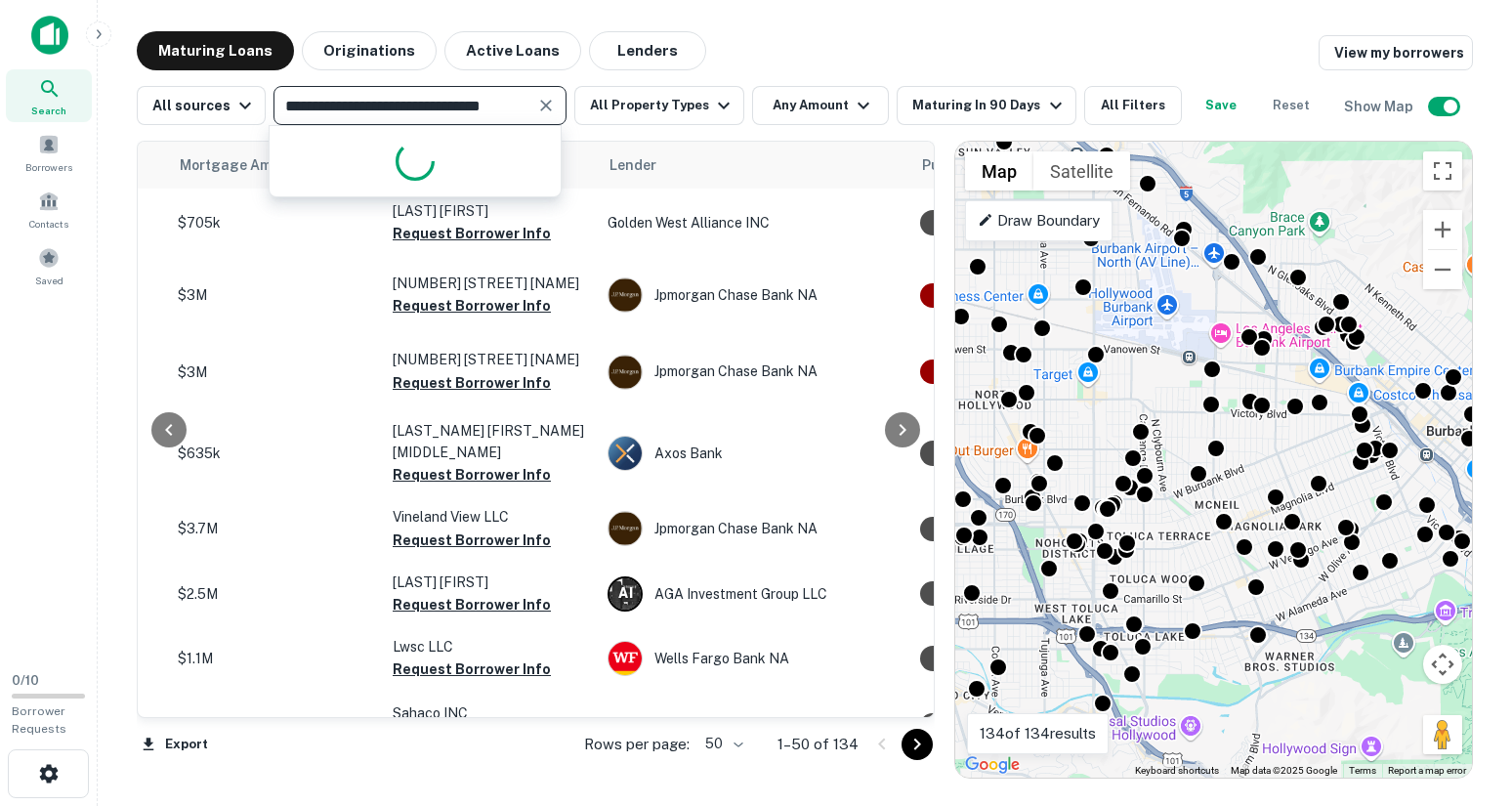 click on "**********" at bounding box center [420, 106] 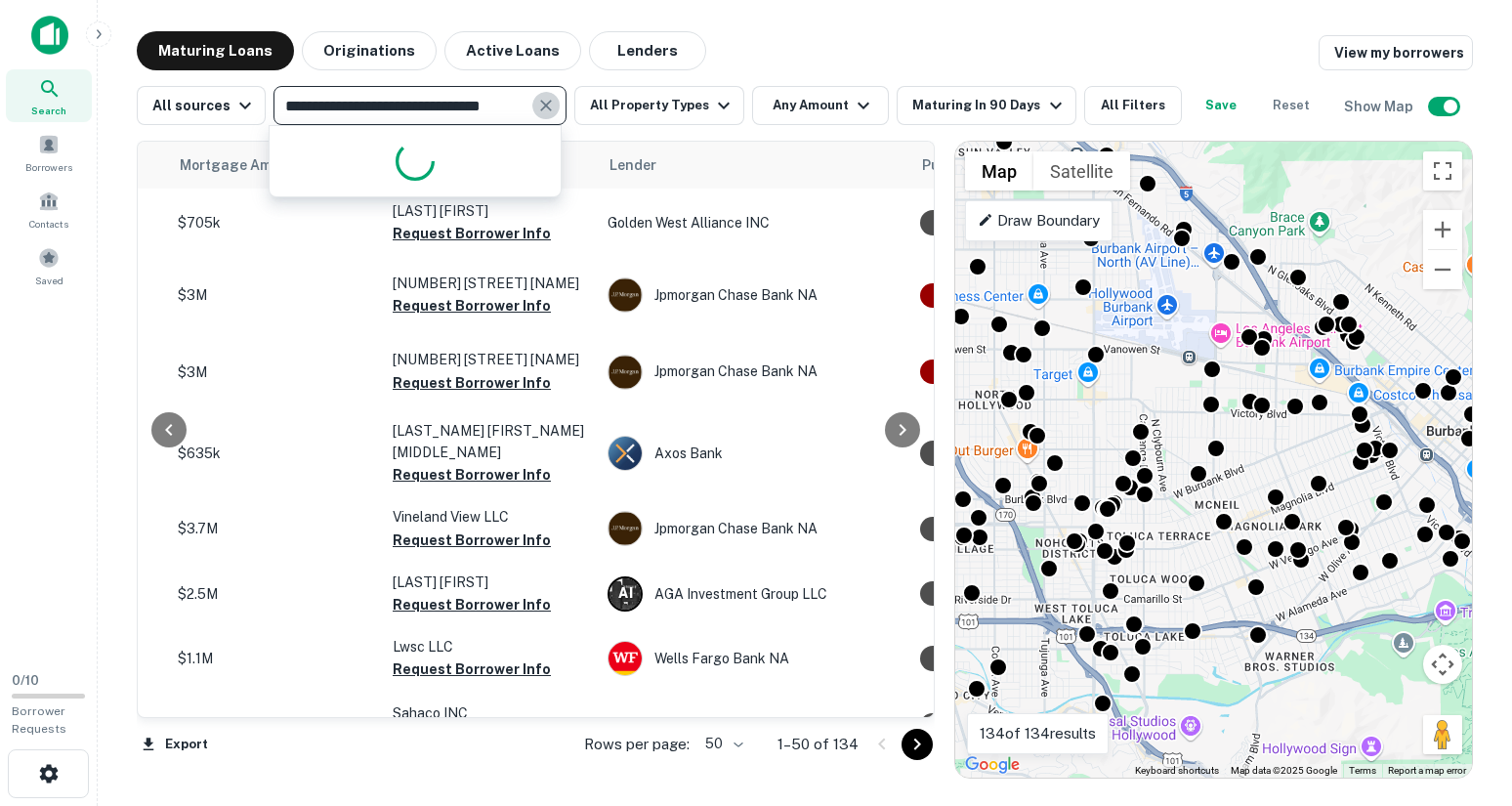 click 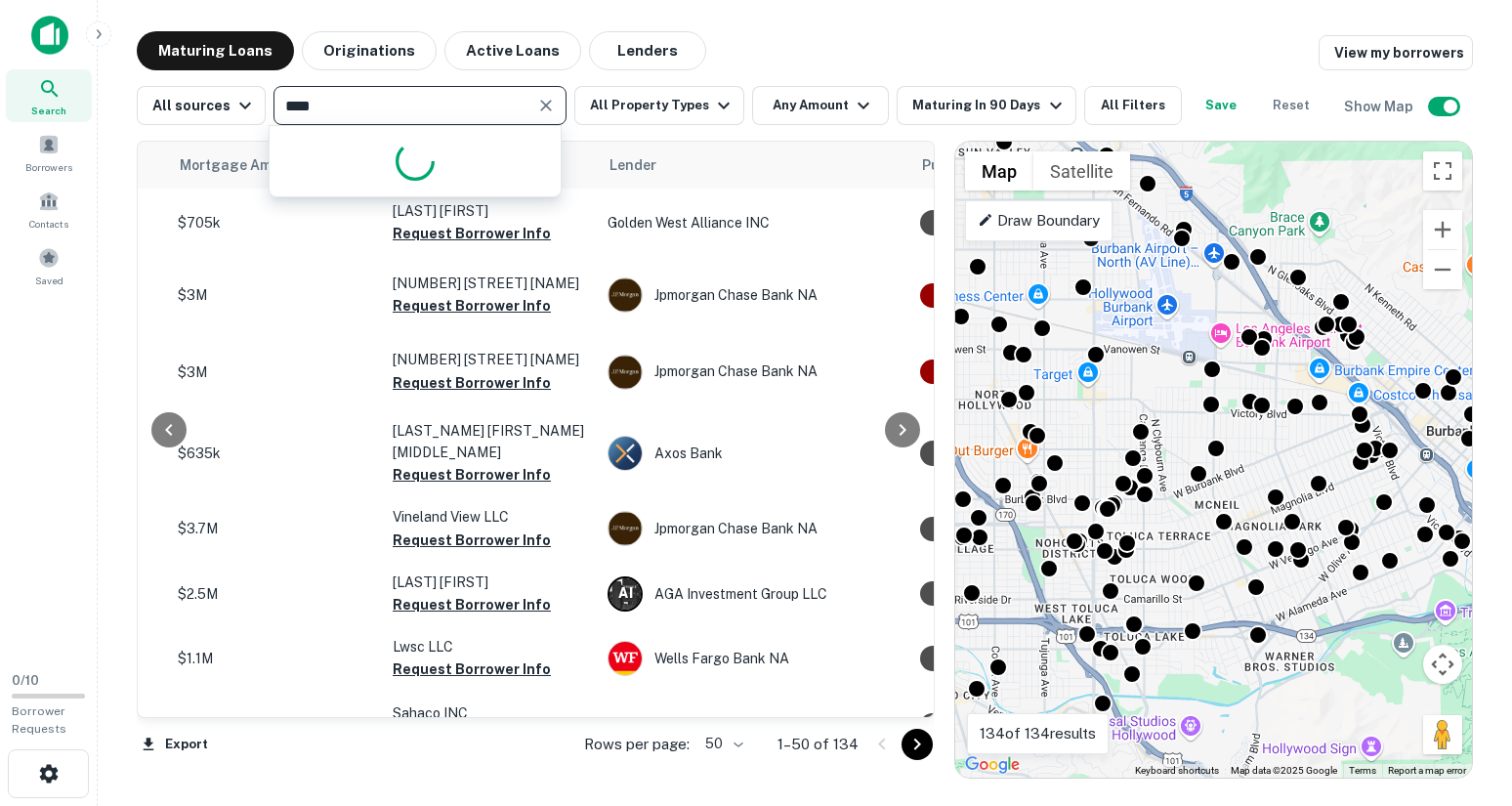type on "*****" 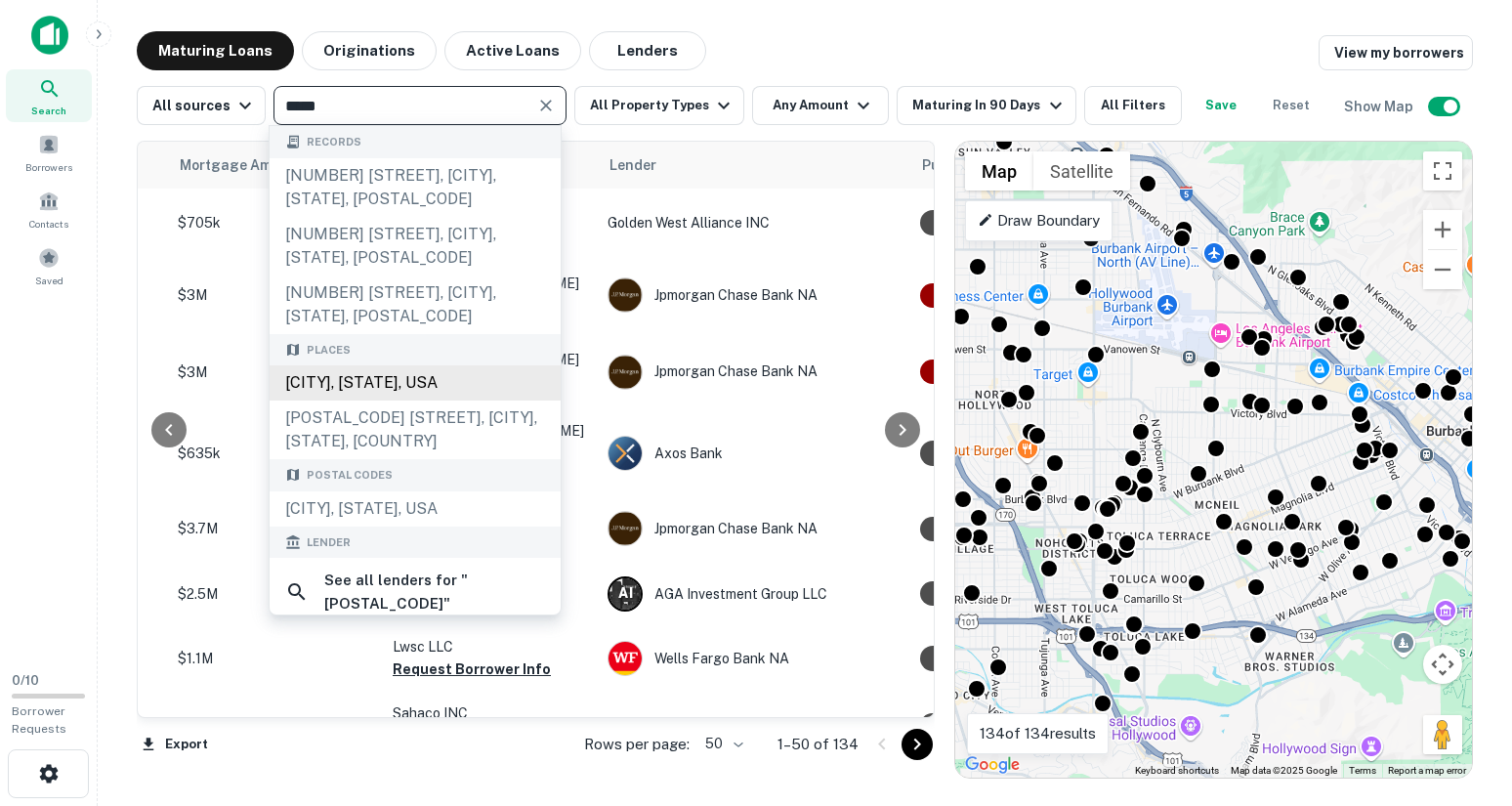 click on "Los Angeles, CA 91601, USA" at bounding box center (415, 383) 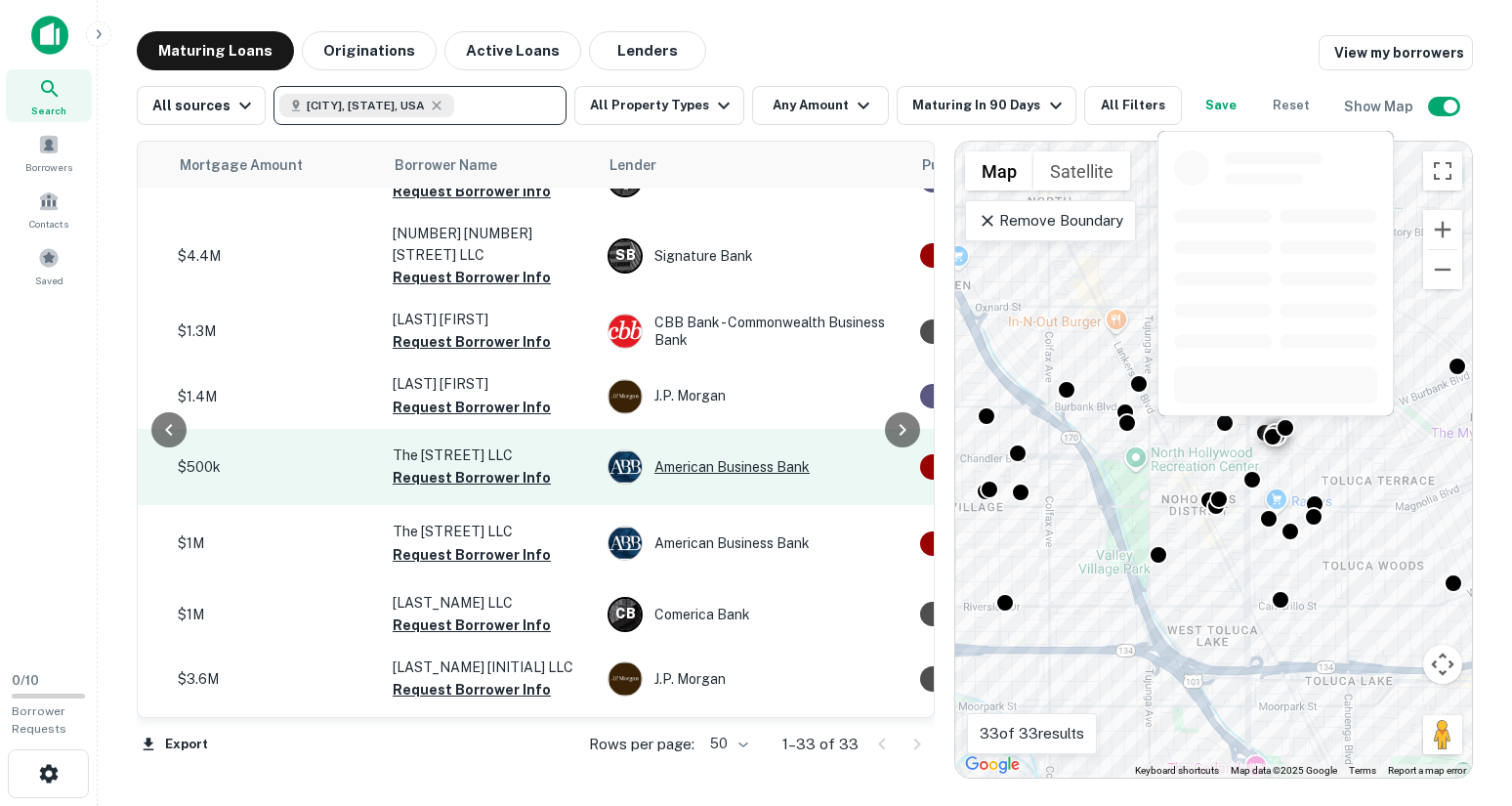 scroll, scrollTop: 0, scrollLeft: 409, axis: horizontal 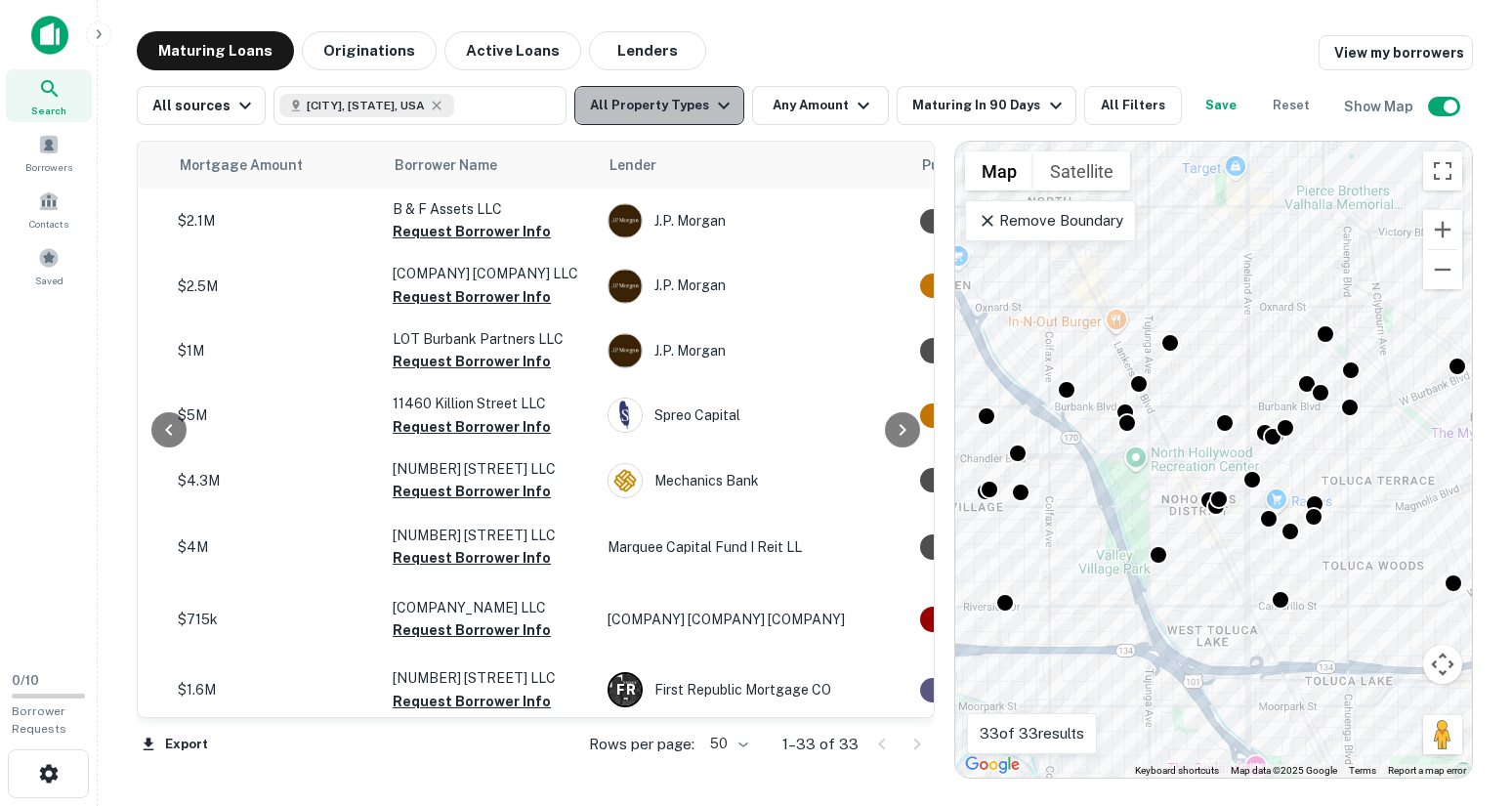 click on "All Property Types" at bounding box center [659, 106] 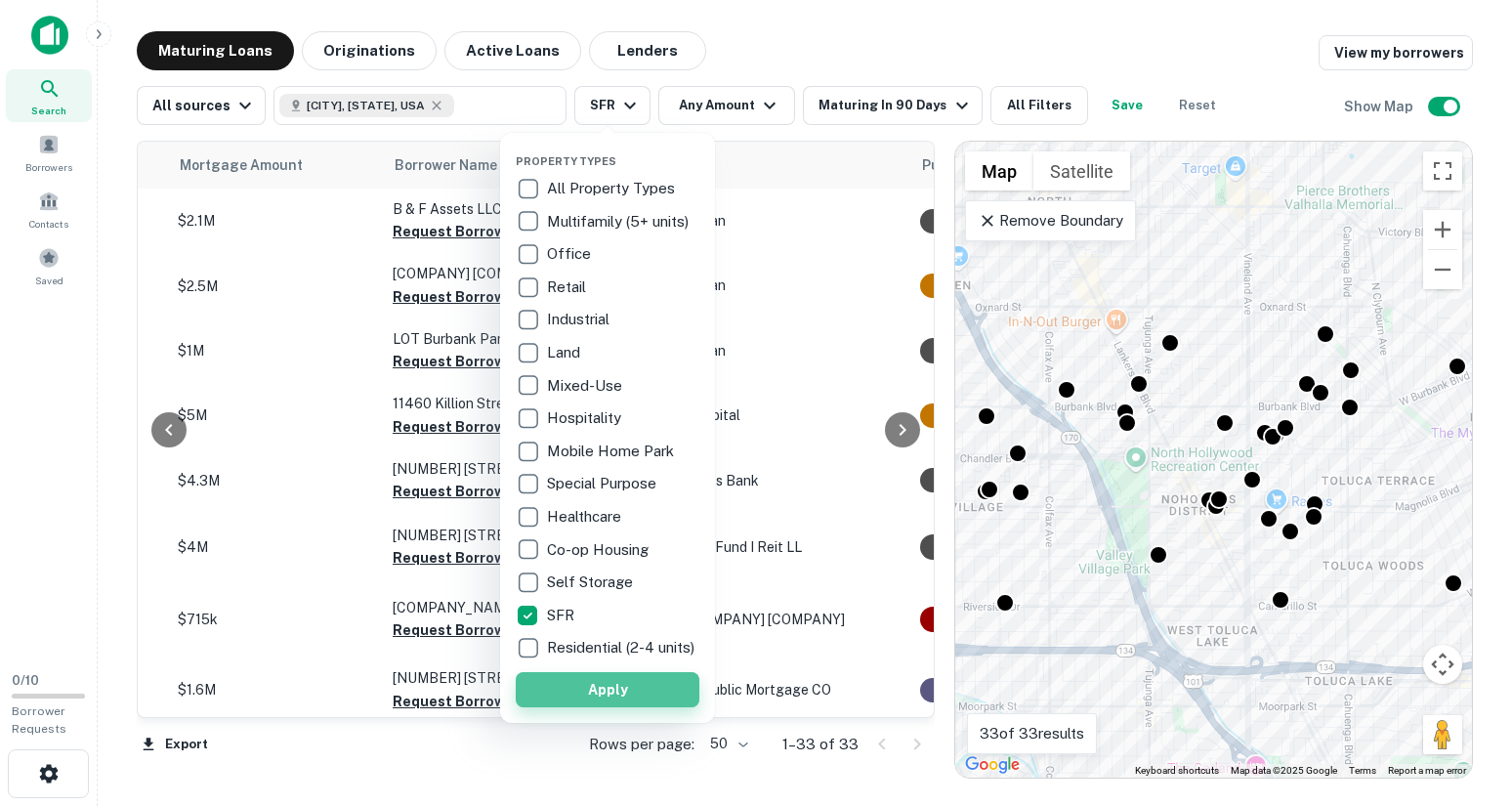 click on "Apply" at bounding box center (608, 690) 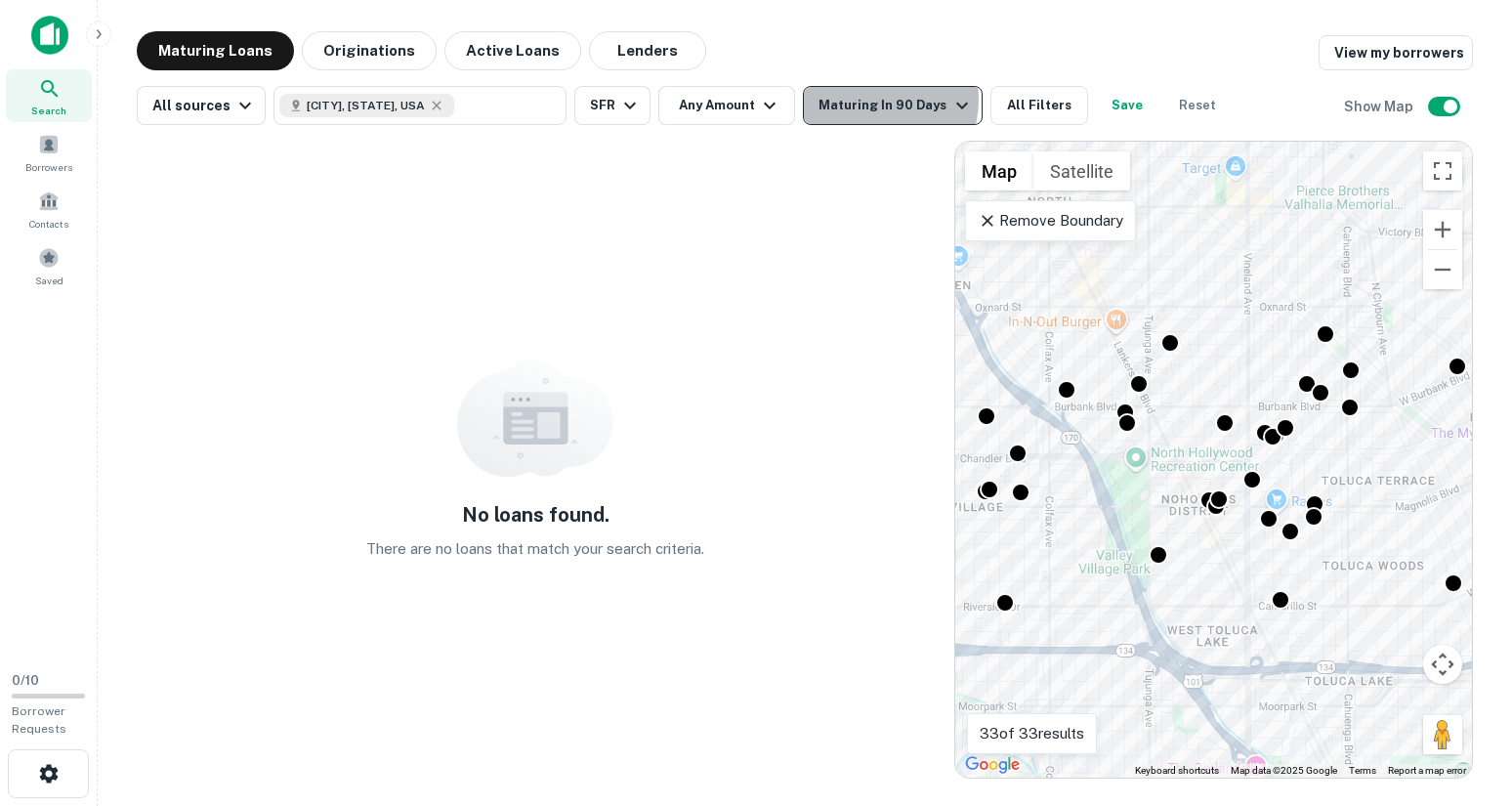 click on "Maturing In 90 Days" at bounding box center (896, 106) 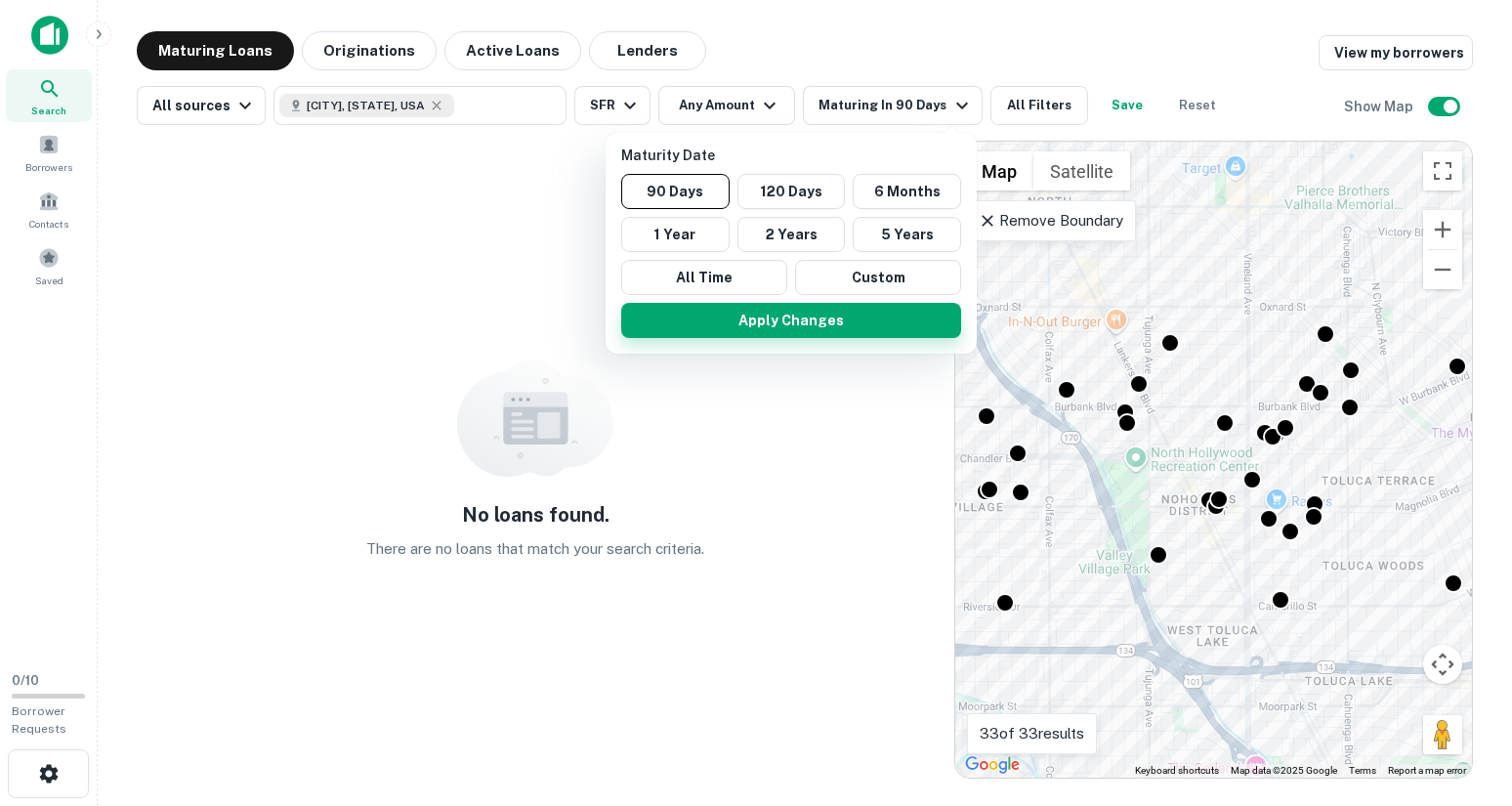click on "Apply Changes" at bounding box center (791, 320) 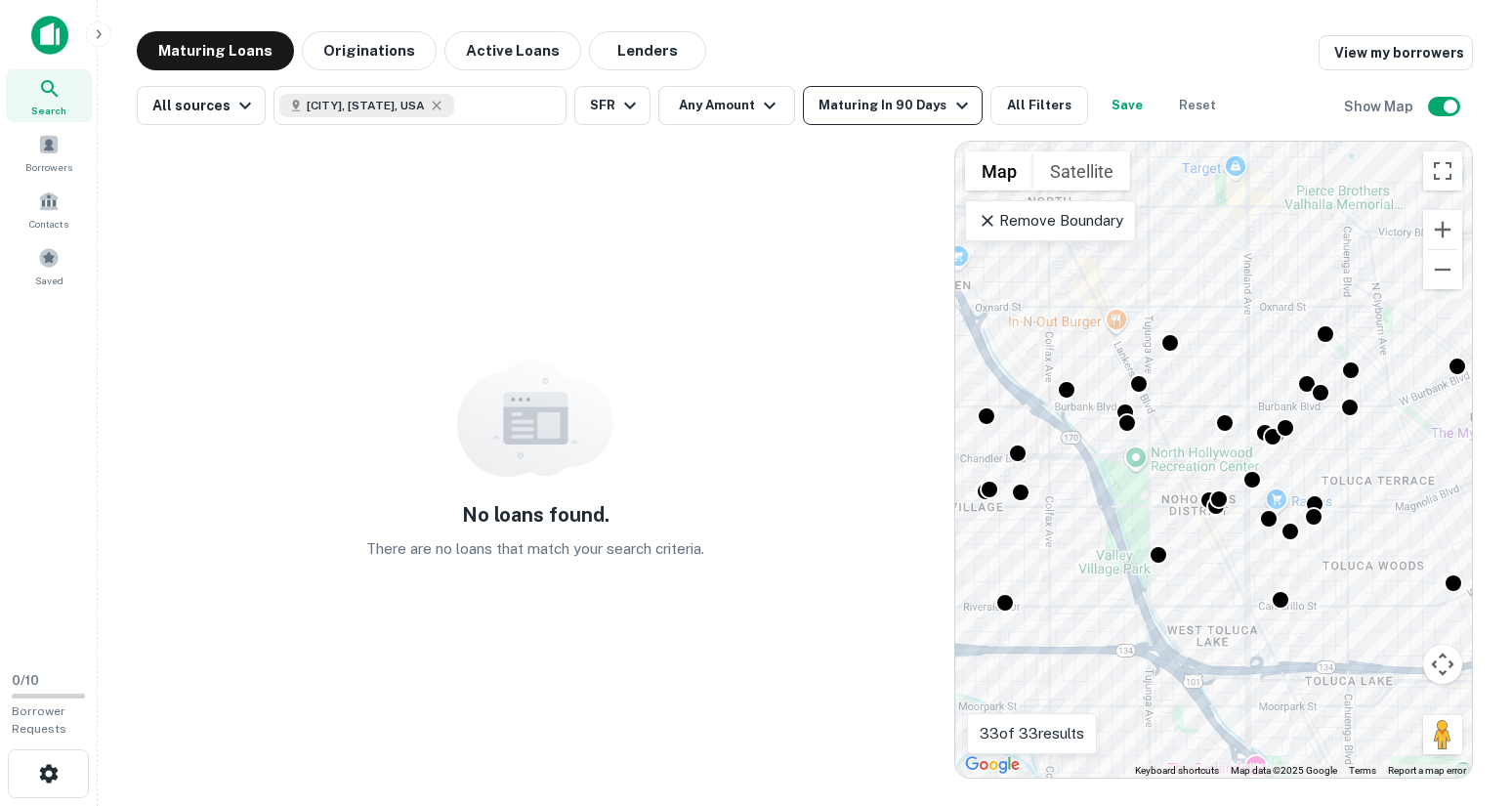 click on "Maturing In 90 Days" at bounding box center (892, 106) 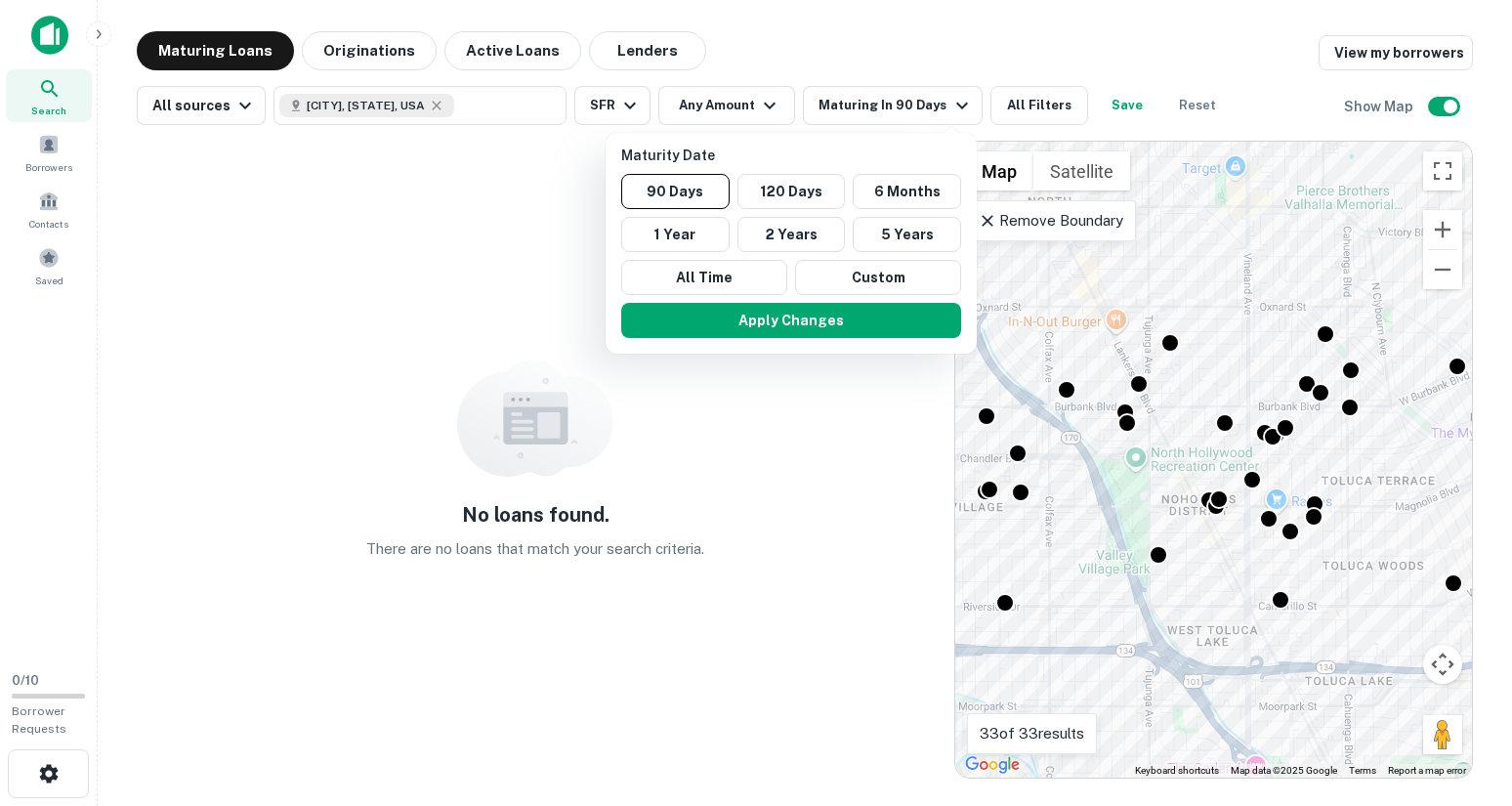 click at bounding box center (756, 403) 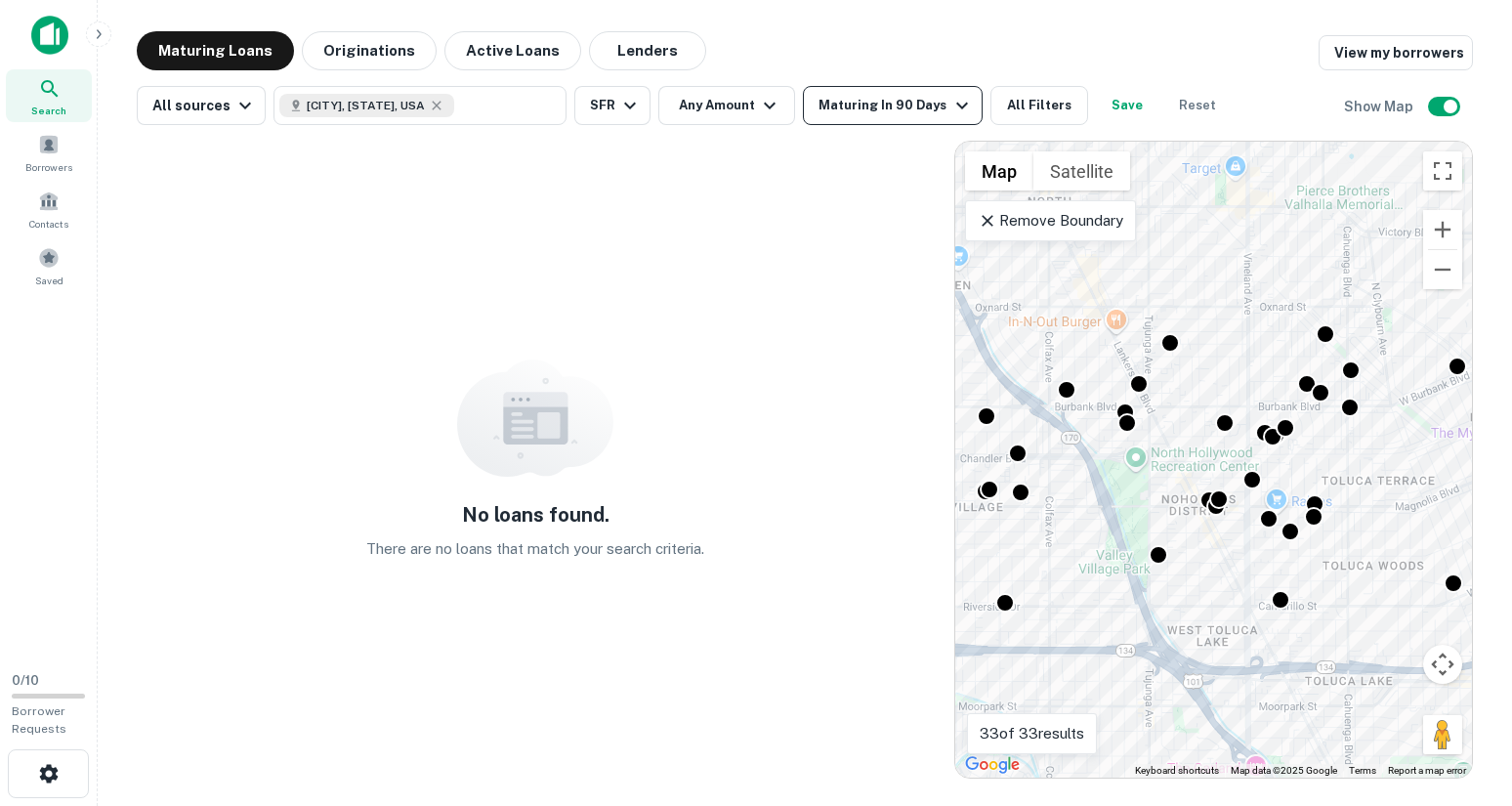 click on "Maturing In 90 Days" at bounding box center (896, 106) 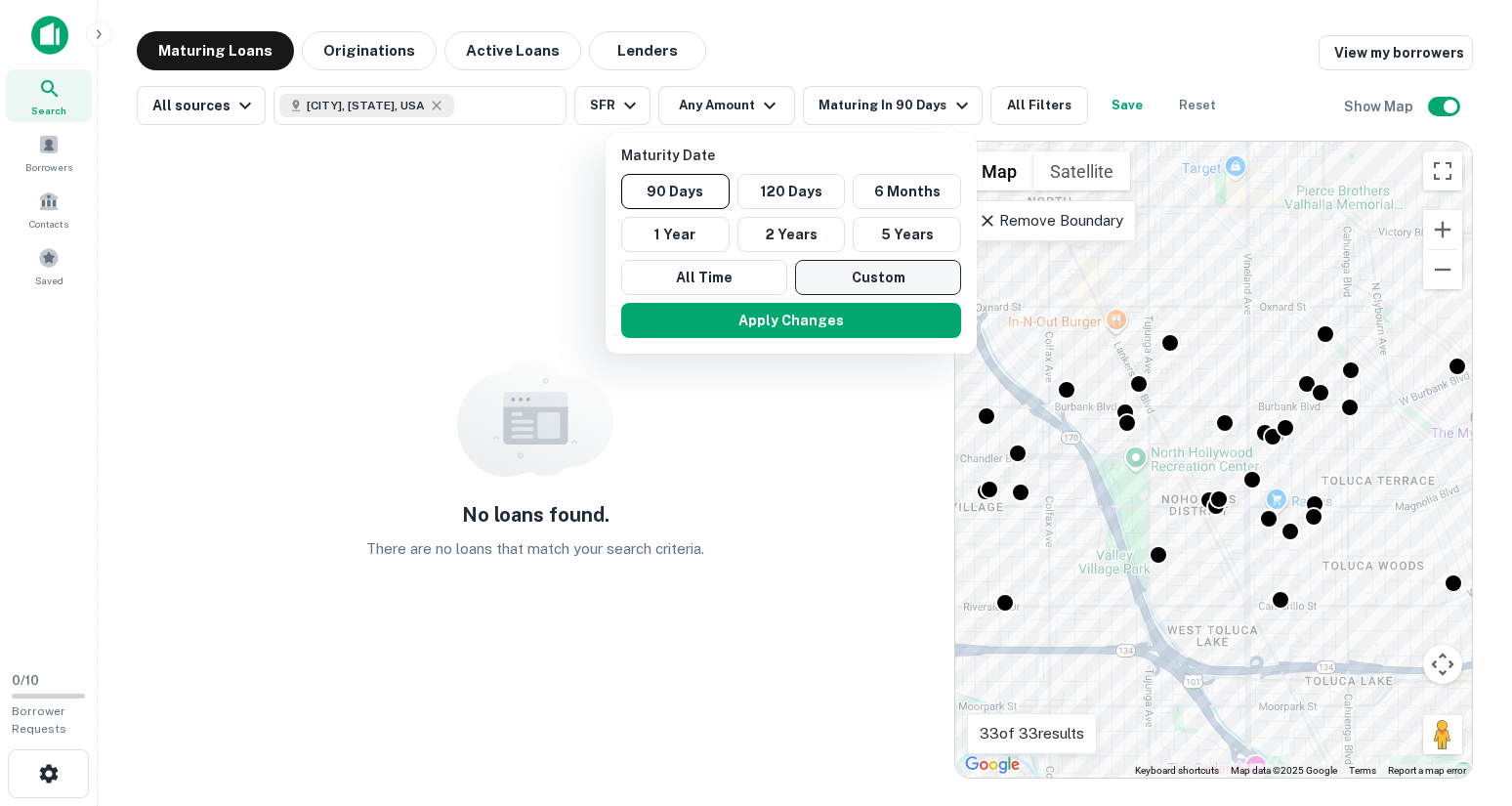 click on "Custom" at bounding box center (878, 277) 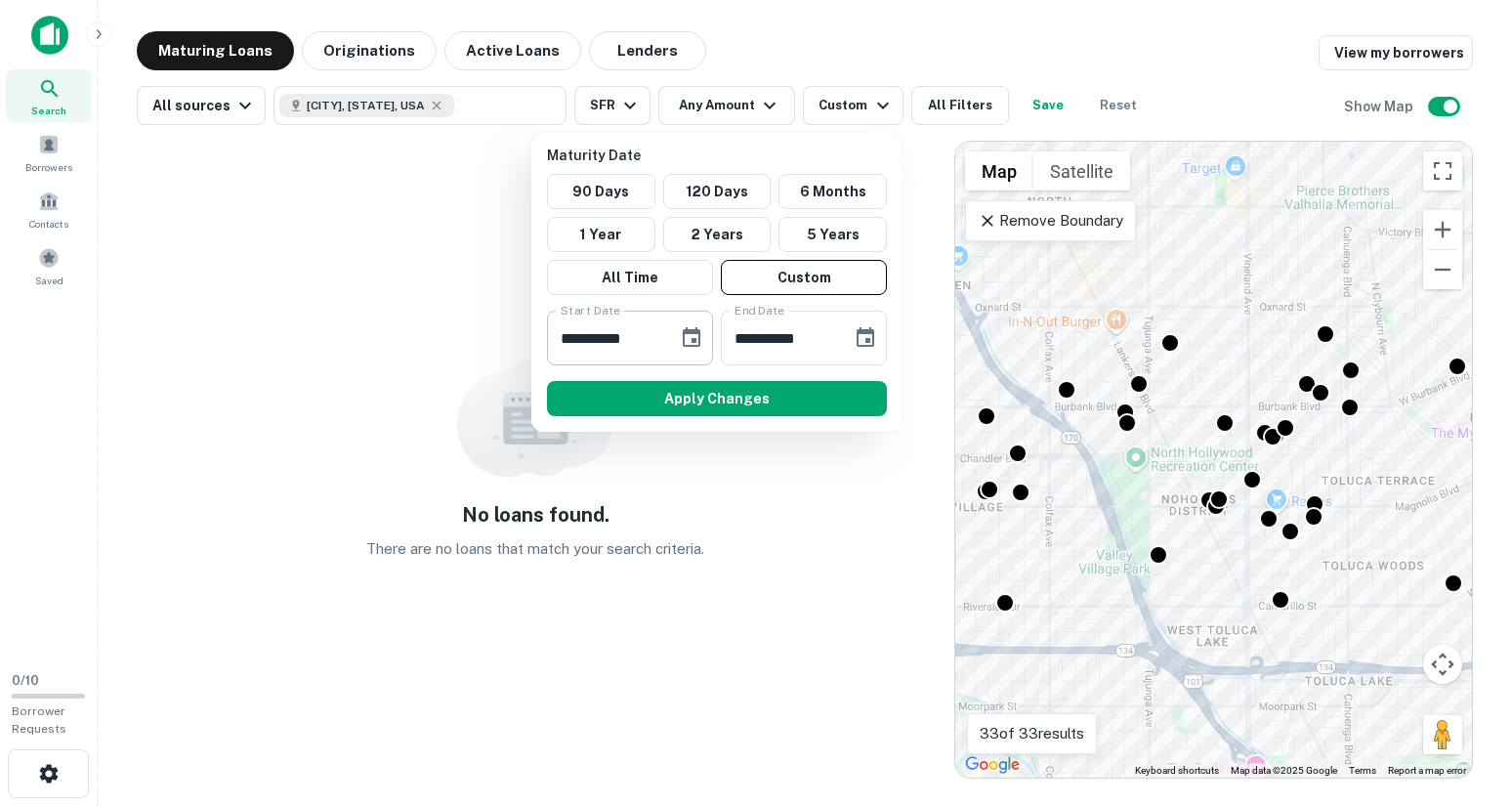 click 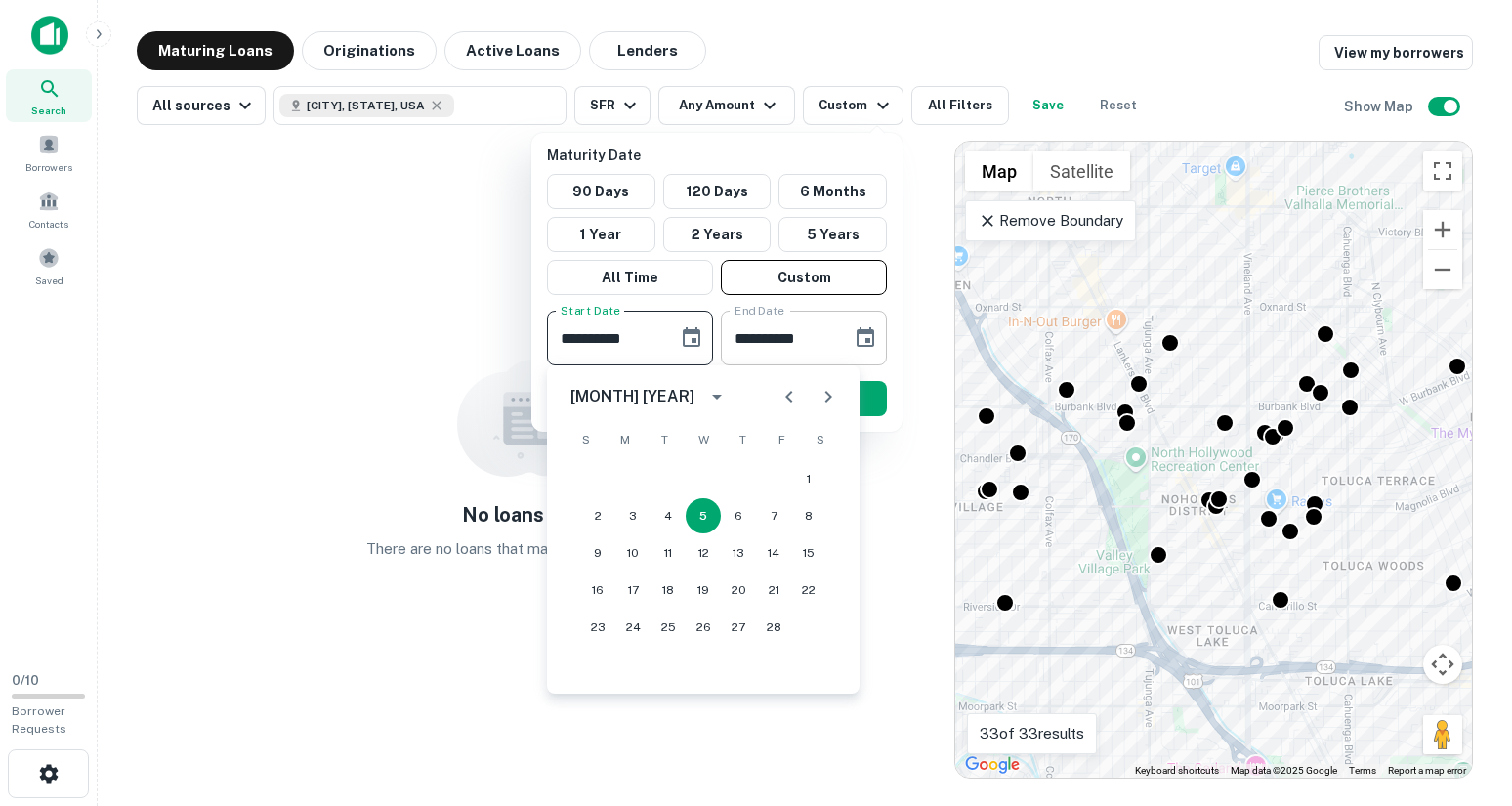 click 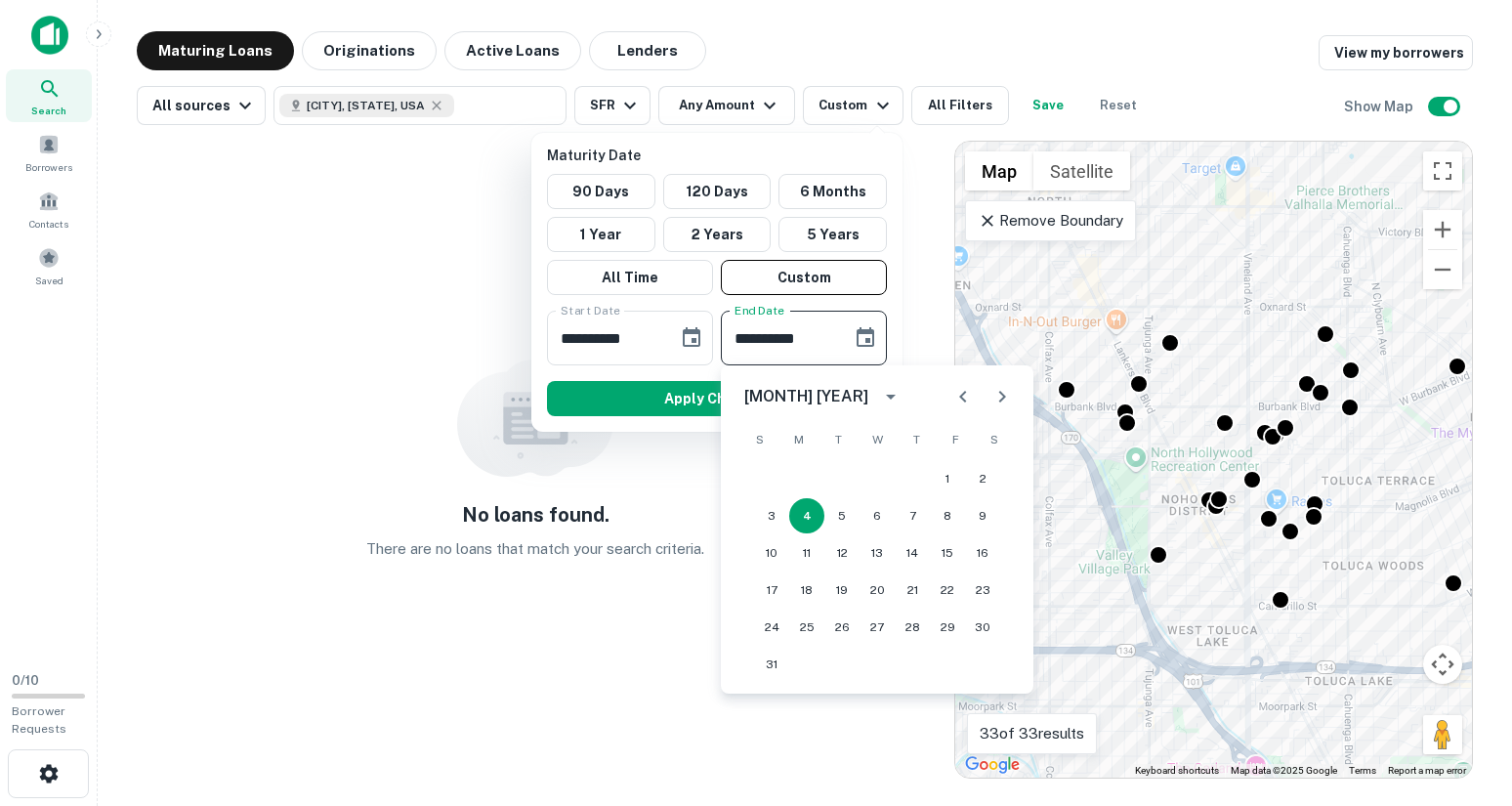 drag, startPoint x: 997, startPoint y: 392, endPoint x: 970, endPoint y: 426, distance: 43.41659 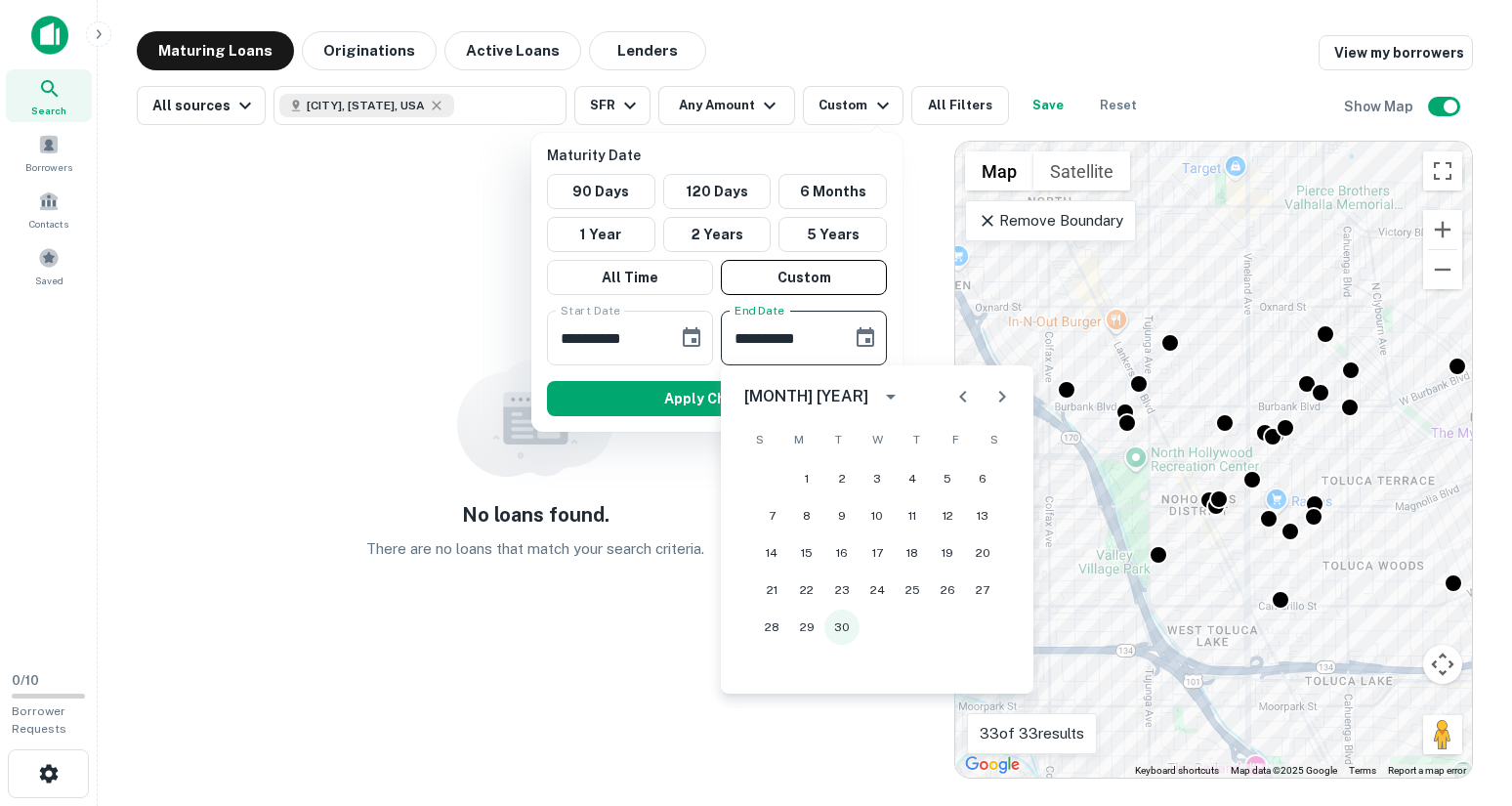 click on "30" at bounding box center [842, 627] 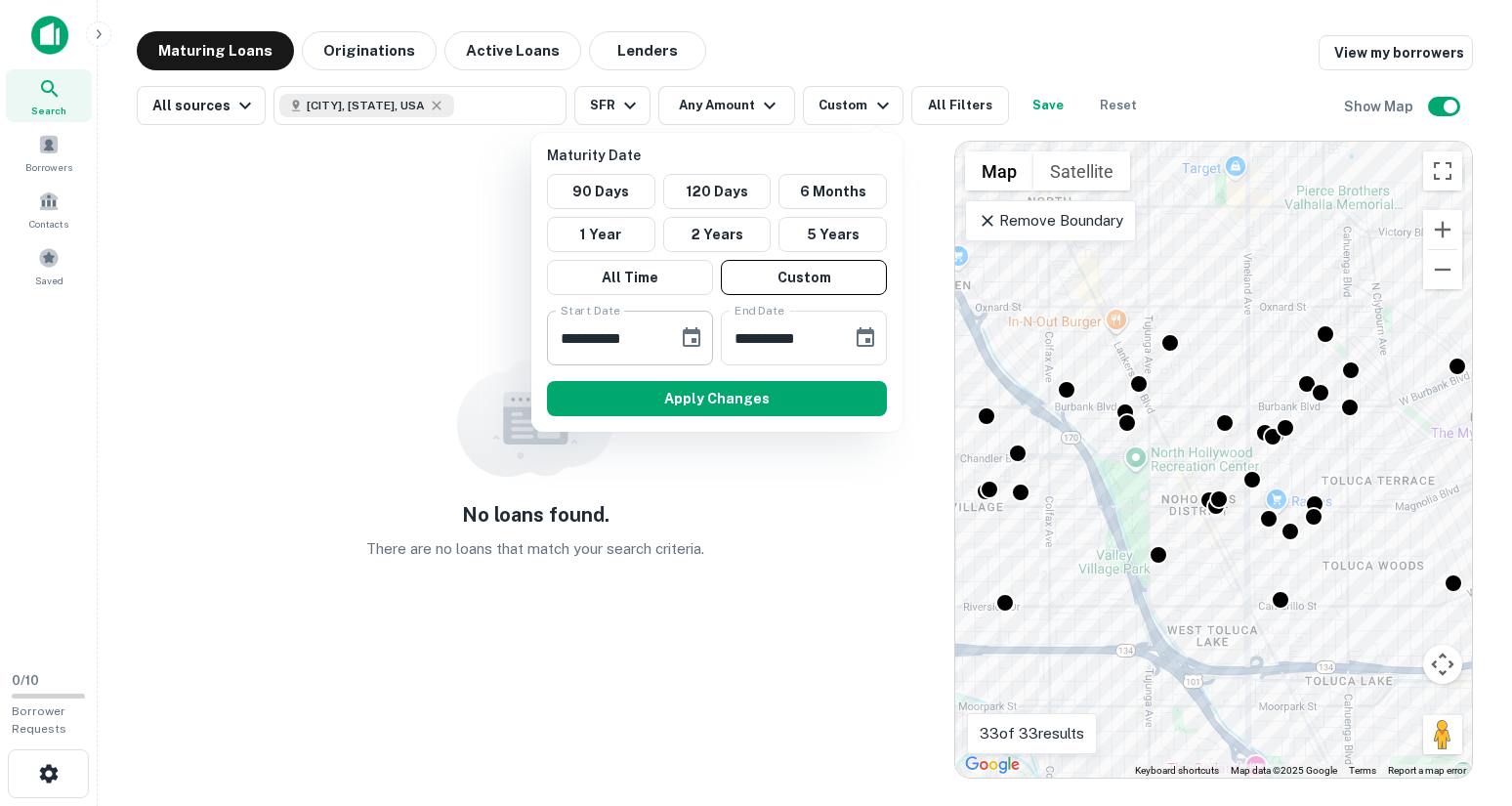 click 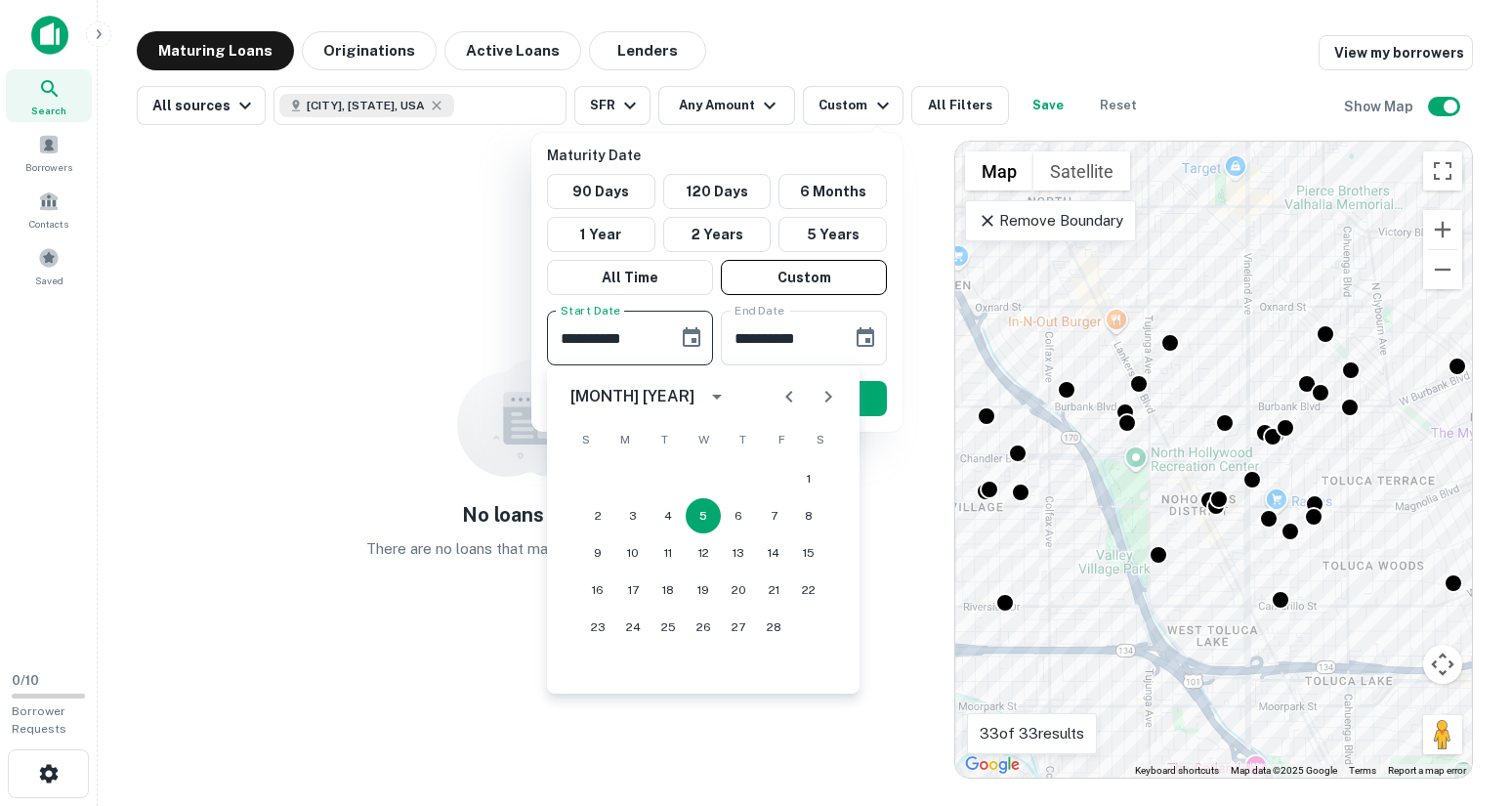click 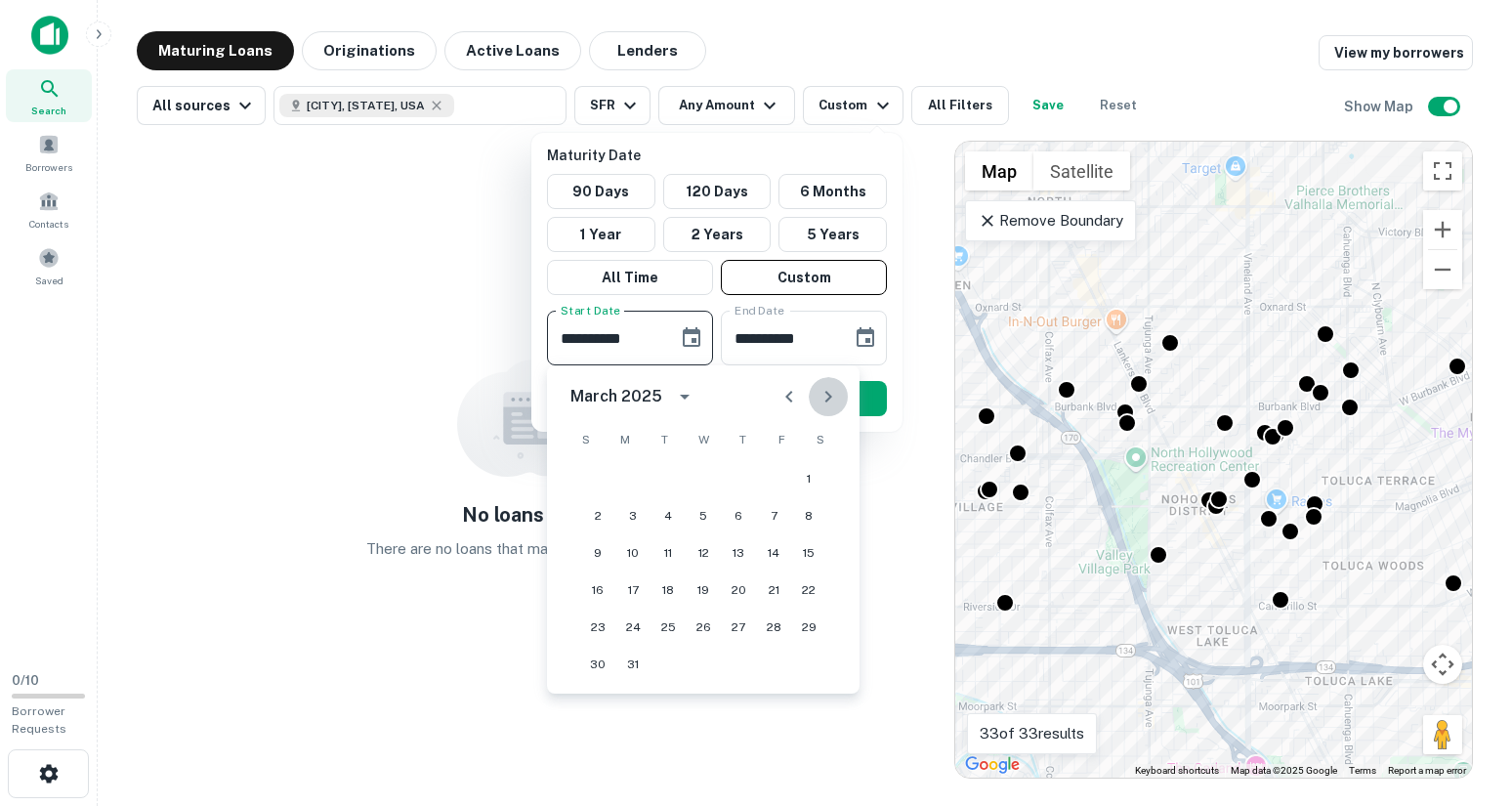 click 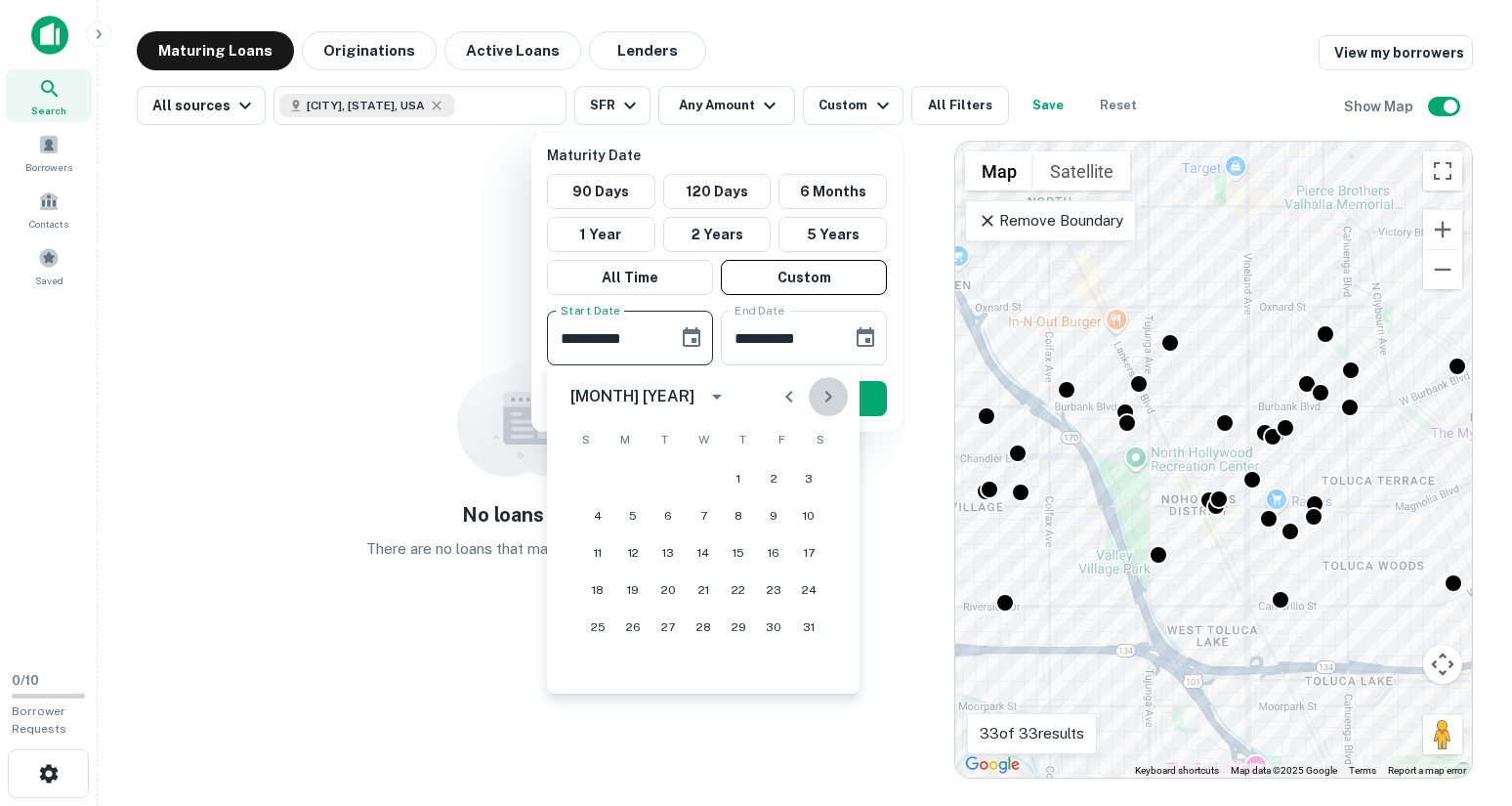 click 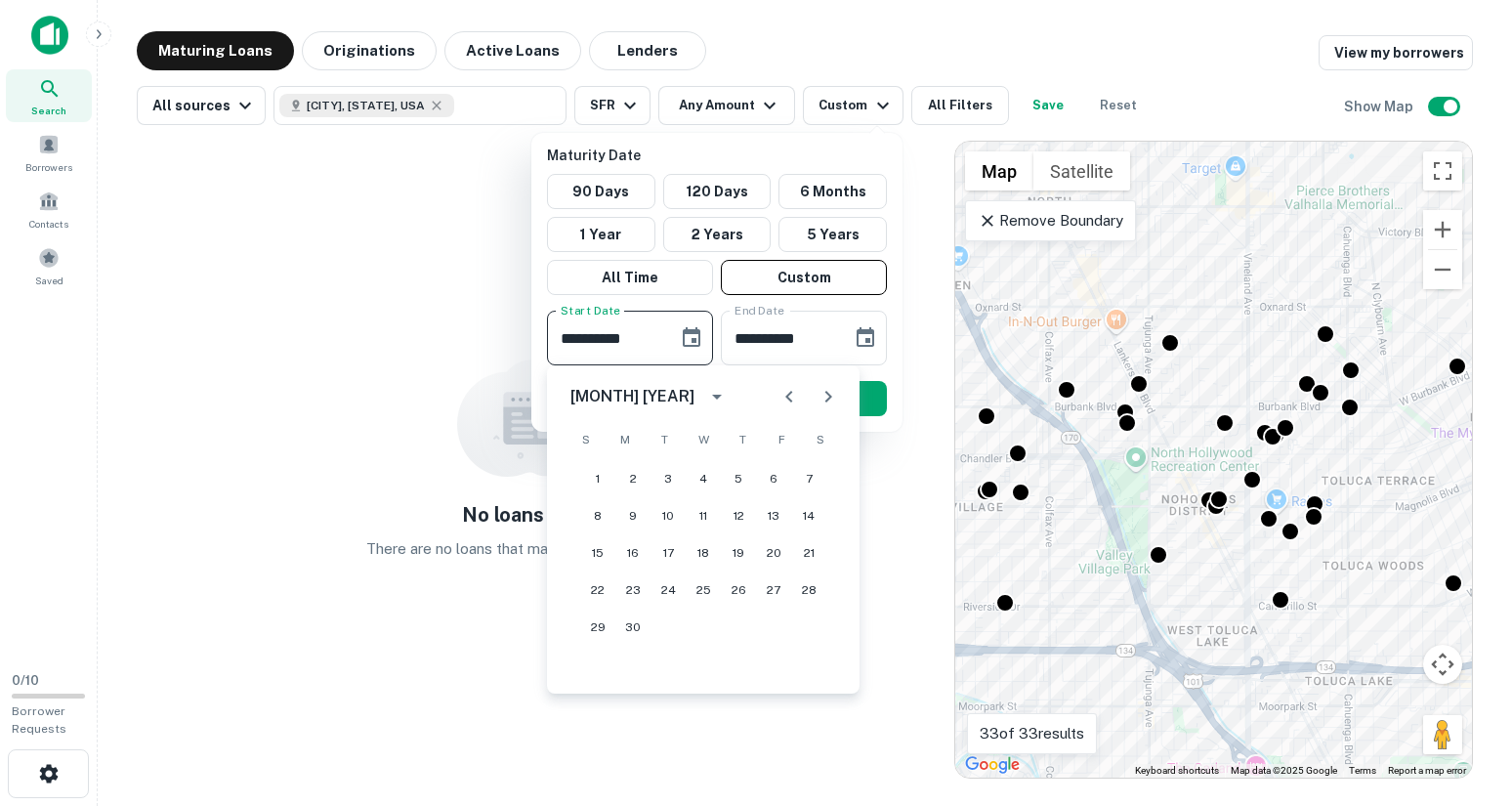 click 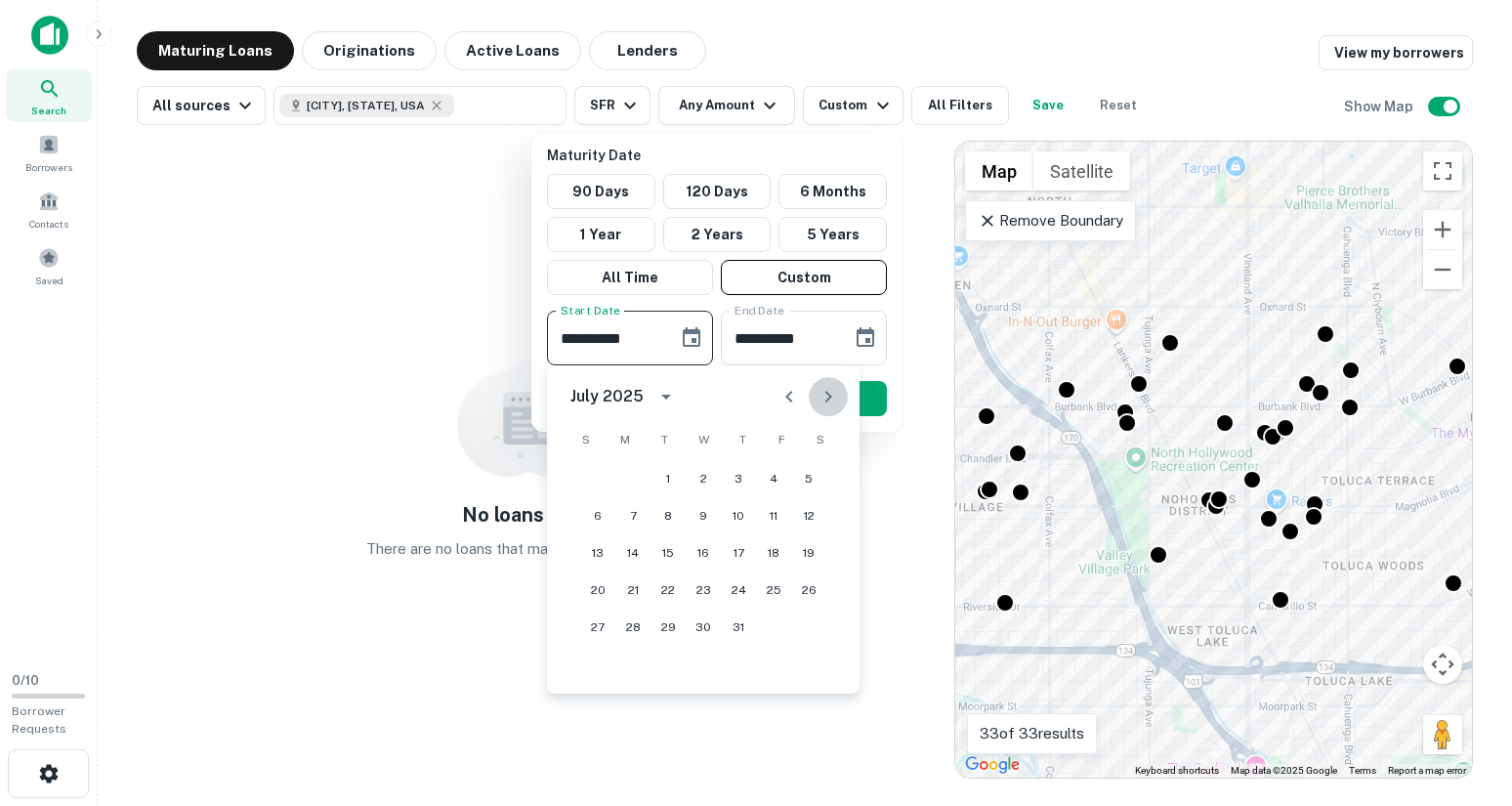 click 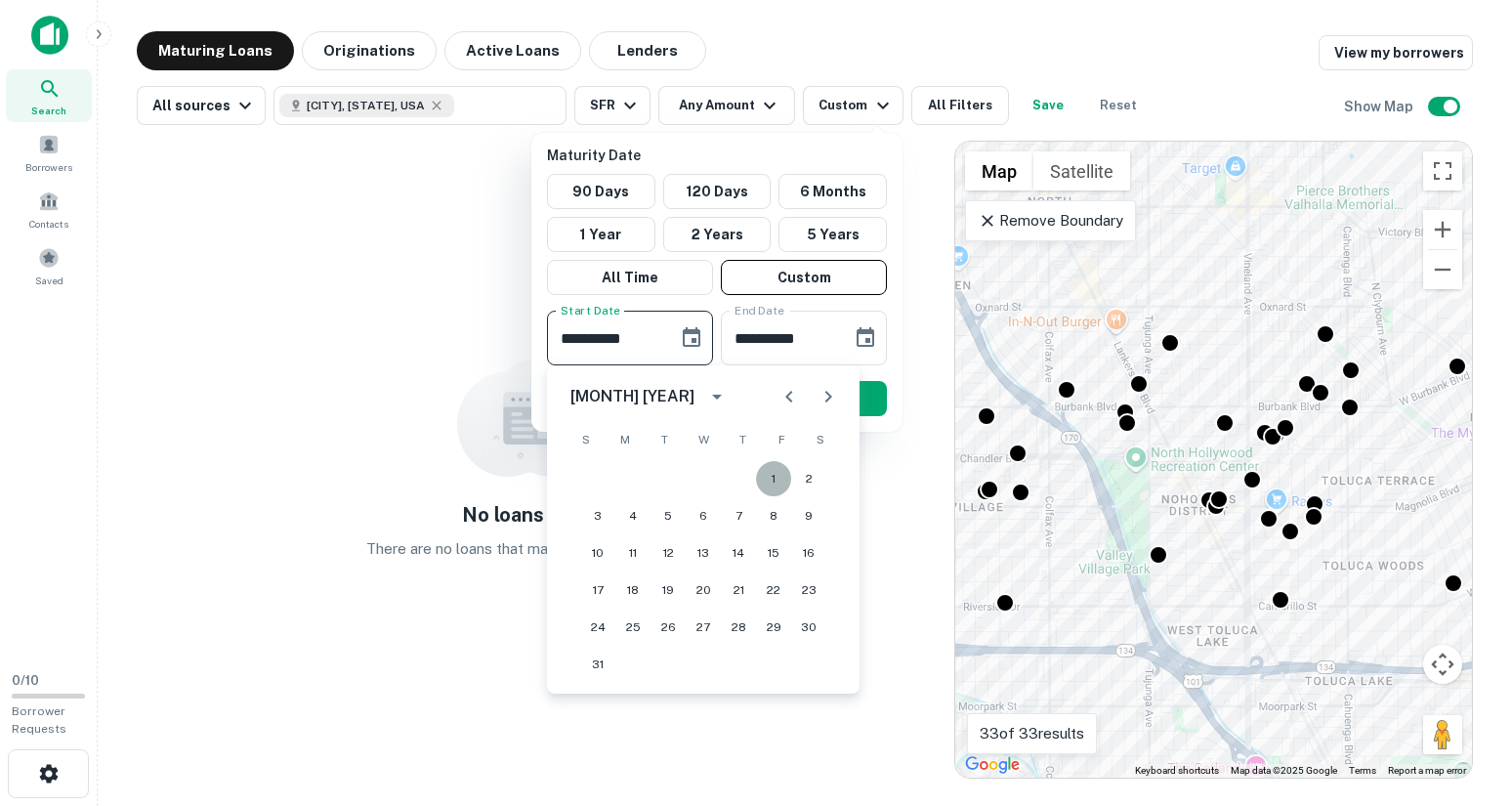 click on "1" at bounding box center (774, 479) 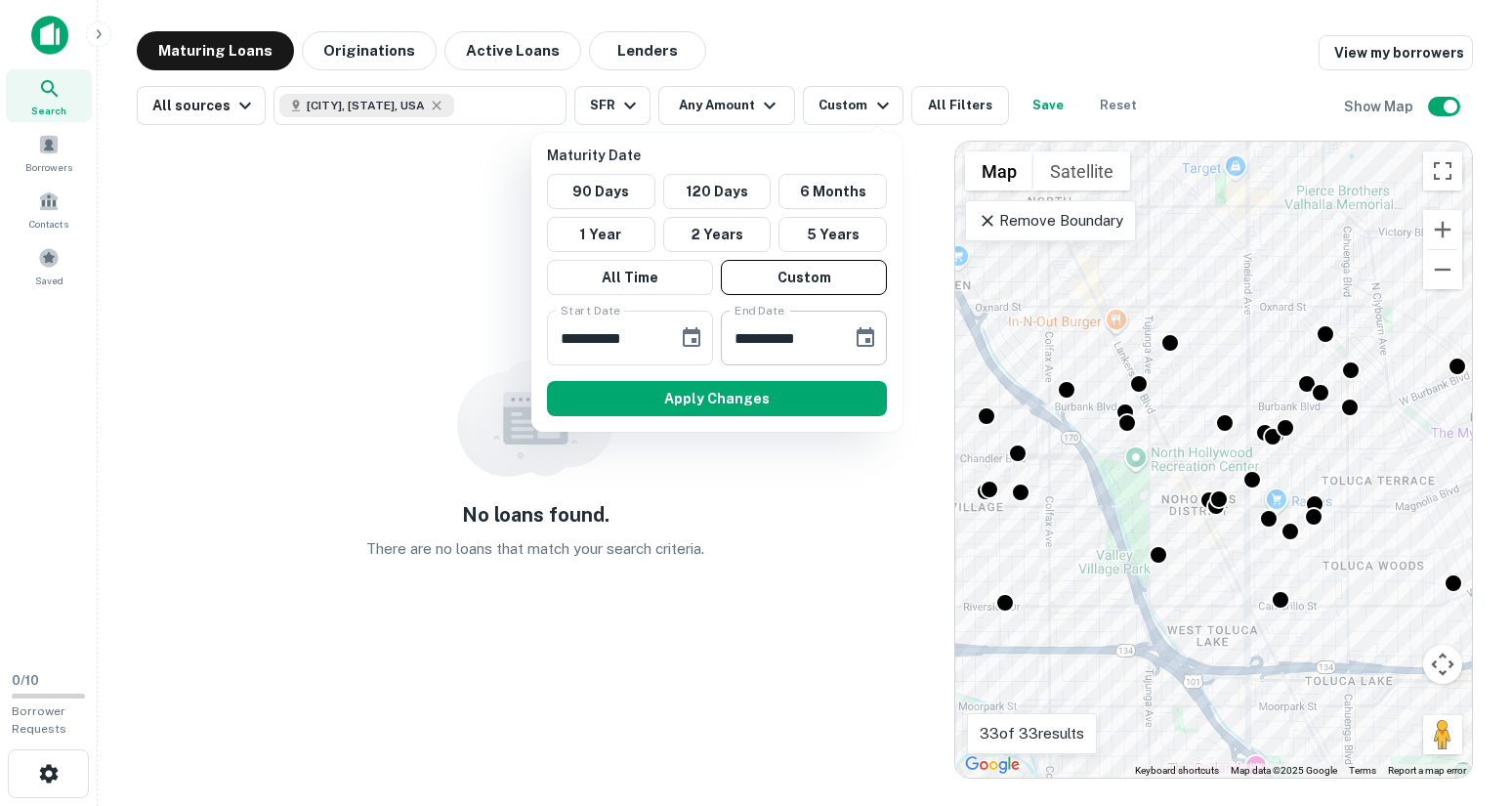 click on "Apply Changes" at bounding box center [717, 399] 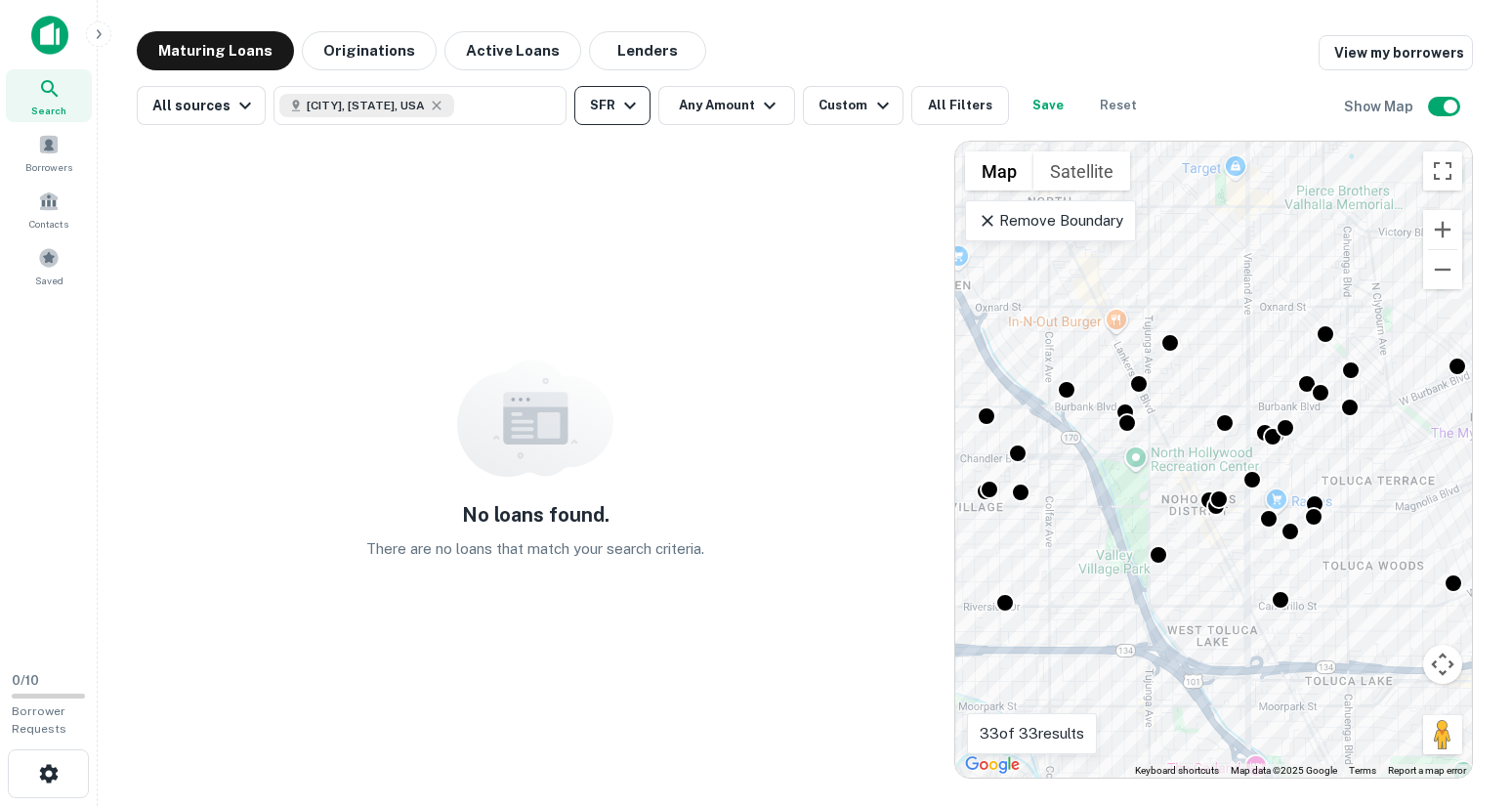 click 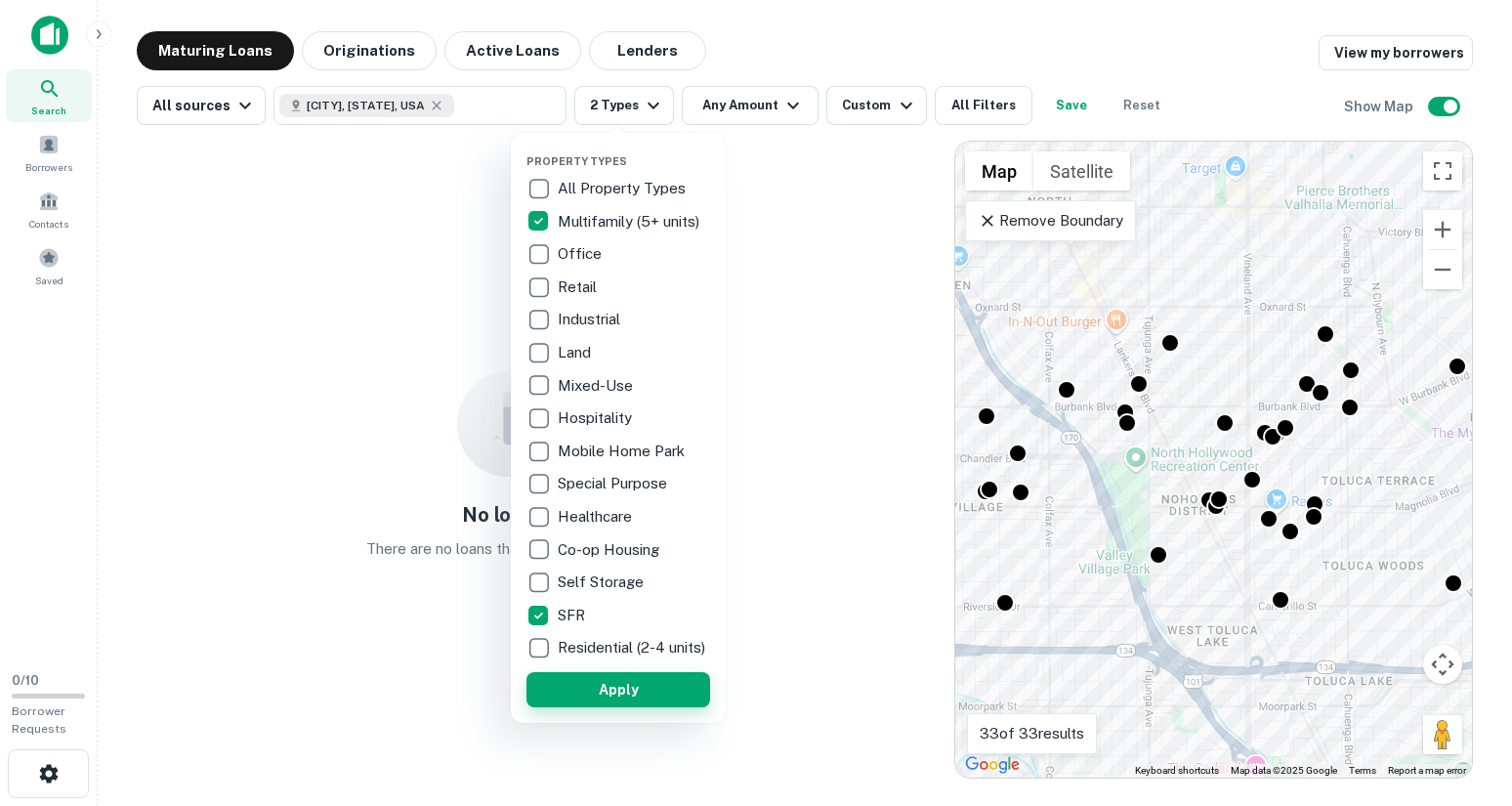 click on "Apply" at bounding box center [618, 690] 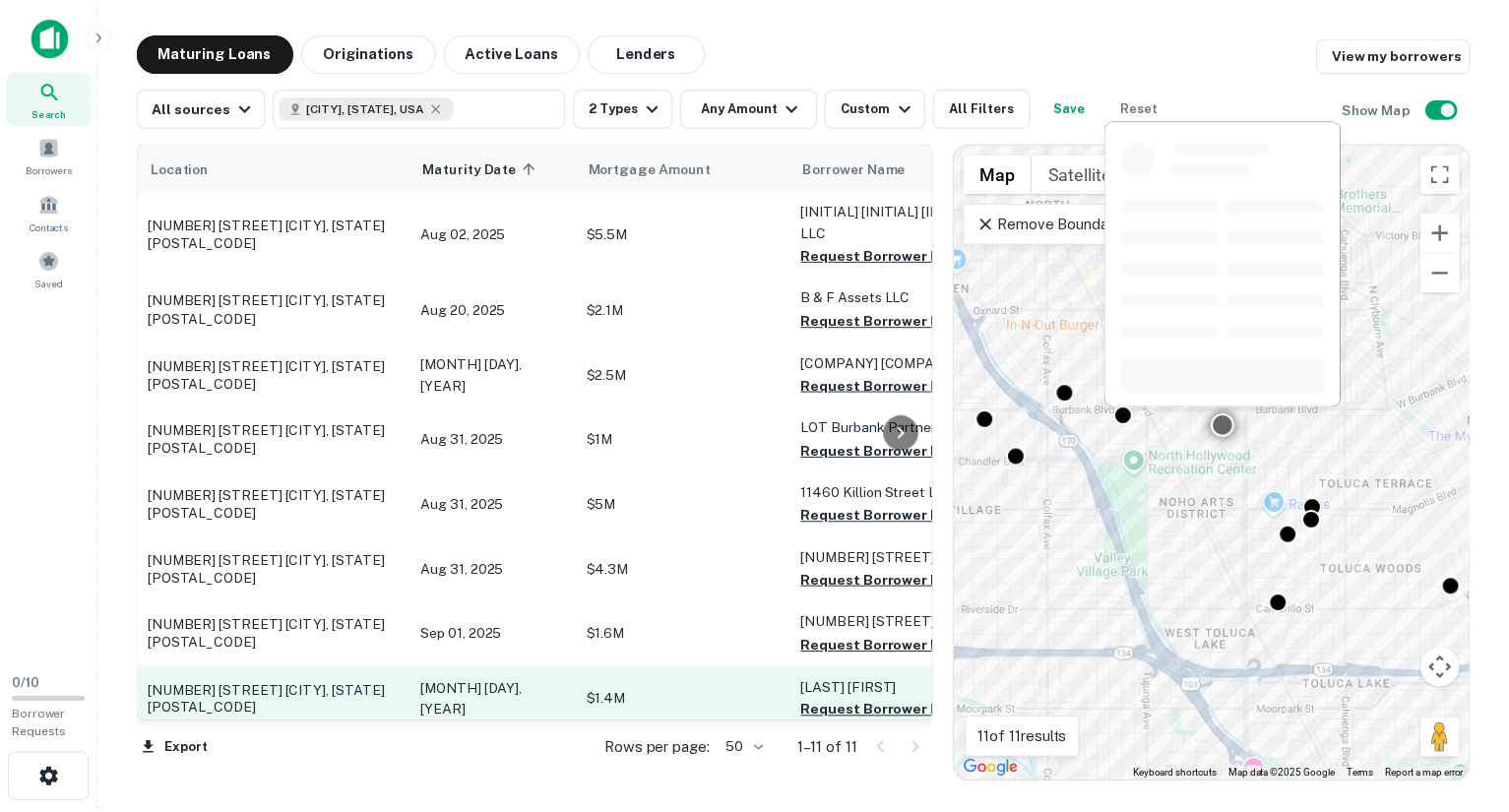 scroll, scrollTop: 0, scrollLeft: 0, axis: both 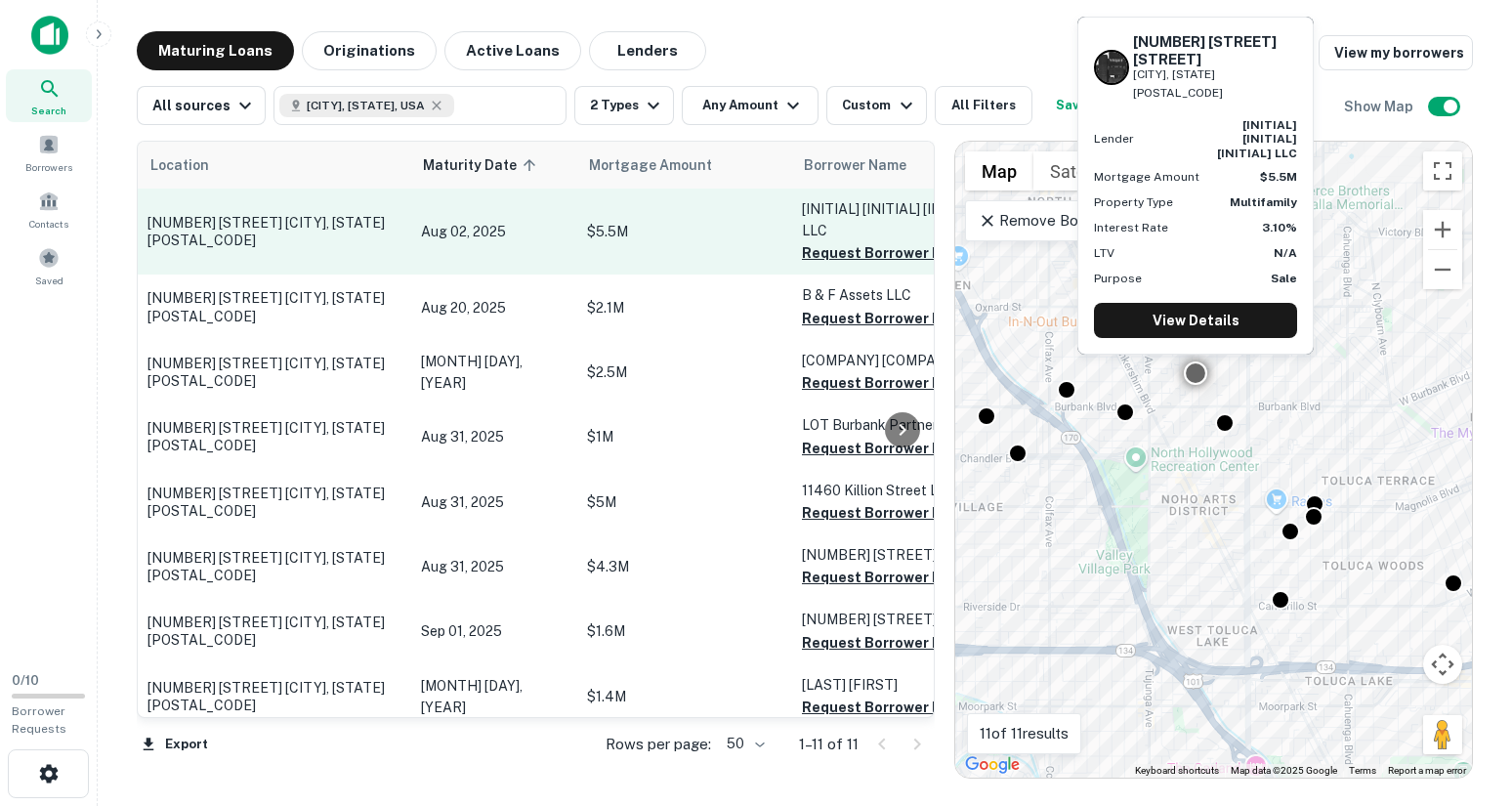 click on "5657 Fair Ave North Hollywood, CA91601" at bounding box center (274, 232) 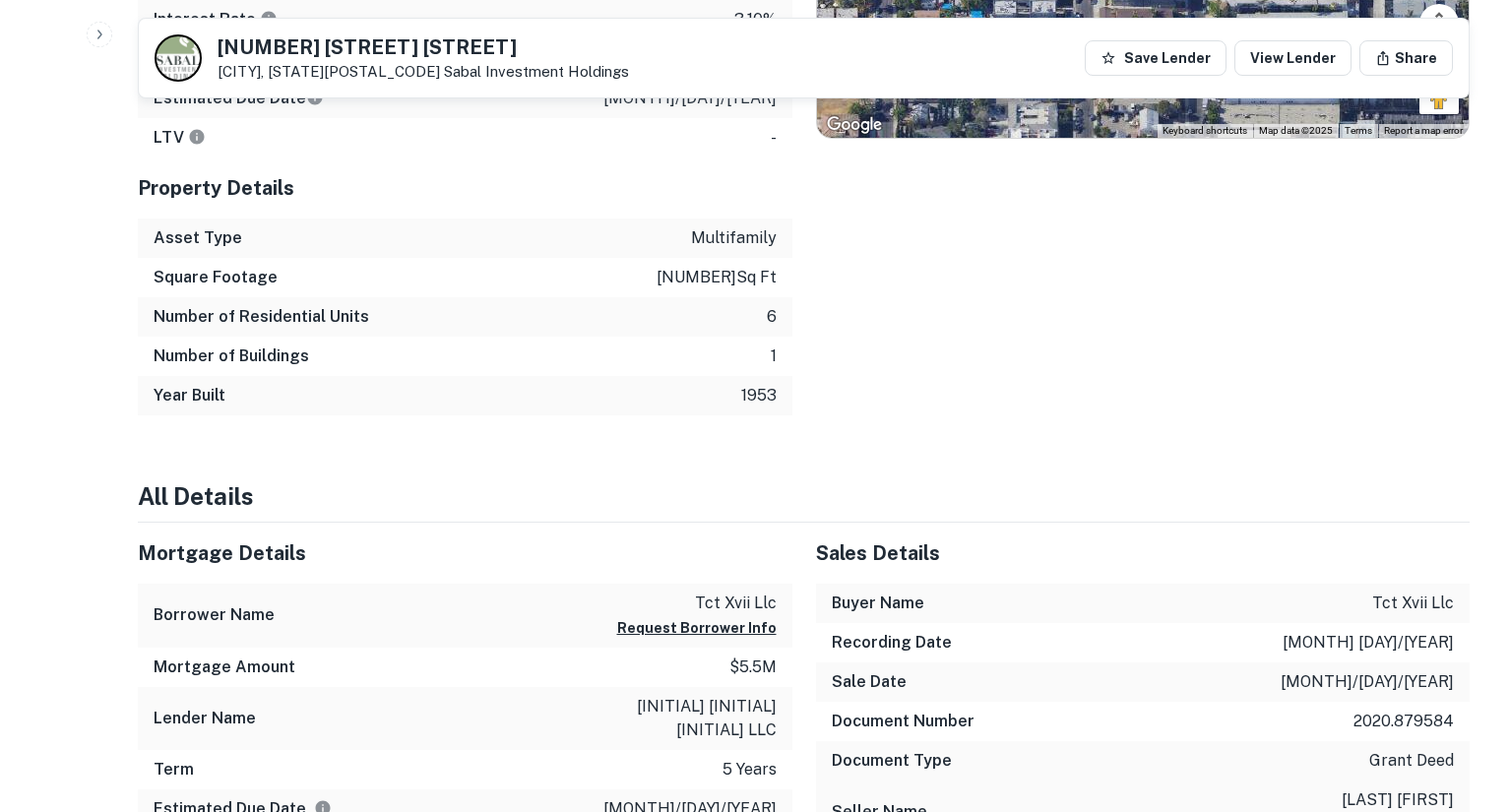 scroll, scrollTop: 0, scrollLeft: 0, axis: both 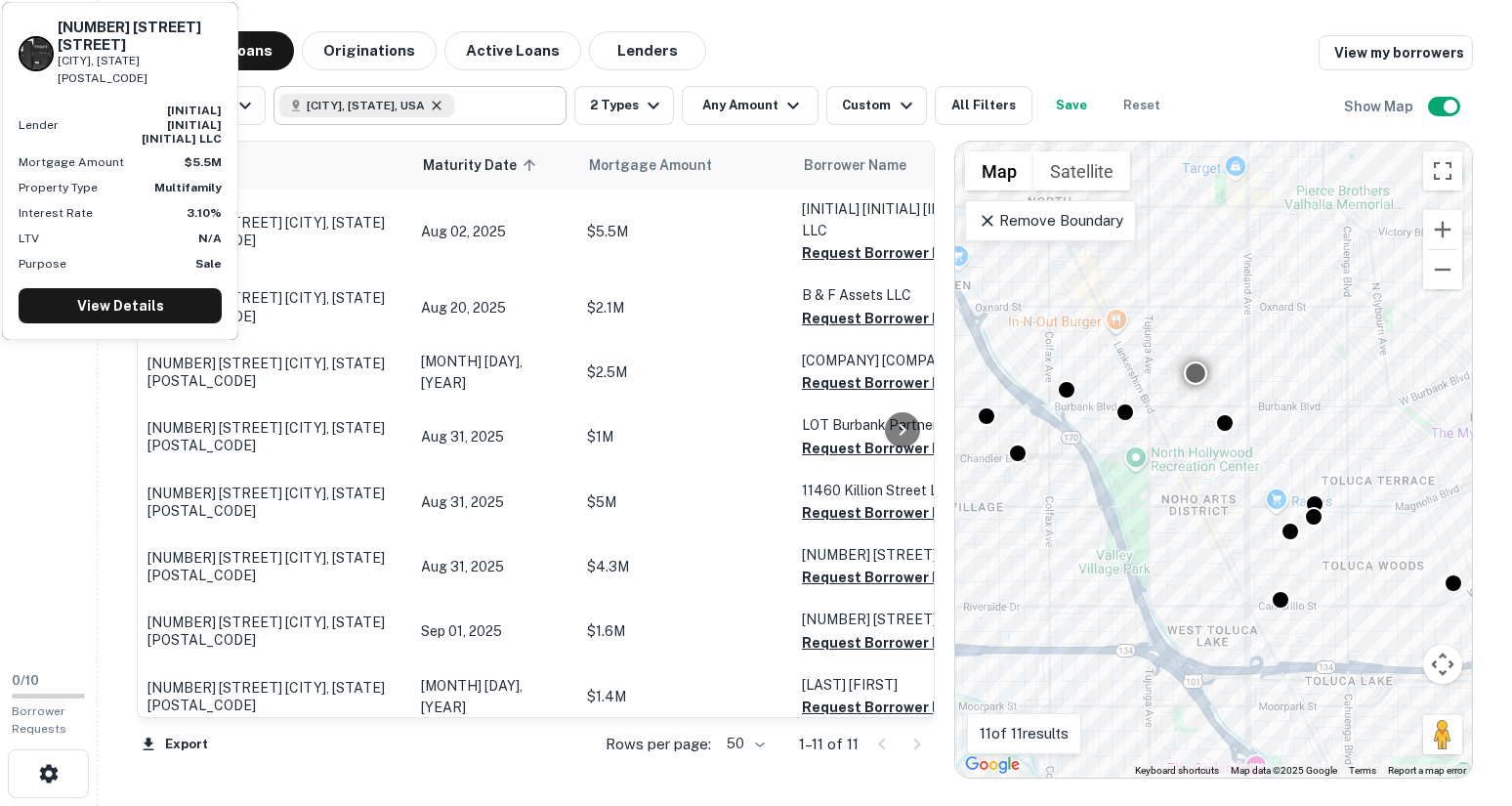 click 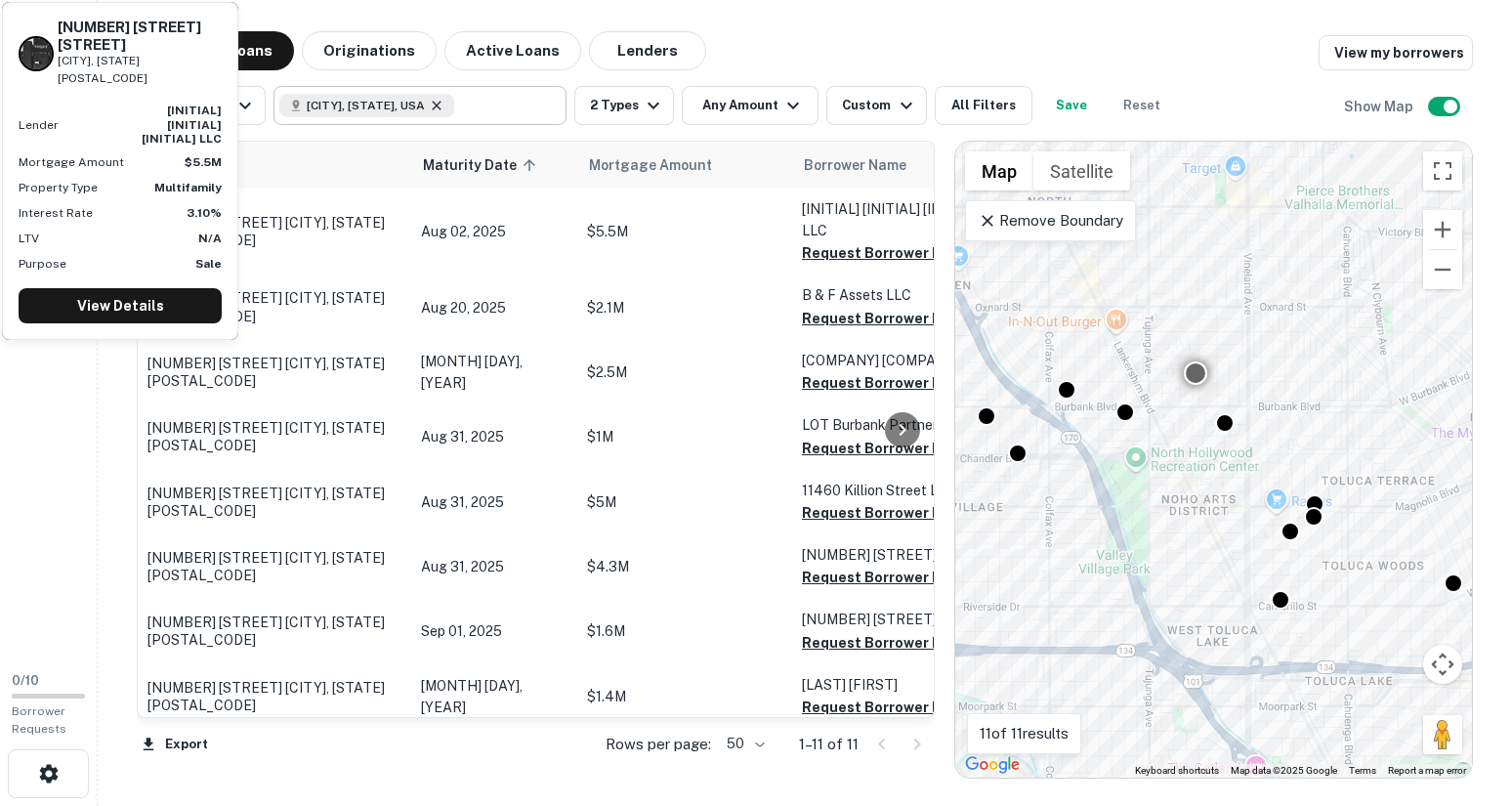 type on "**********" 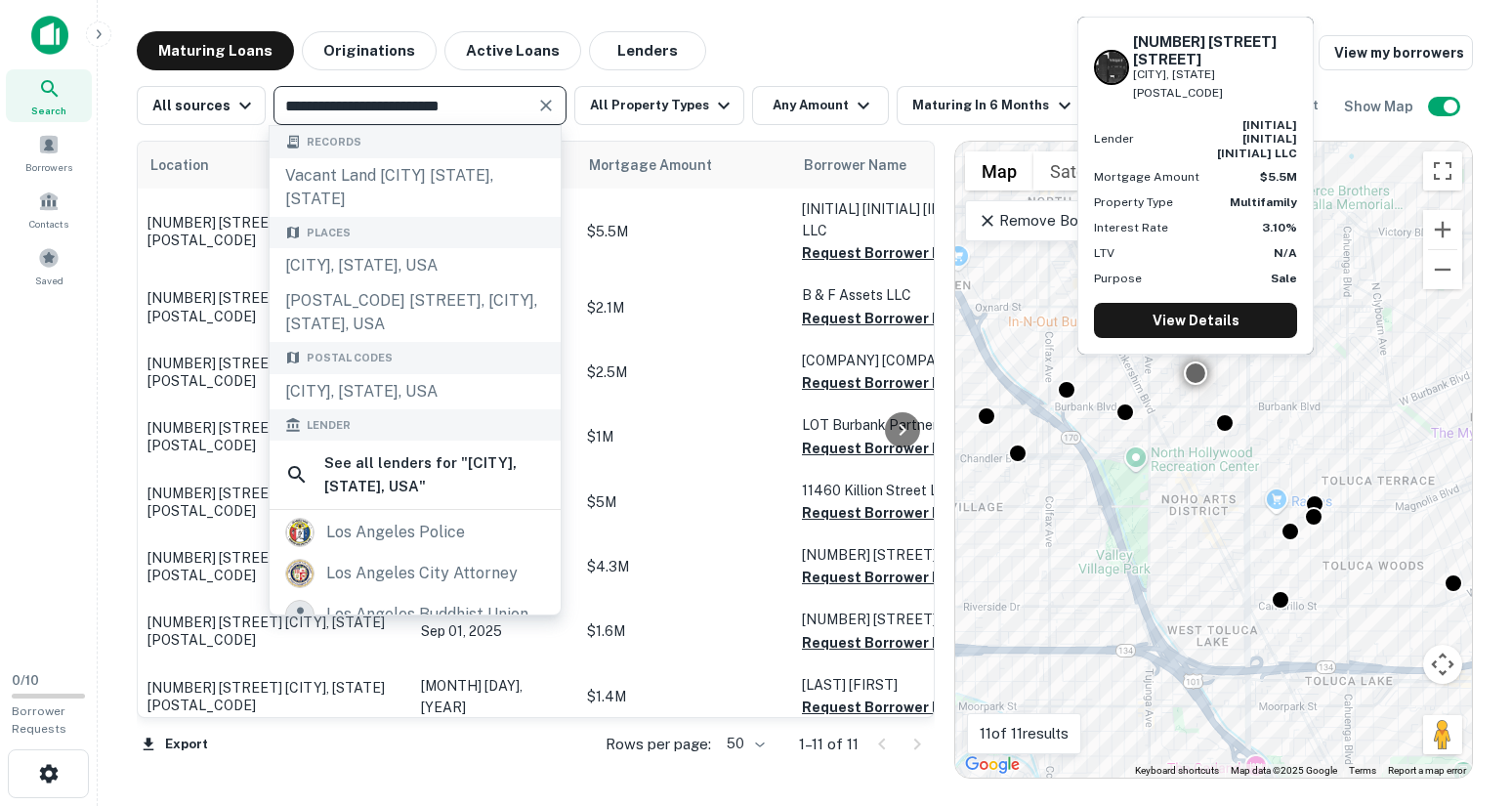 click 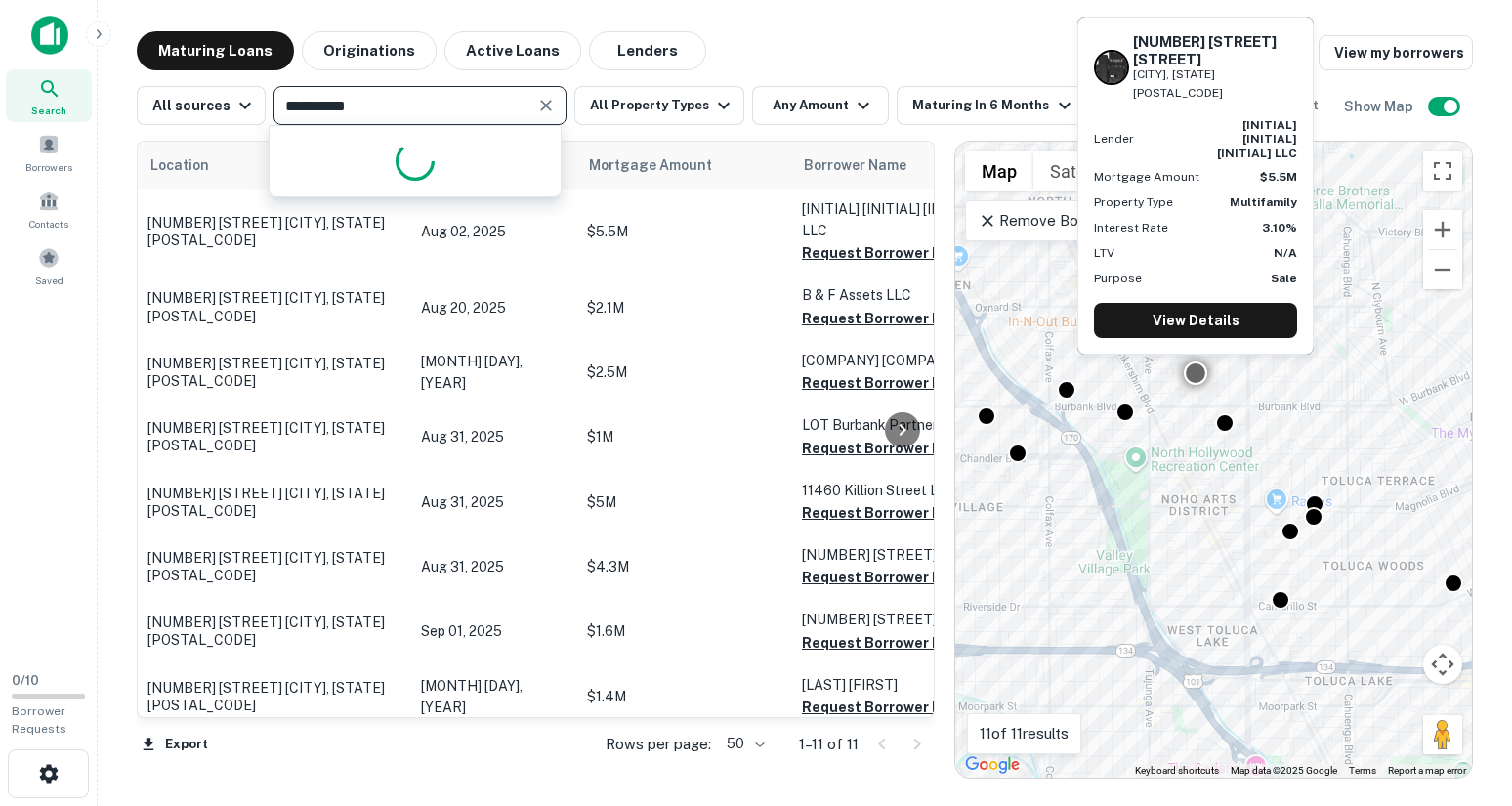 type on "**********" 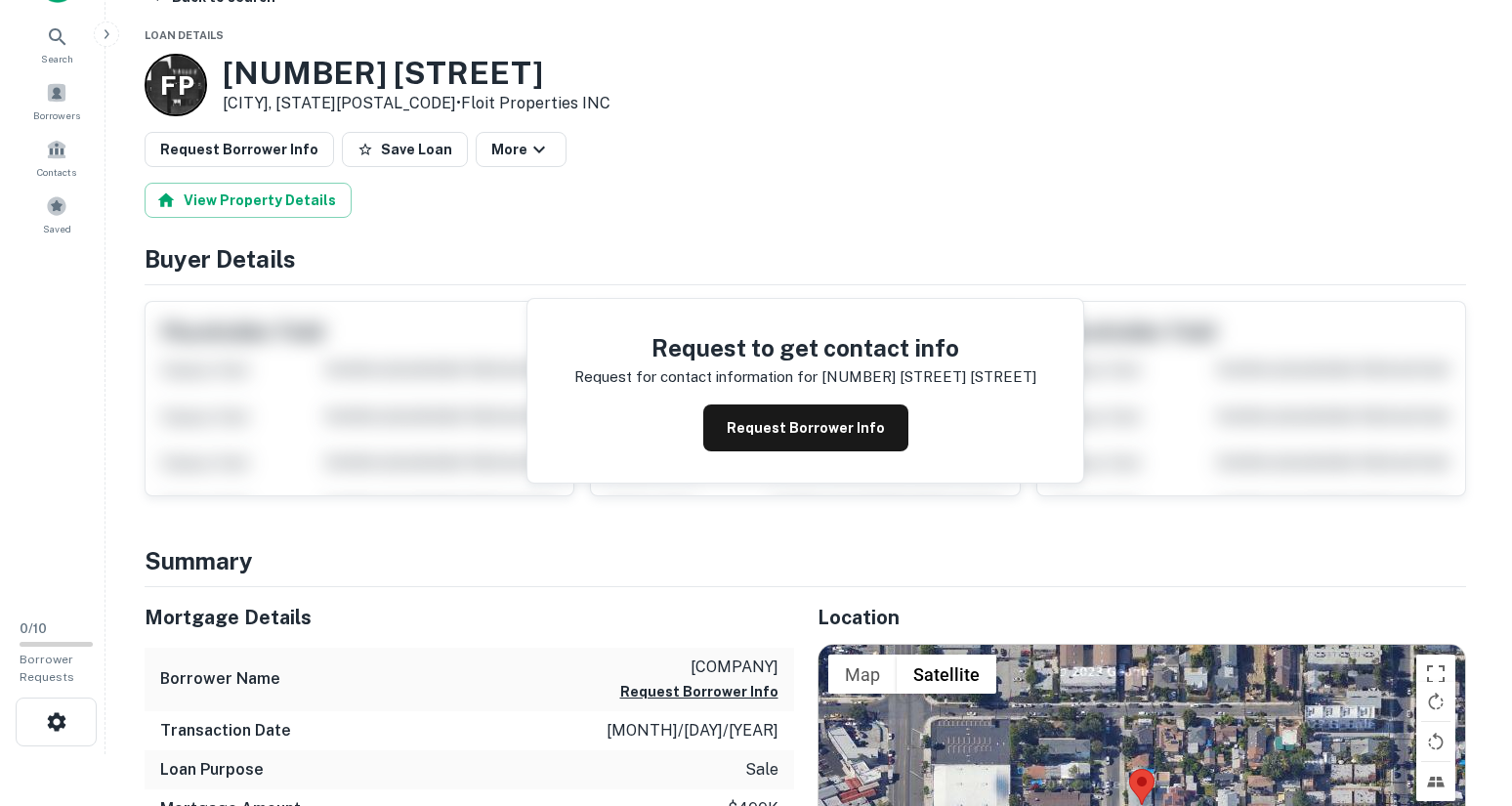 scroll, scrollTop: 0, scrollLeft: 0, axis: both 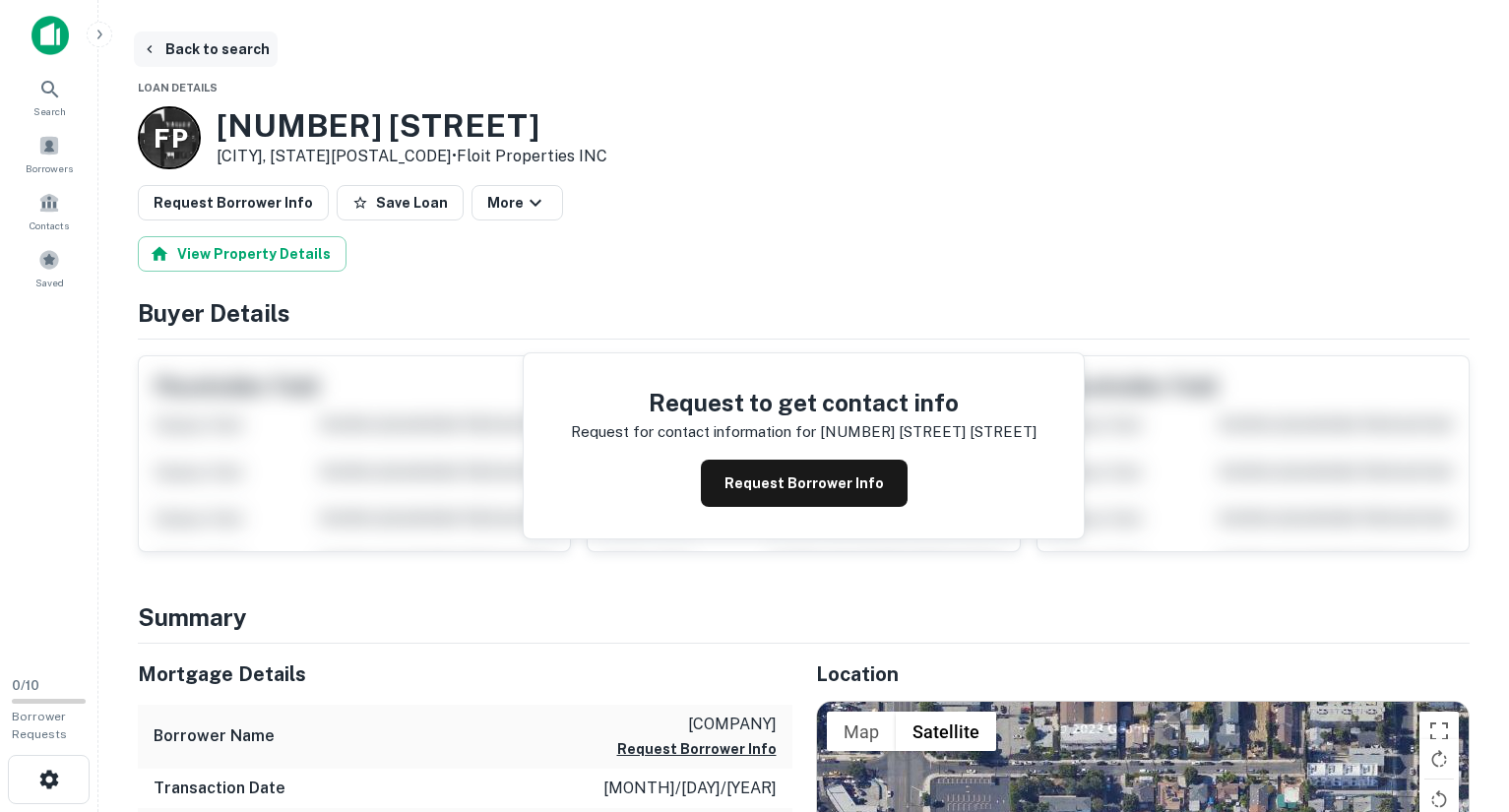 click on "Back to search" at bounding box center (206, 49) 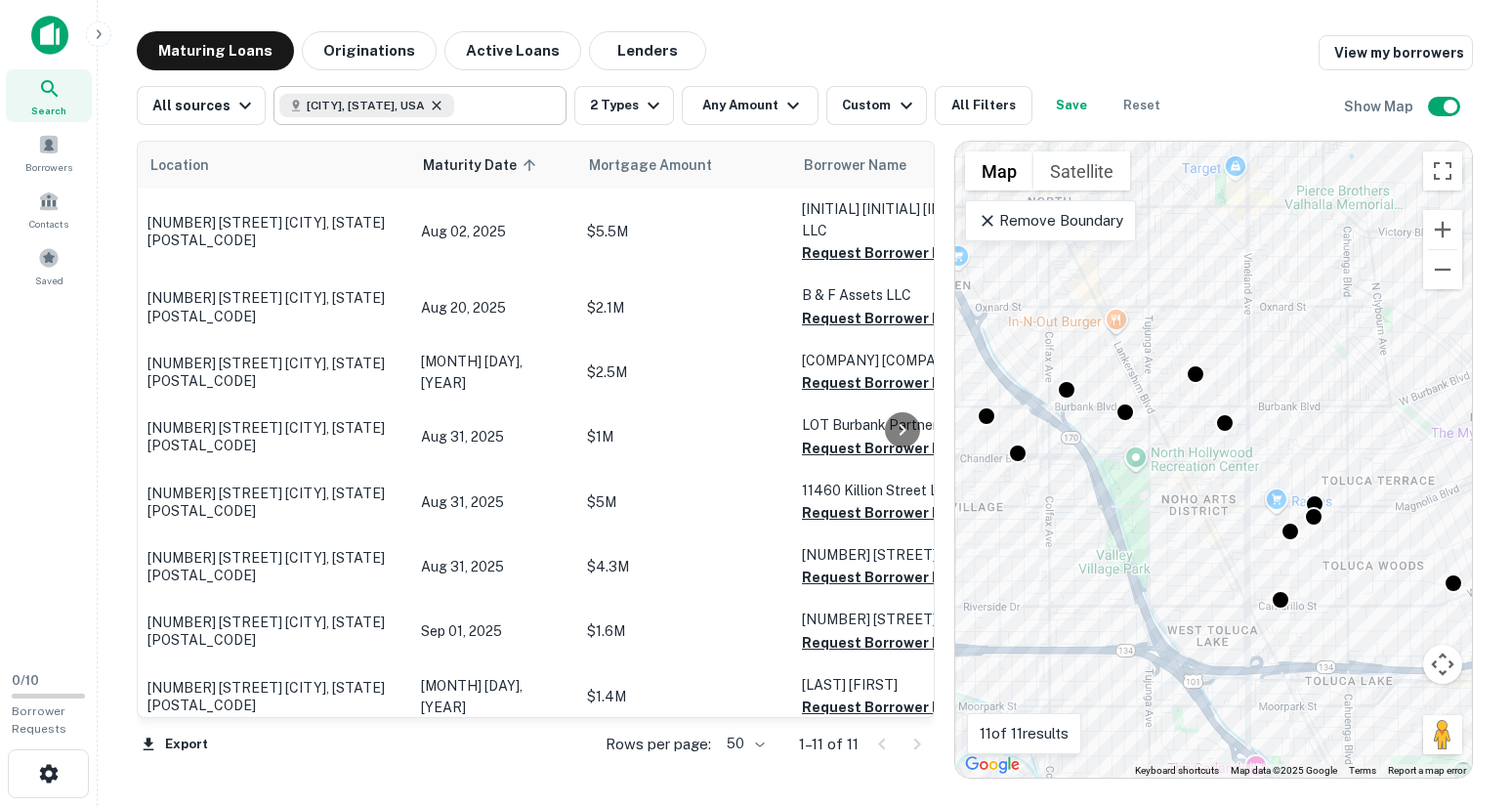 click 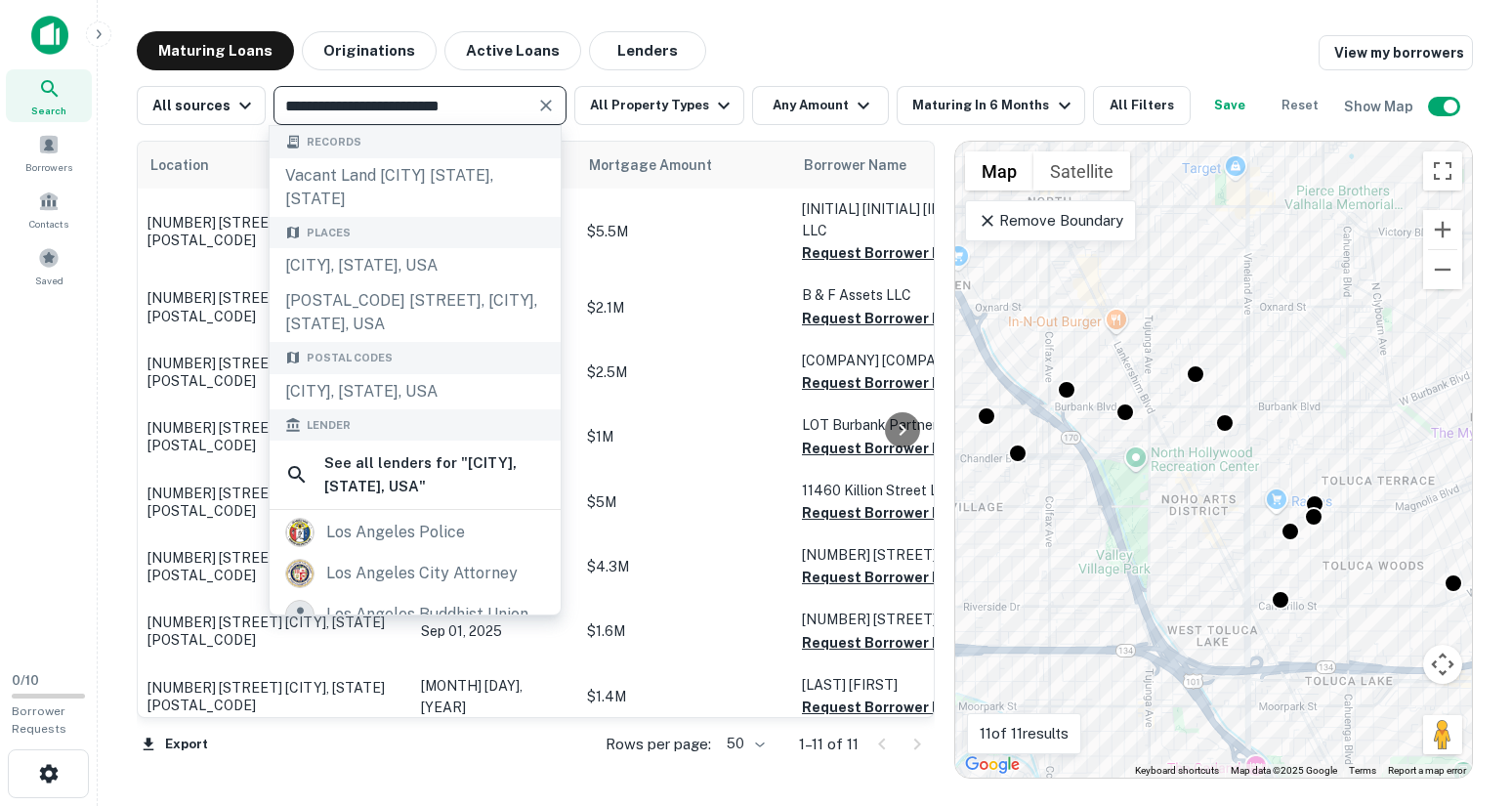 click on "**********" at bounding box center (403, 106) 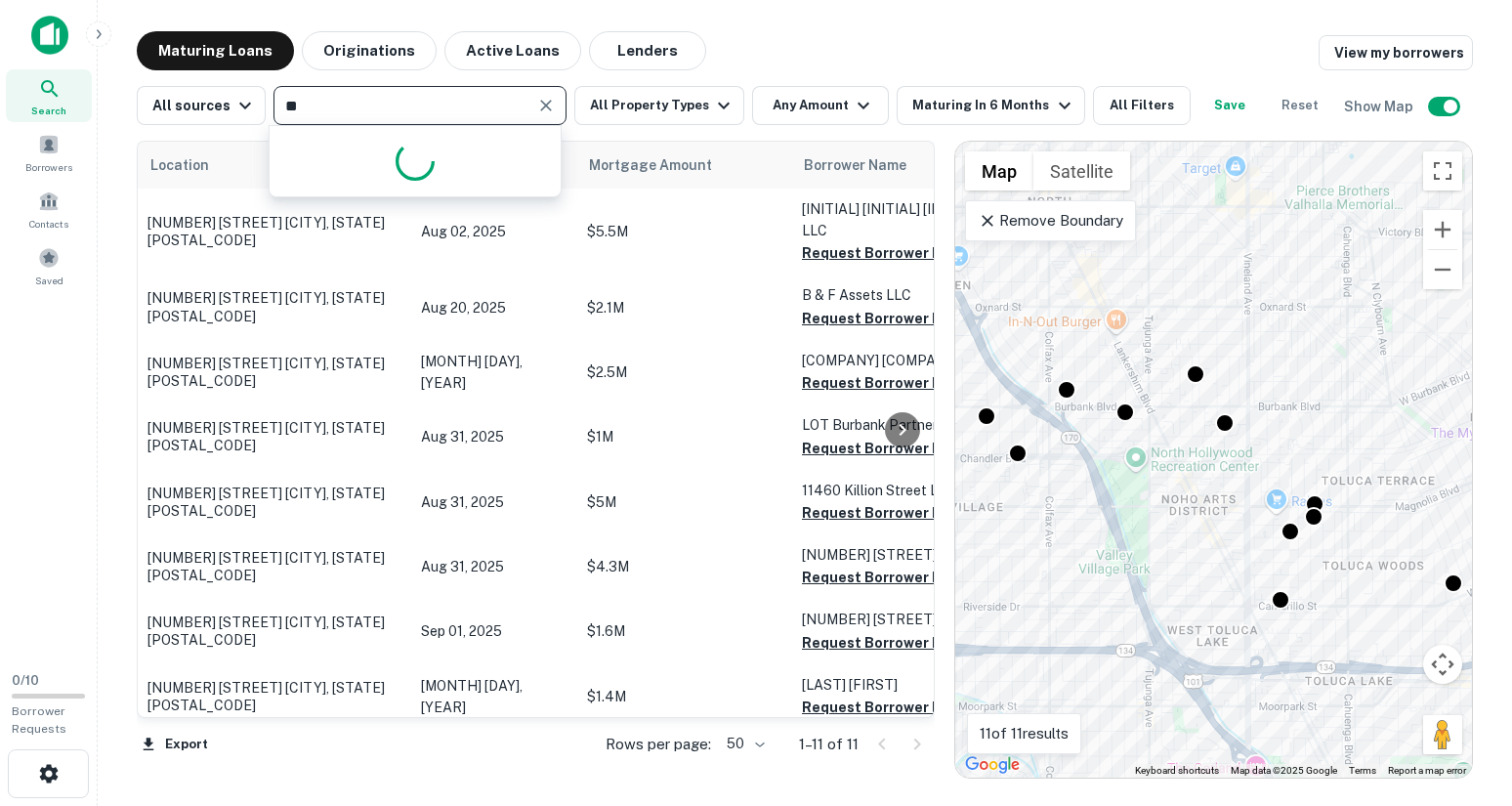 type on "*" 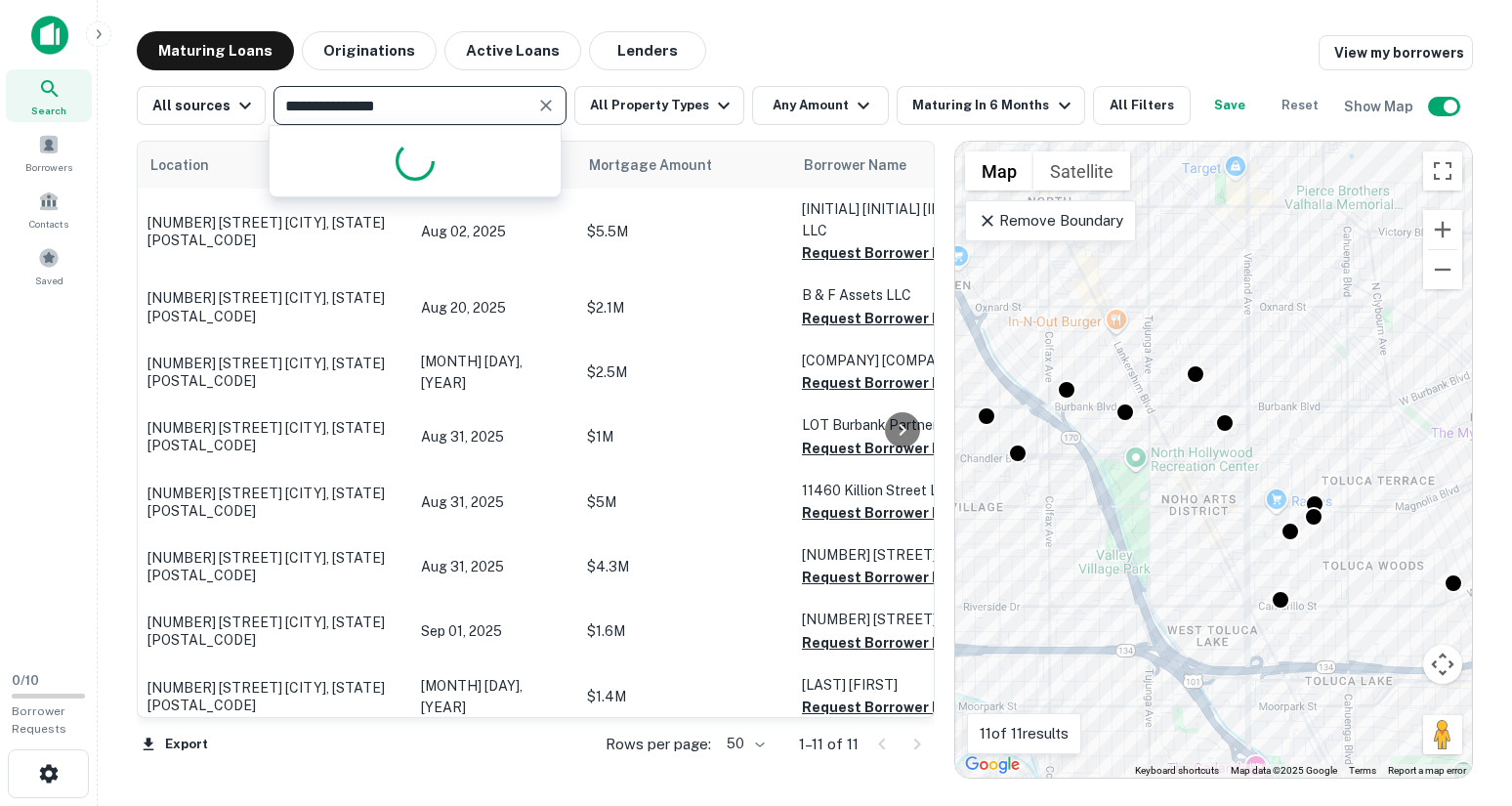 type on "**********" 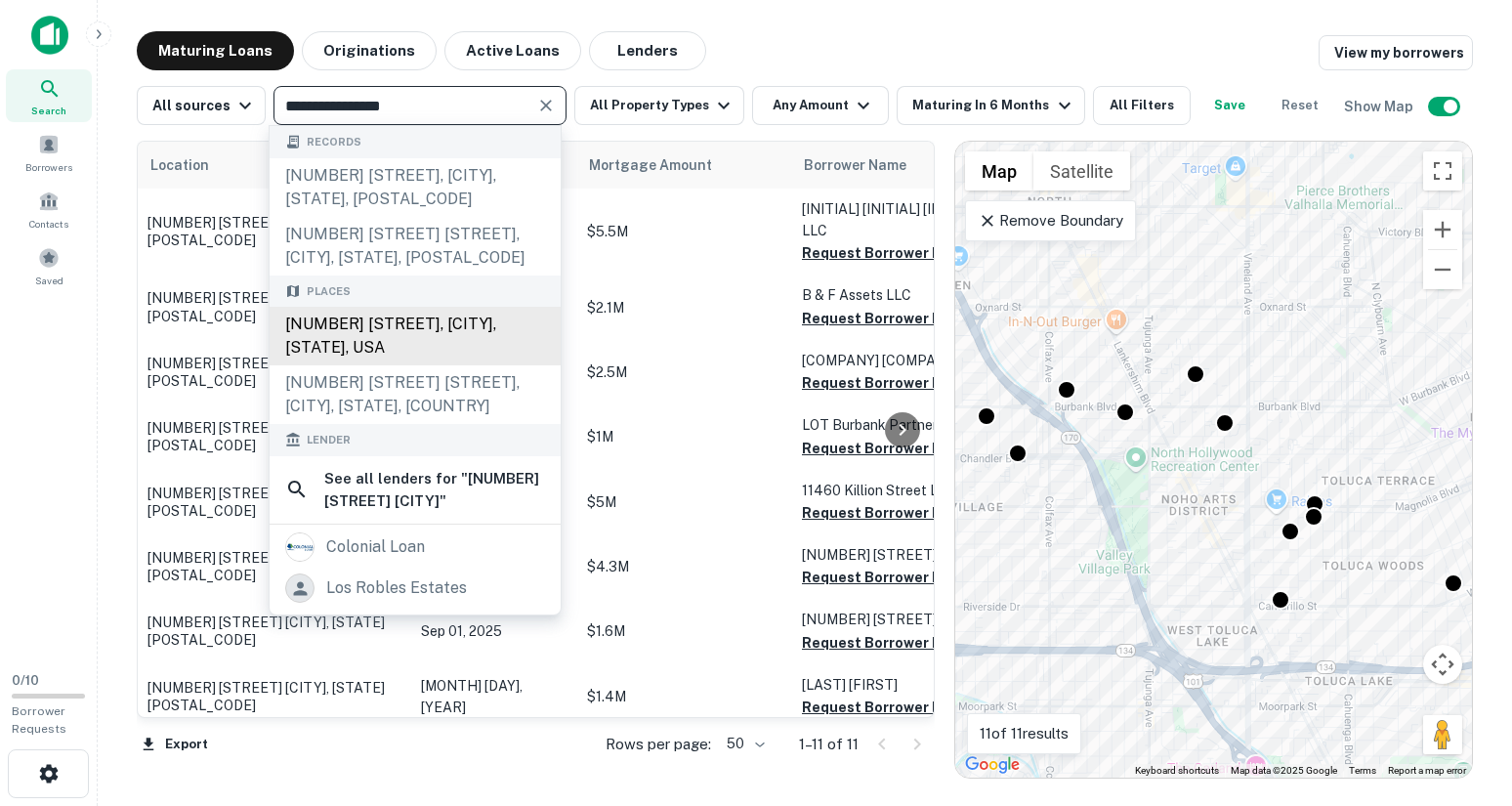 click on "6733 Colgate Place, Claremont, Los Angeles, CA, USA" at bounding box center (415, 336) 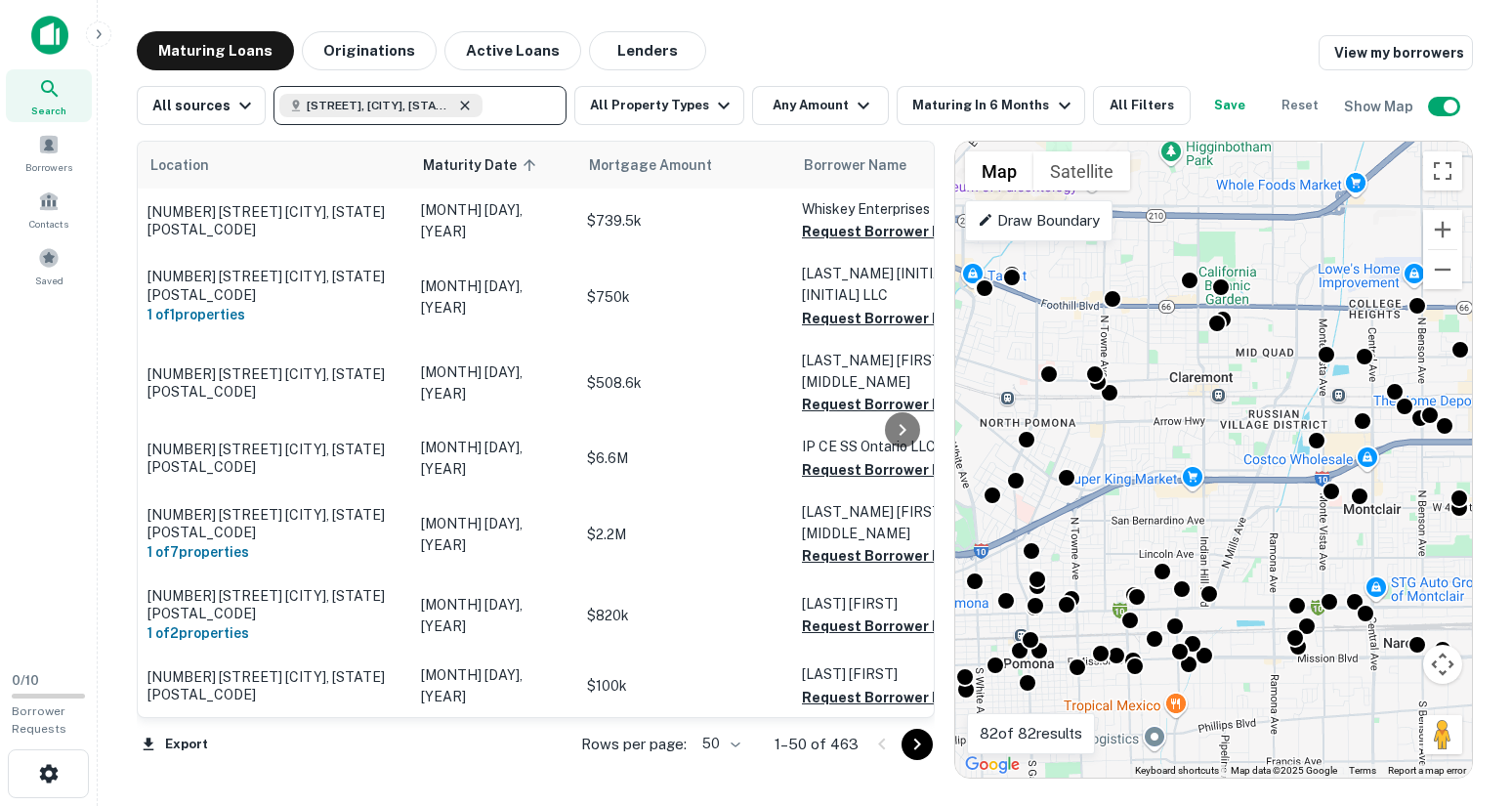 click 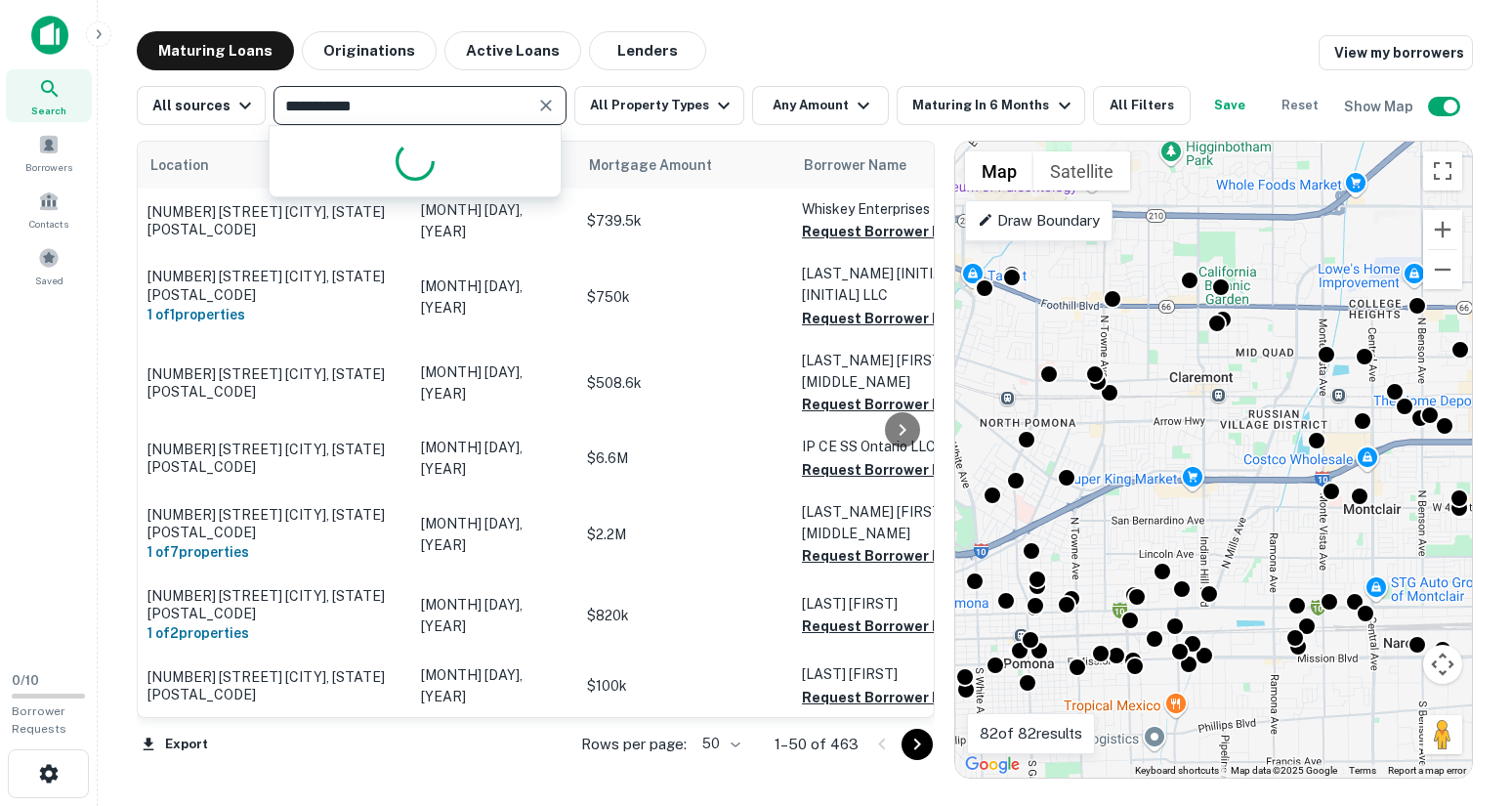type on "**********" 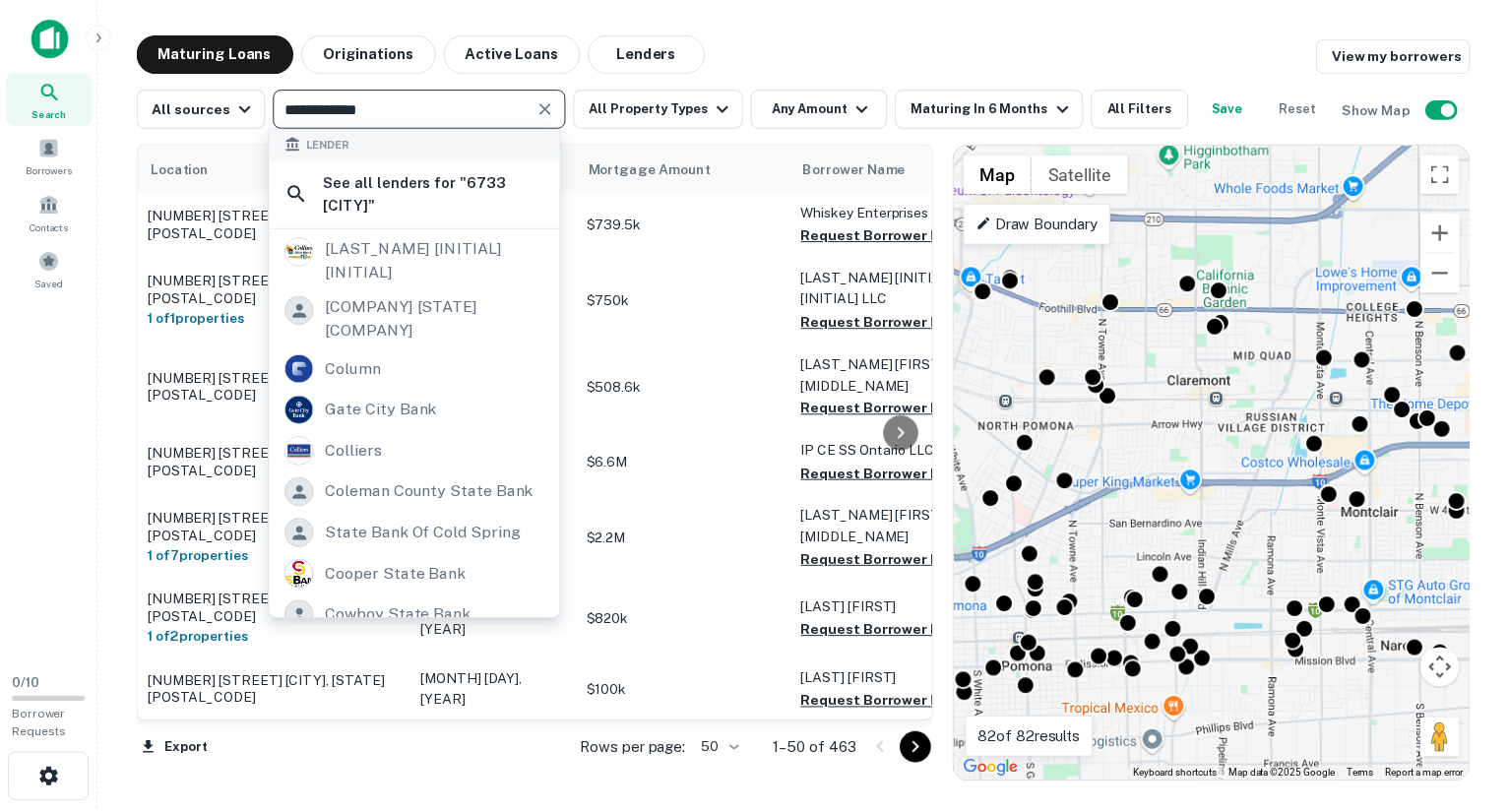 scroll, scrollTop: 0, scrollLeft: 0, axis: both 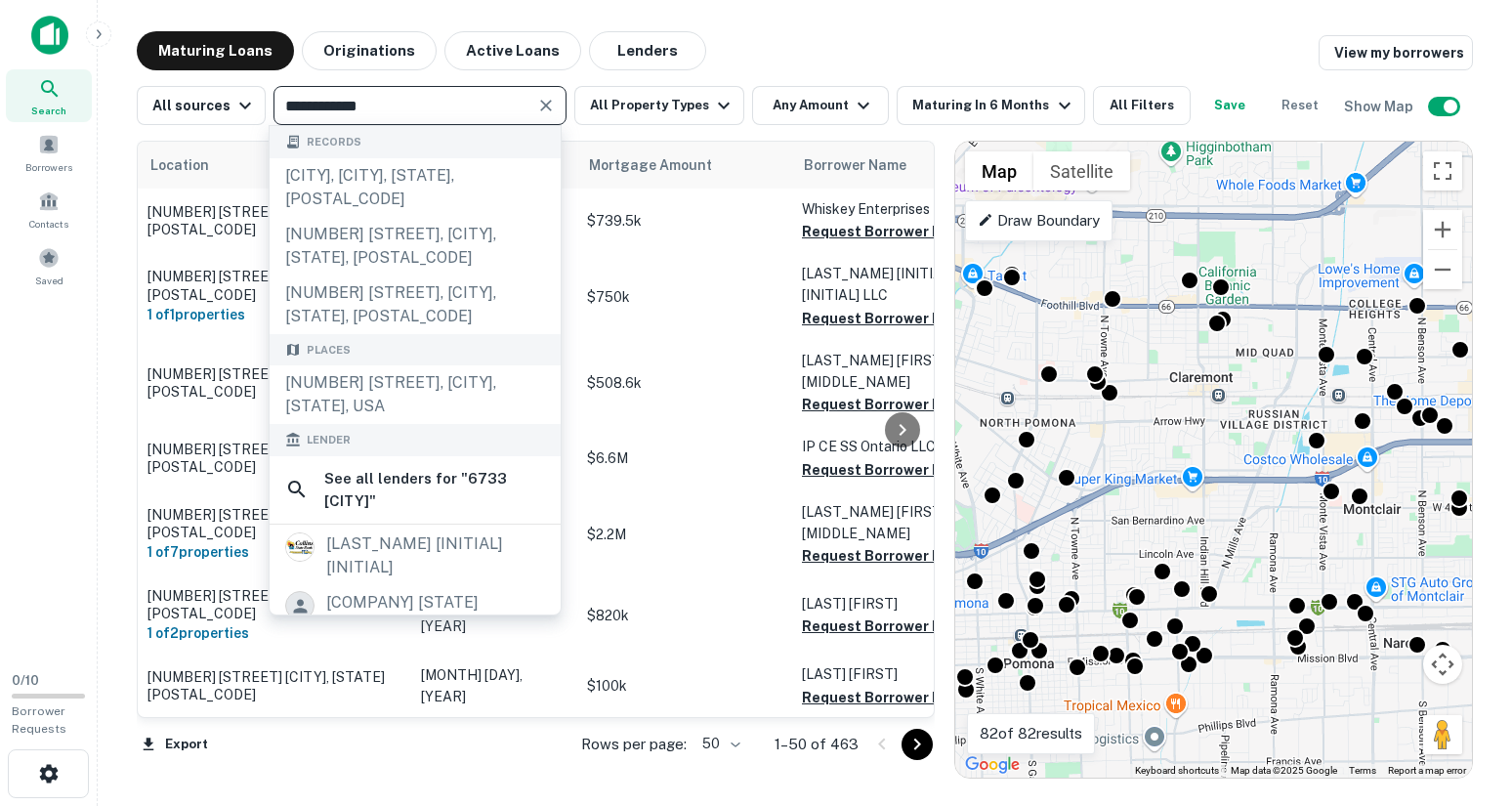 click 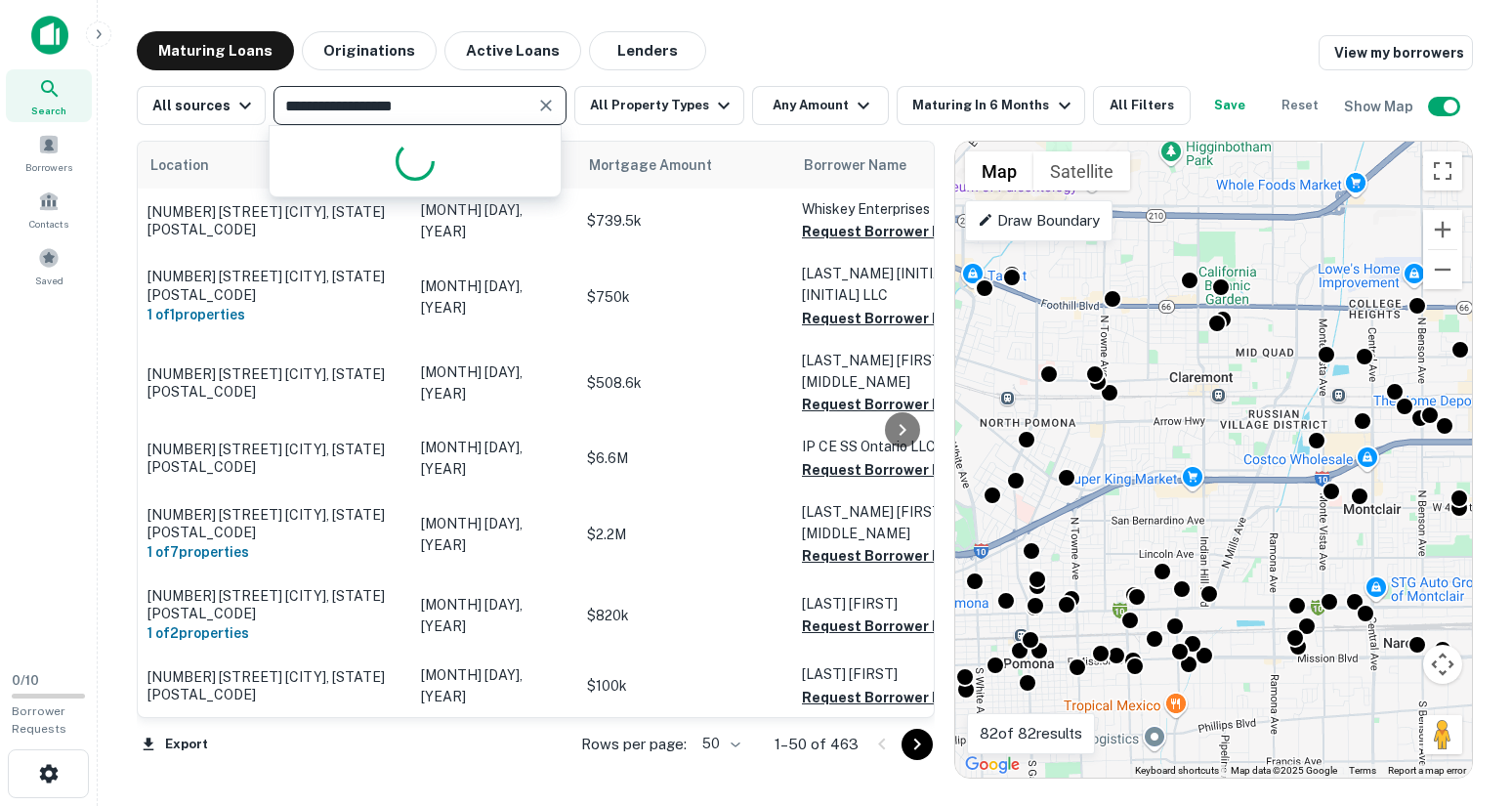type on "**********" 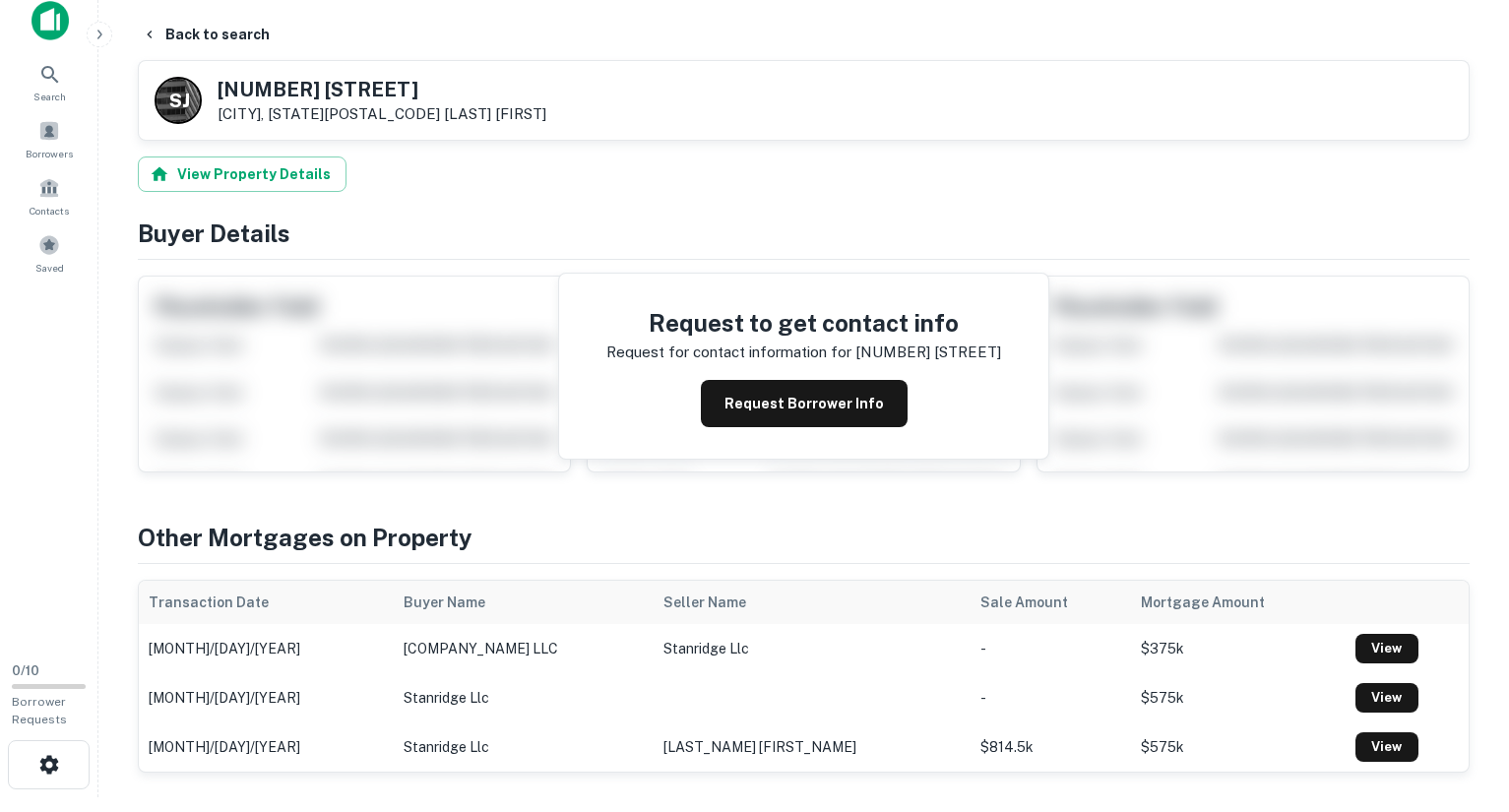 scroll, scrollTop: 0, scrollLeft: 0, axis: both 